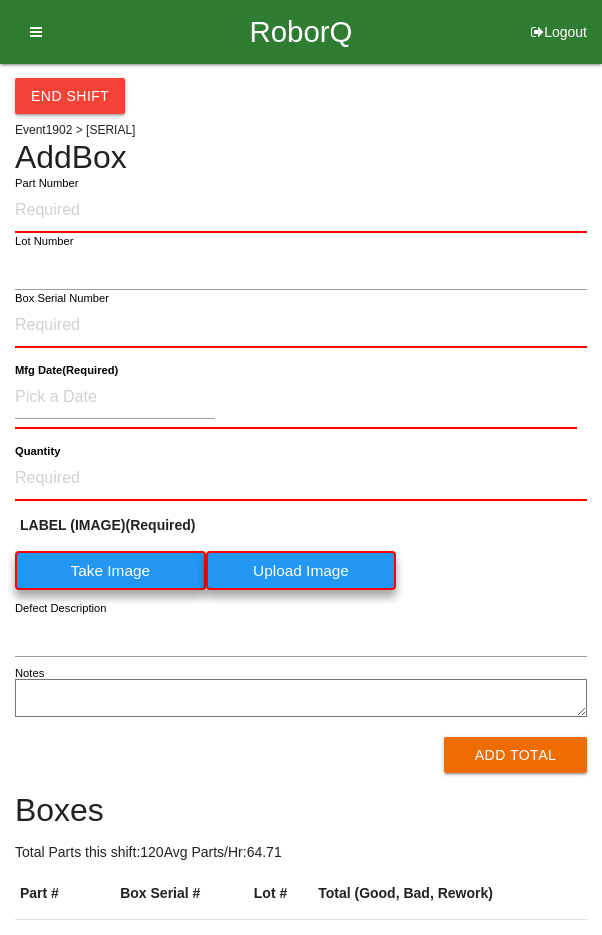 scroll, scrollTop: 0, scrollLeft: 0, axis: both 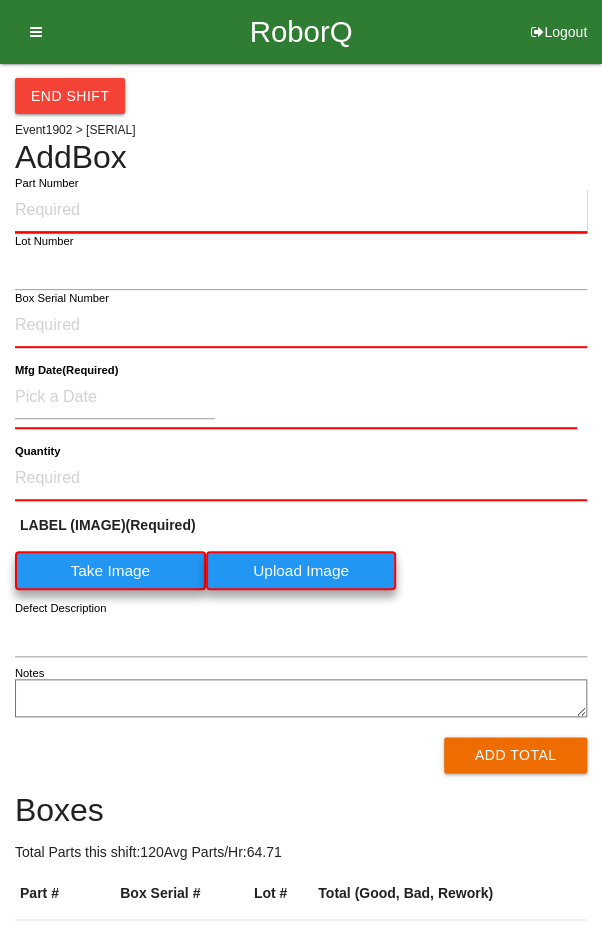 paste on "[SERIAL]" 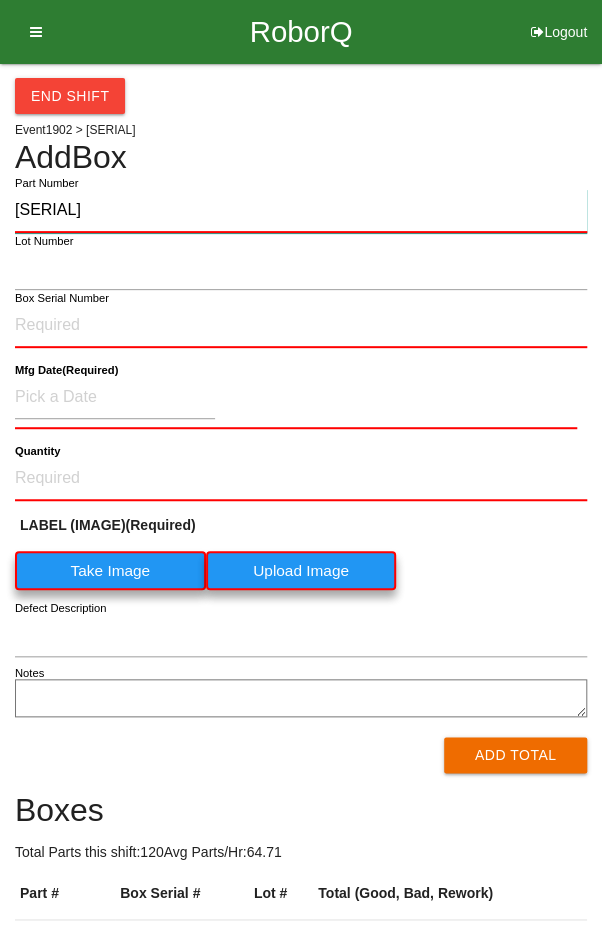 type on "[SERIAL]" 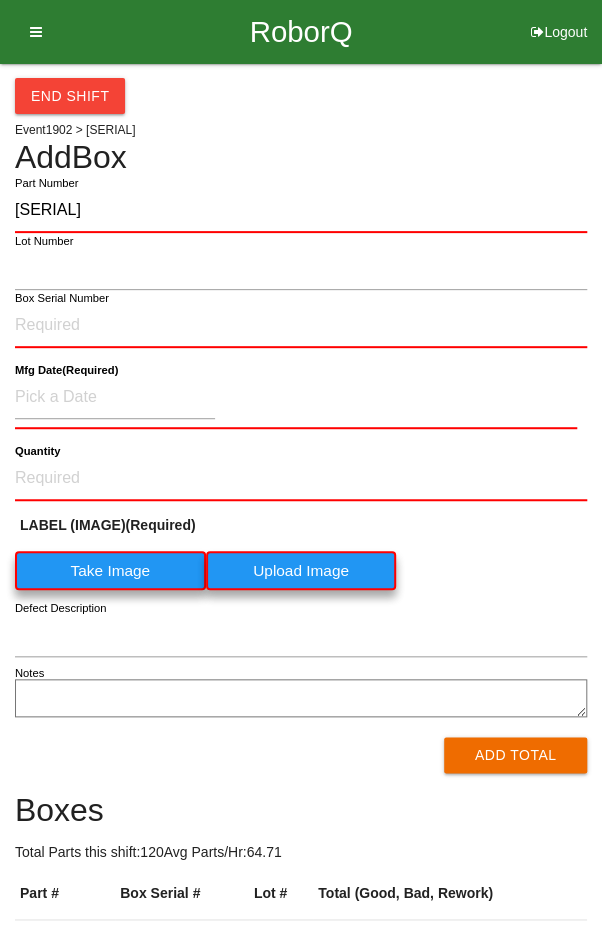 click on "Box Serial Number" at bounding box center (62, 298) 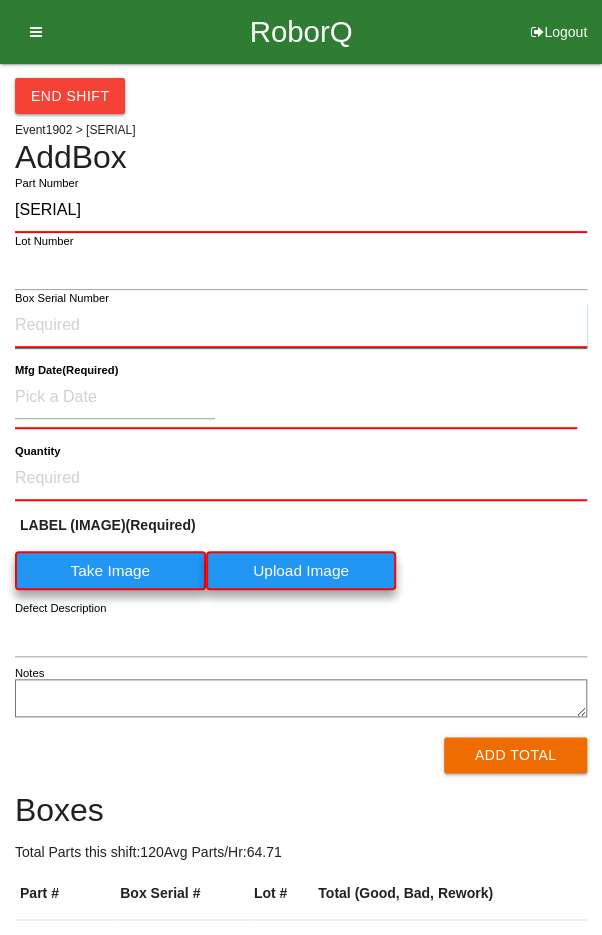click on "Box Serial Number" at bounding box center [301, 326] 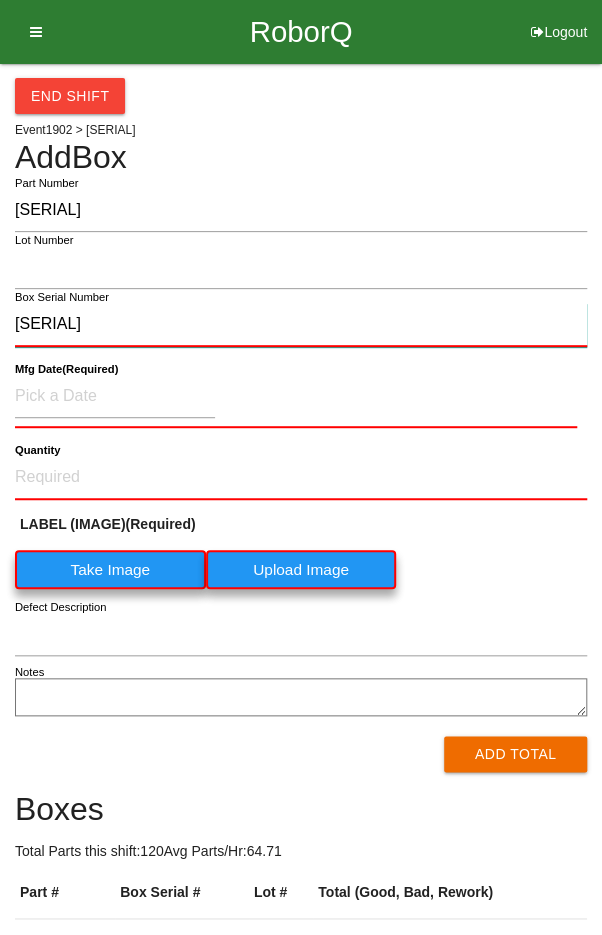 type on "[SERIAL]" 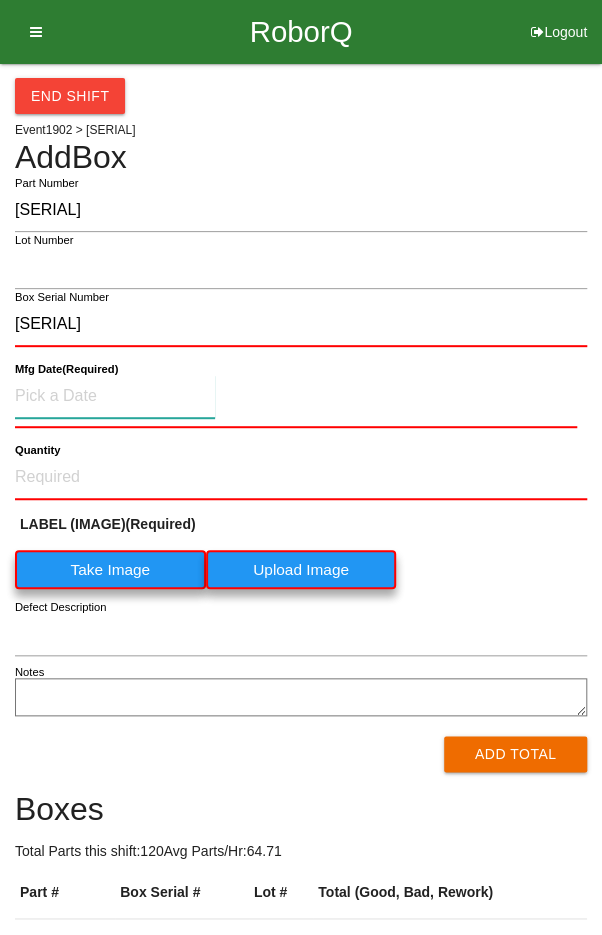 click at bounding box center (115, 396) 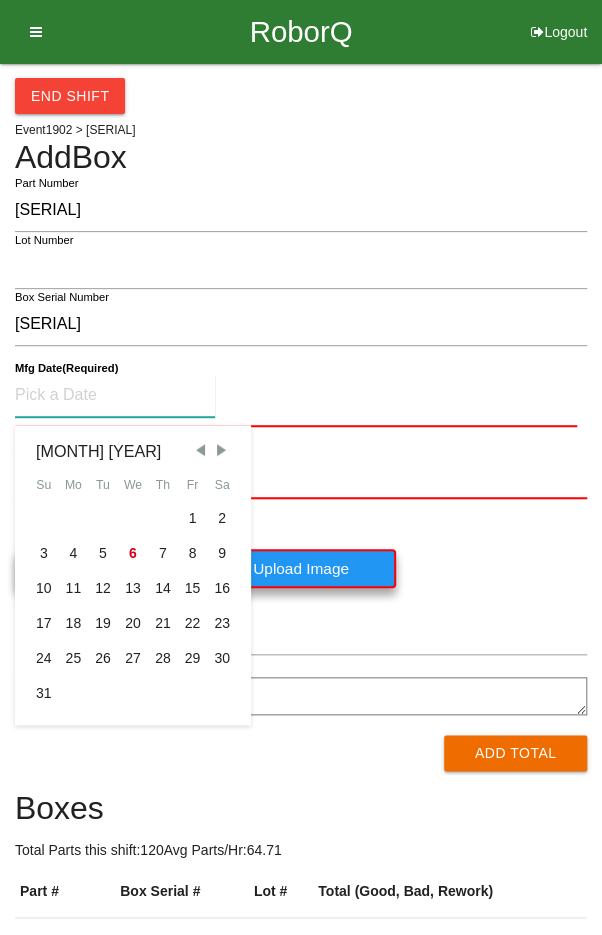 click on "5" at bounding box center [103, 553] 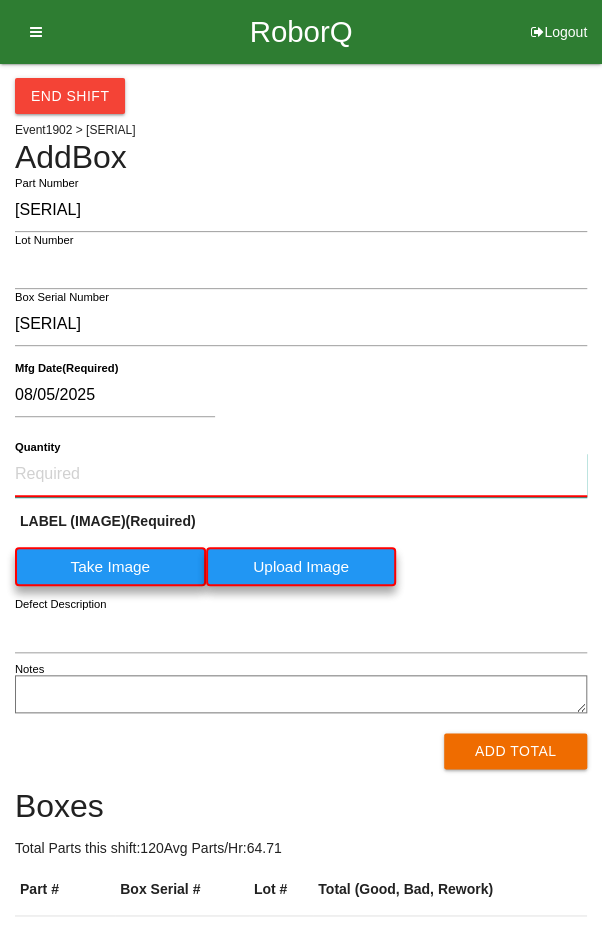 click on "Quantity" at bounding box center [301, 475] 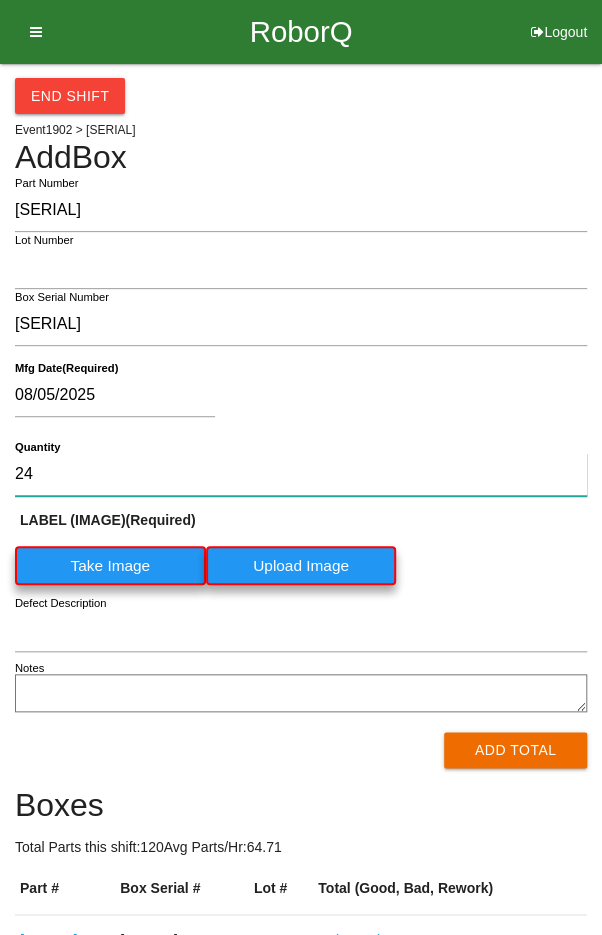 type on "24" 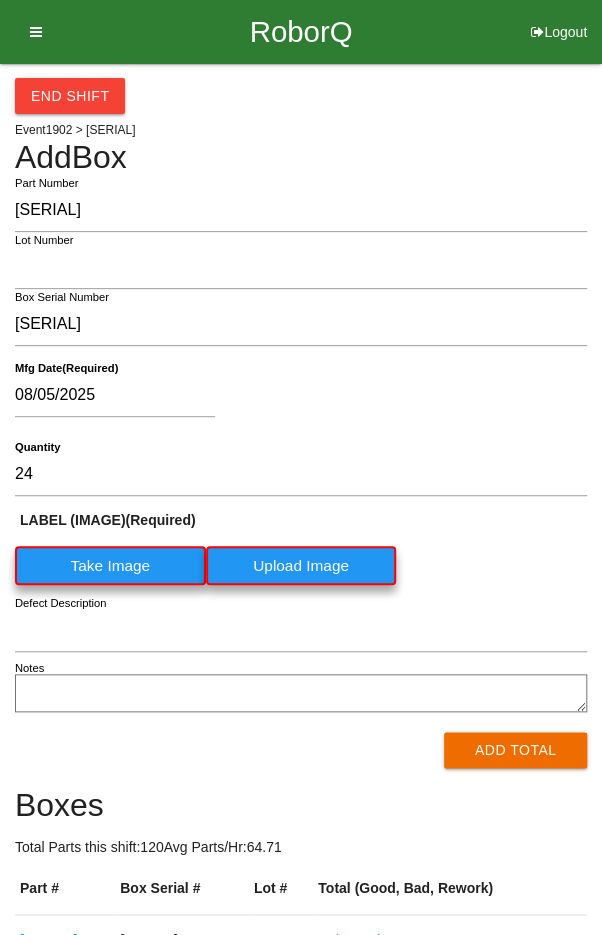 click on "Take Image" at bounding box center (110, 565) 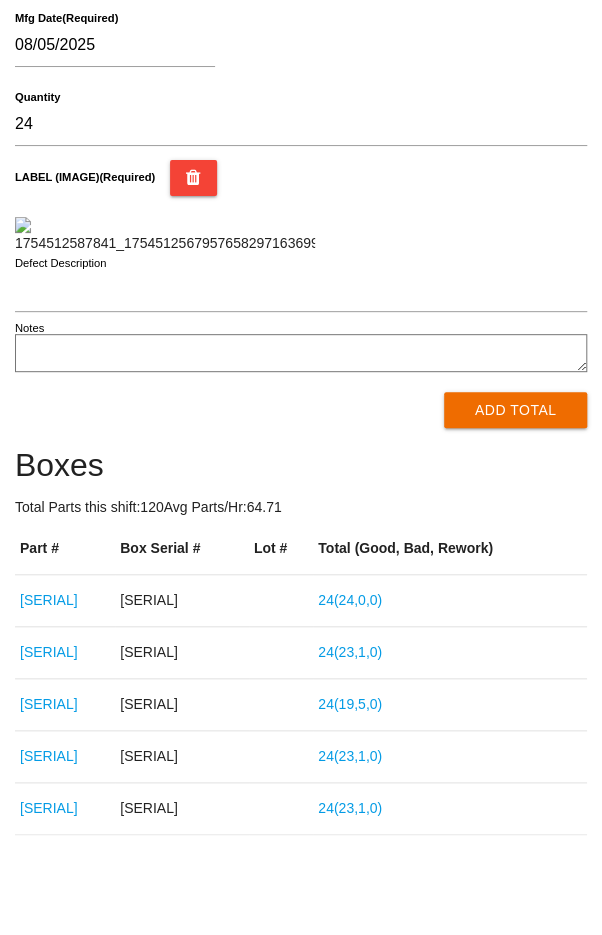 scroll, scrollTop: 717, scrollLeft: 0, axis: vertical 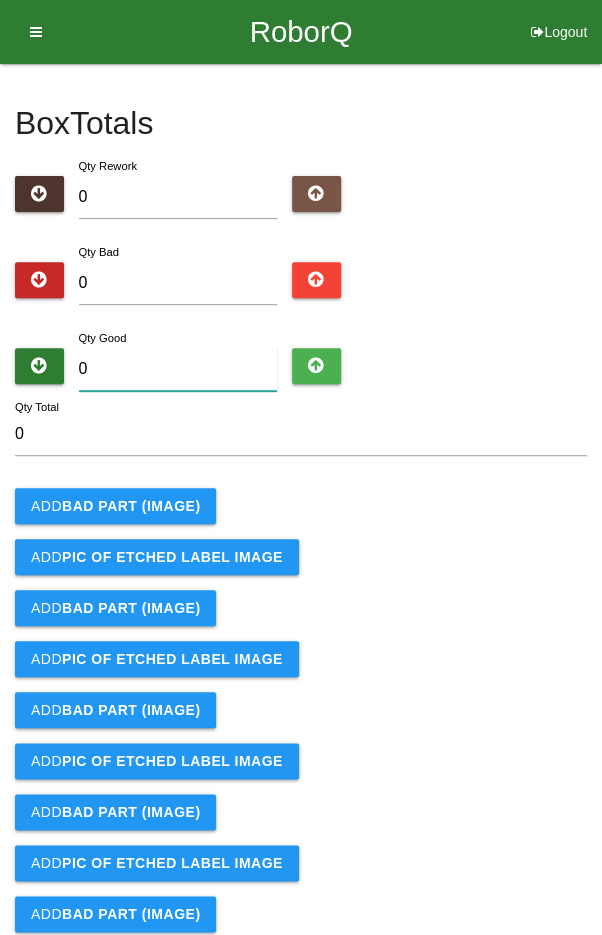 click on "0" at bounding box center (178, 369) 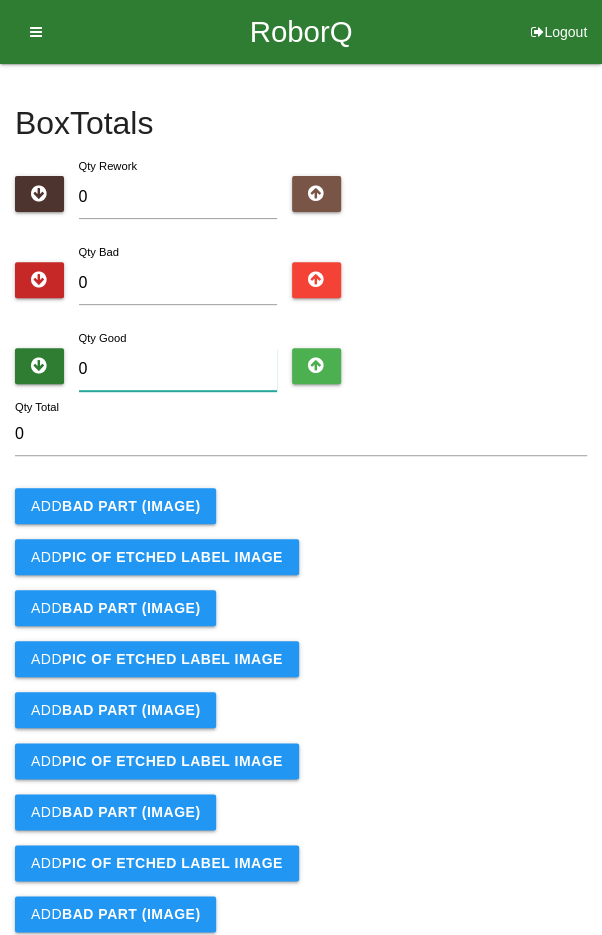 type on "2" 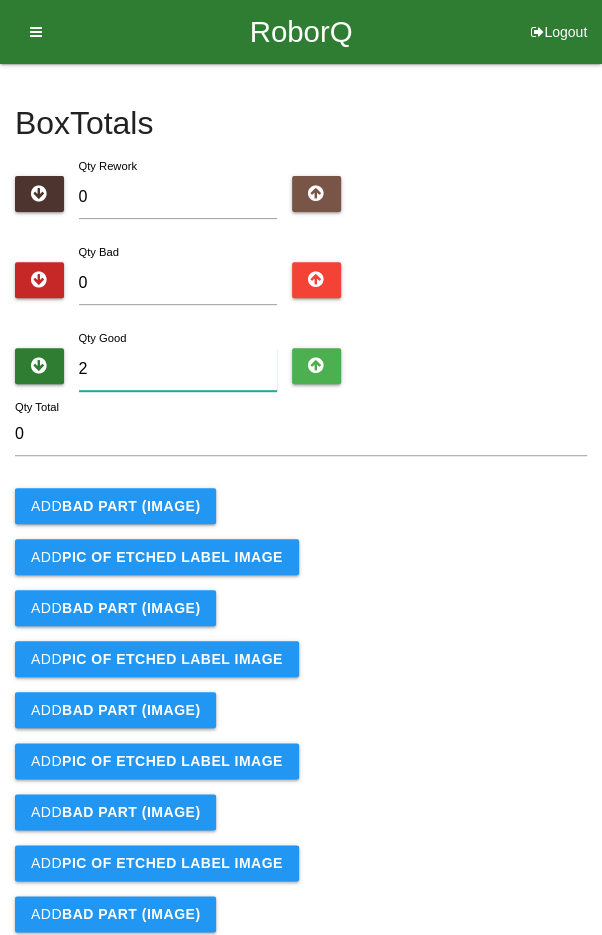 type on "2" 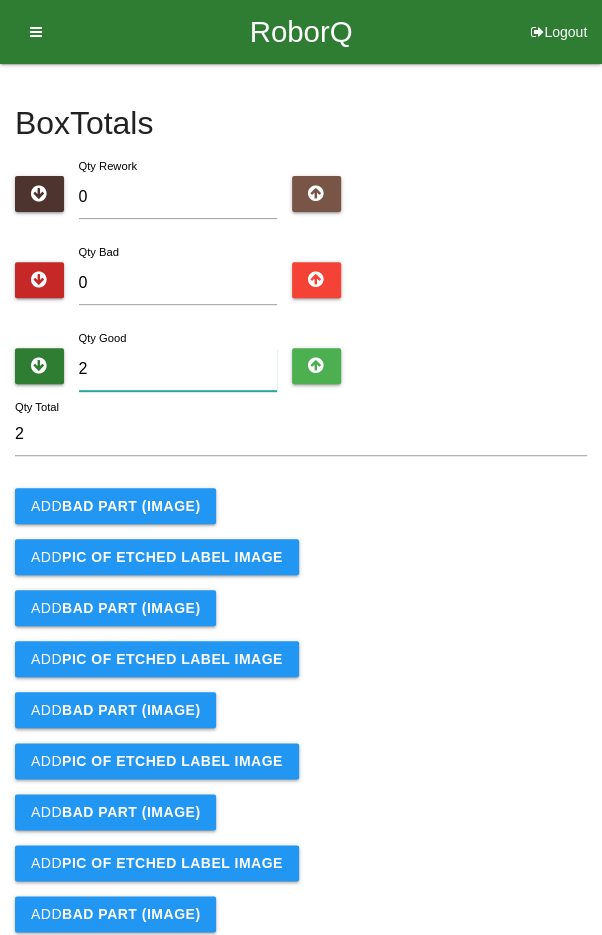 type on "24" 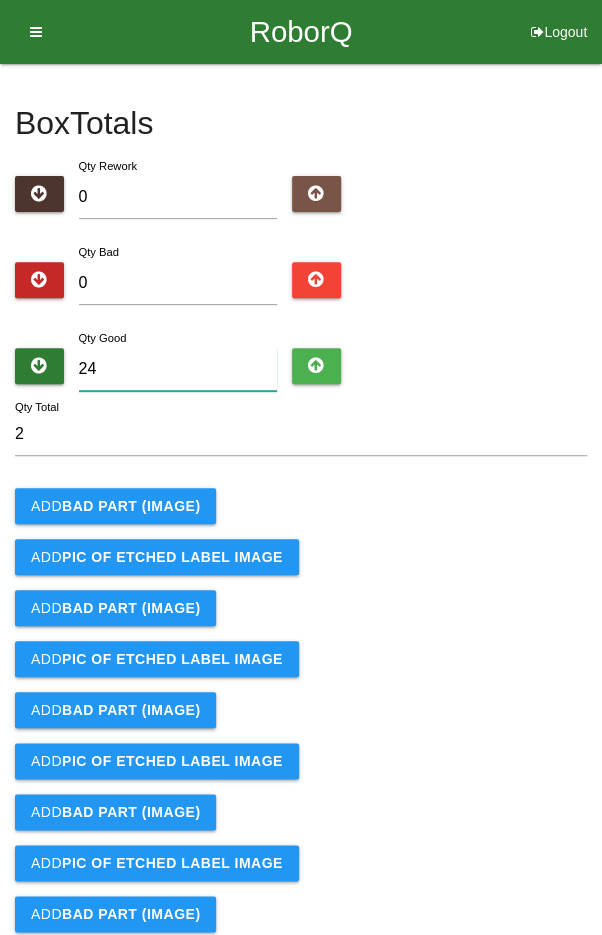 type on "24" 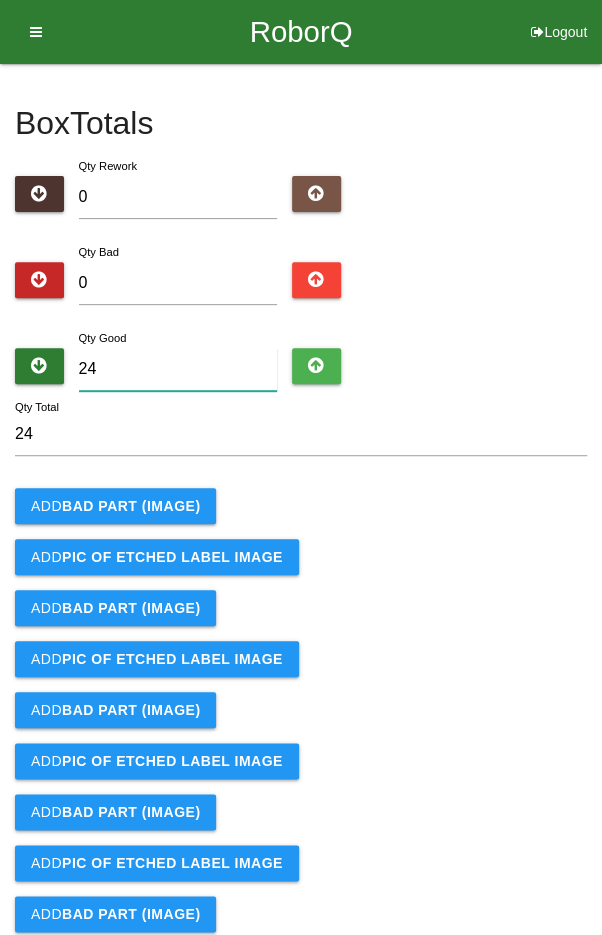 type on "24" 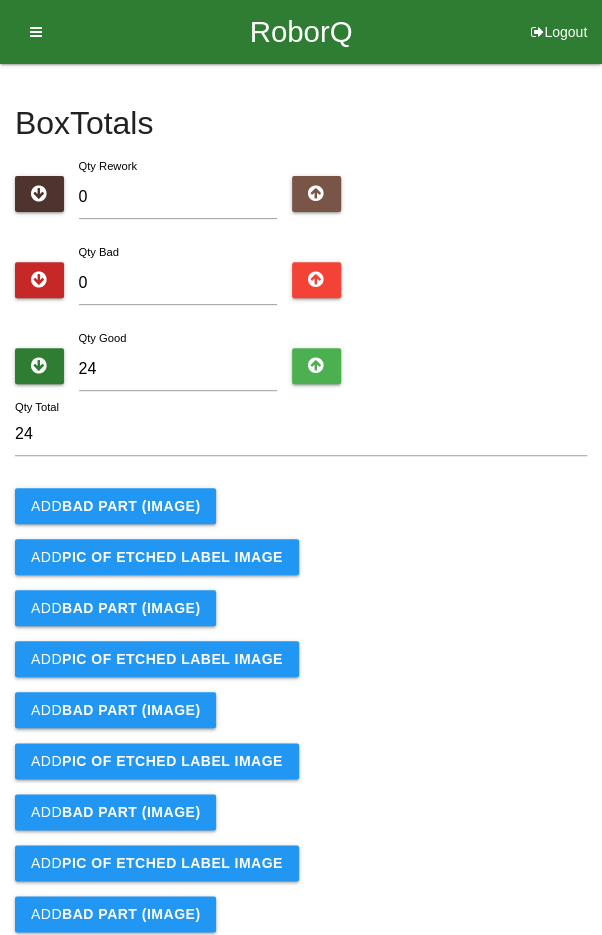 click on "24" at bounding box center (301, 434) 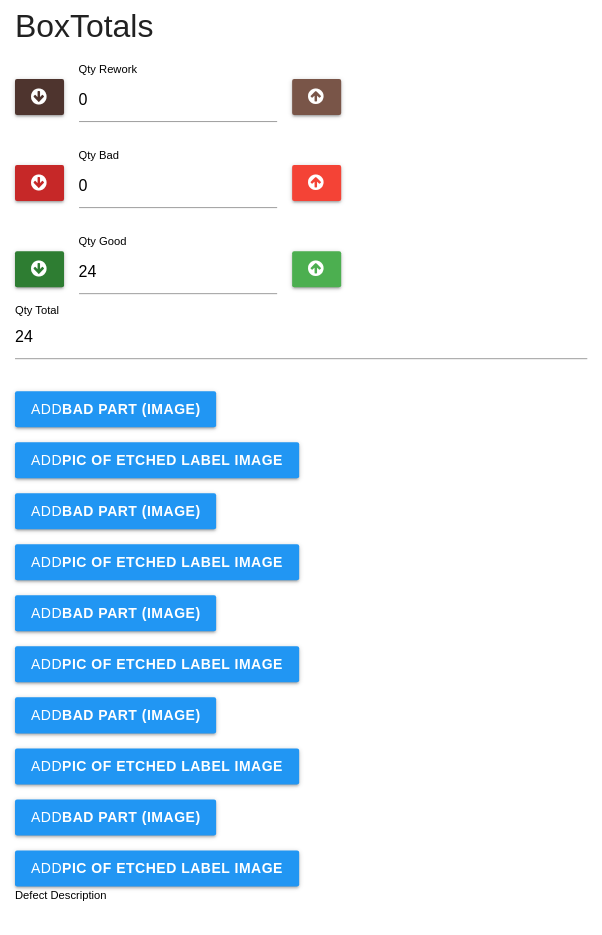 scroll, scrollTop: 271, scrollLeft: 0, axis: vertical 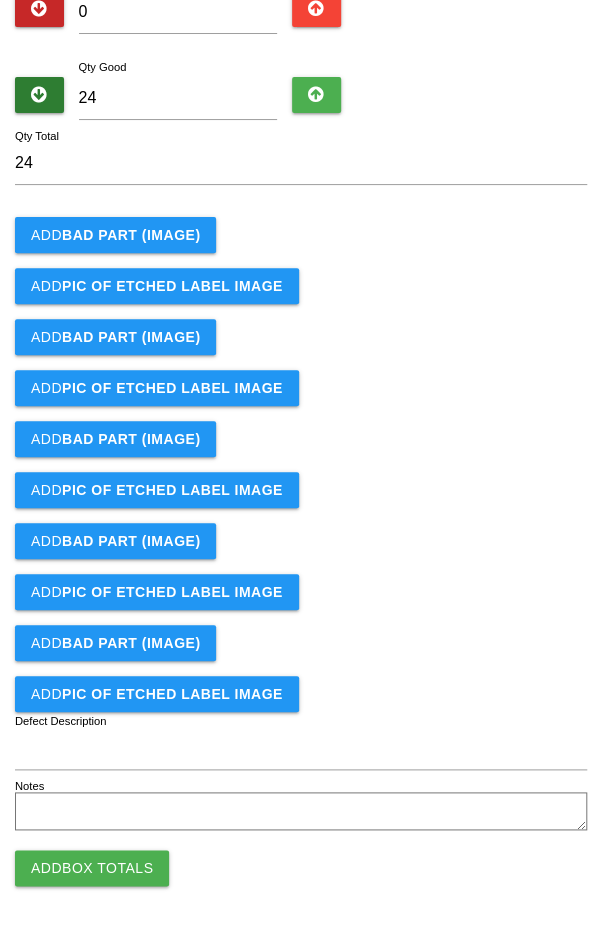 click on "Add  Box Totals" at bounding box center [92, 868] 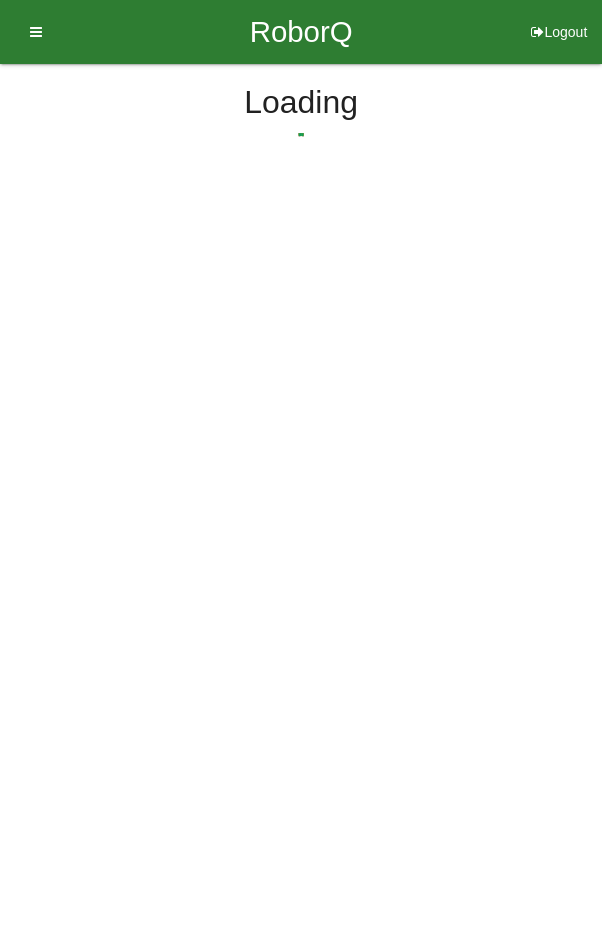 scroll, scrollTop: 0, scrollLeft: 0, axis: both 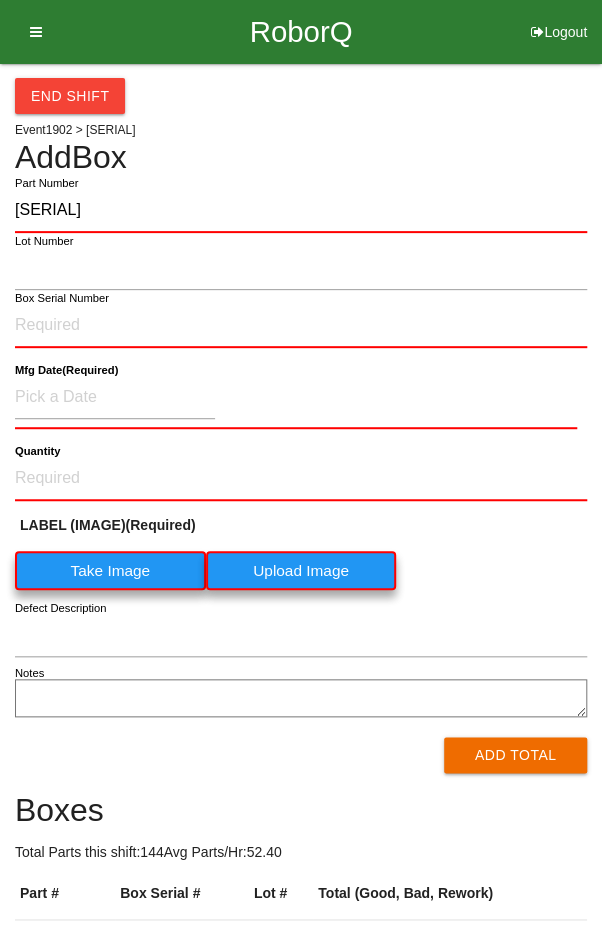 type on "[SERIAL]" 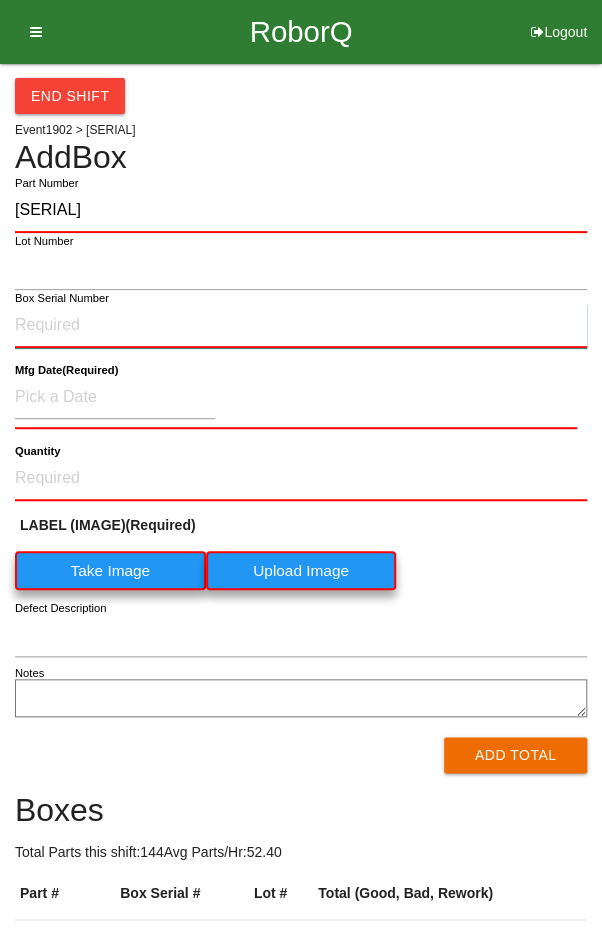 click on "Box Serial Number" at bounding box center [301, 326] 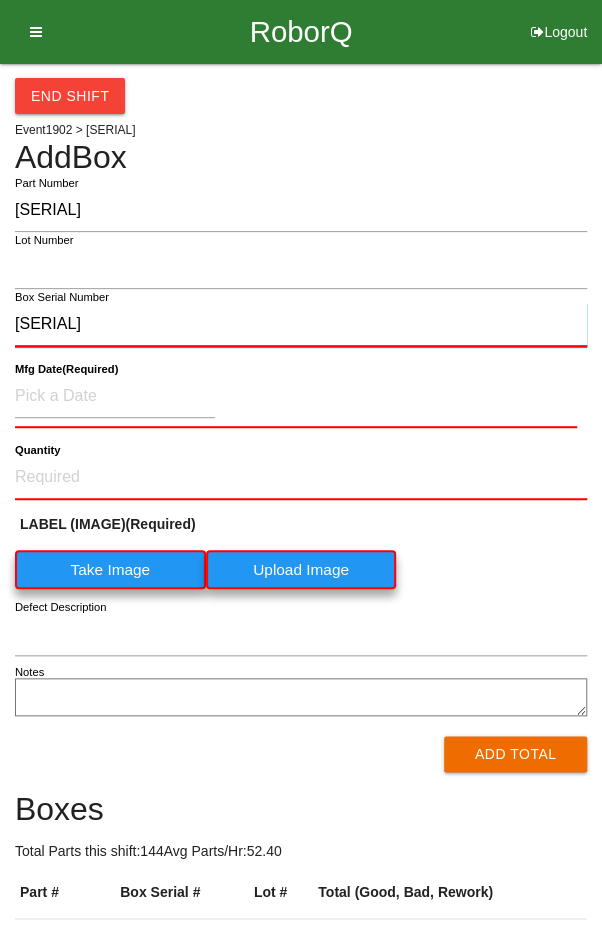 type on "[SERIAL]" 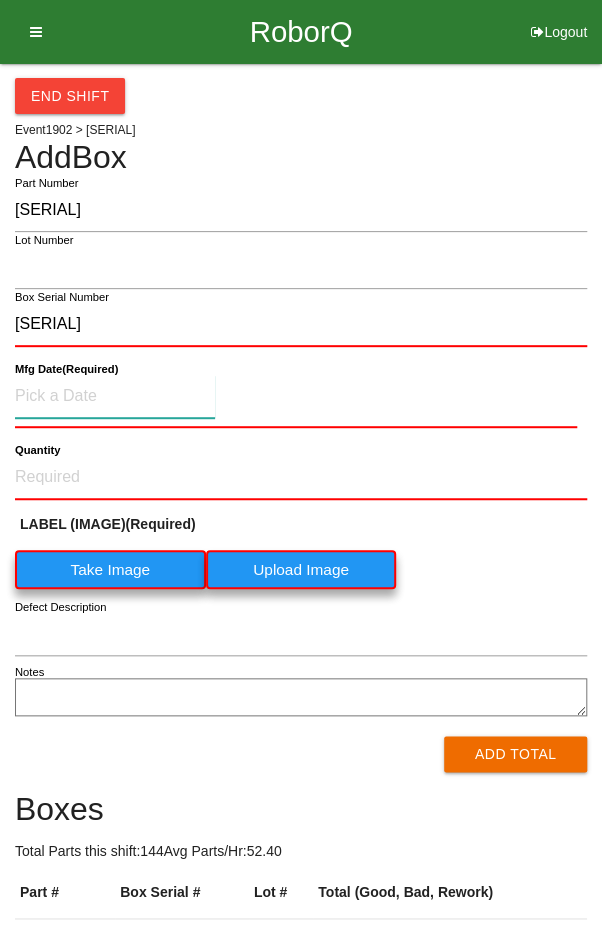 click at bounding box center (115, 396) 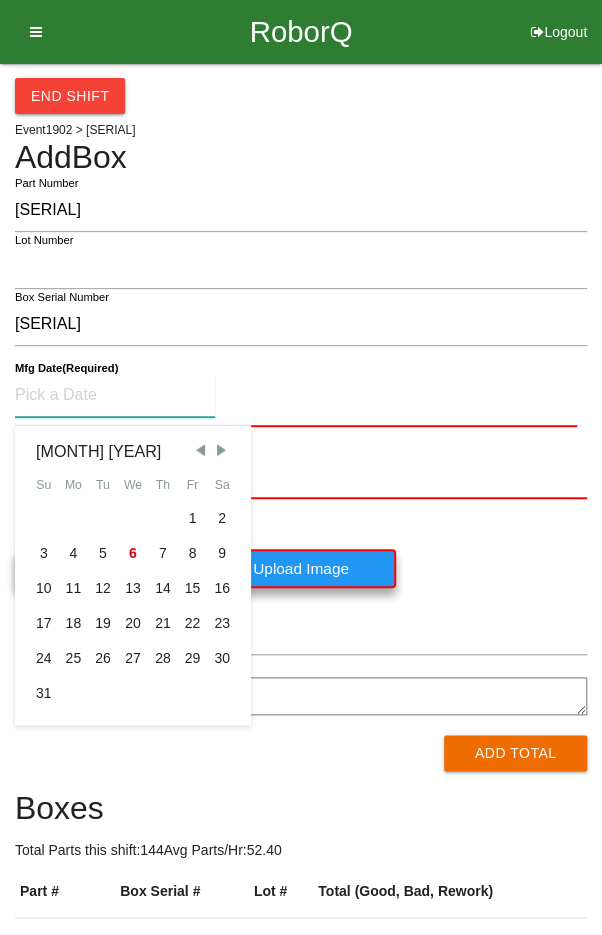 click on "5" at bounding box center (103, 553) 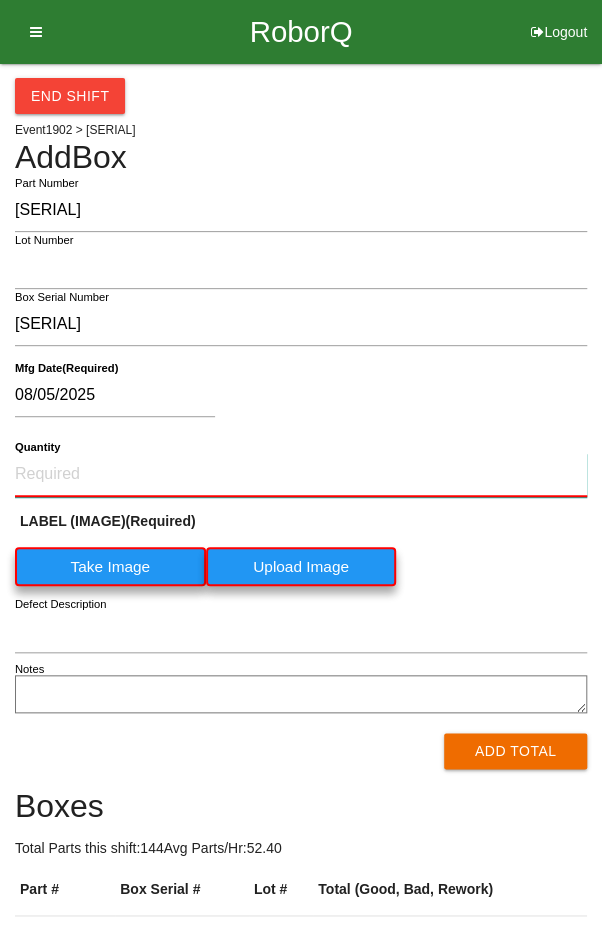 click on "Quantity" at bounding box center [301, 475] 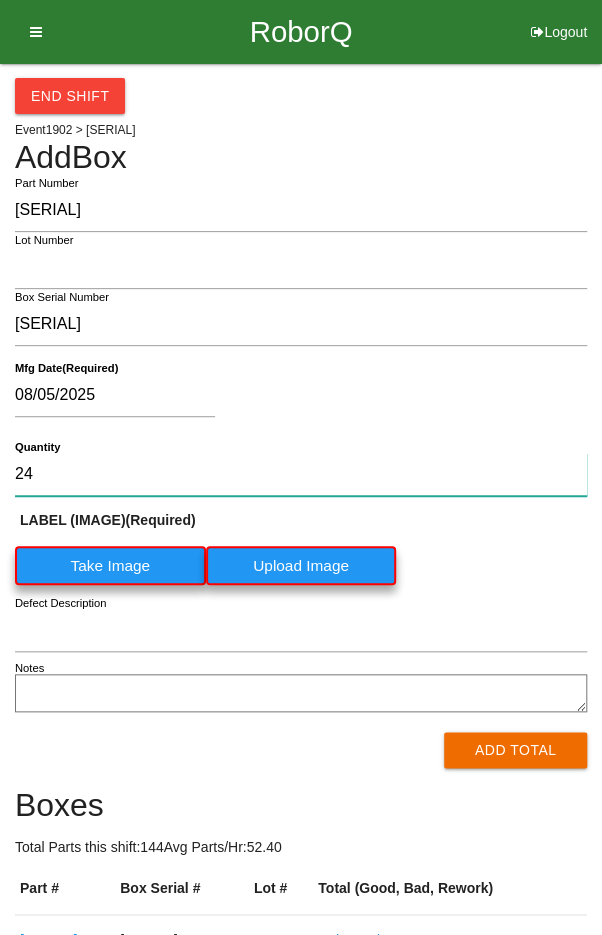 type on "24" 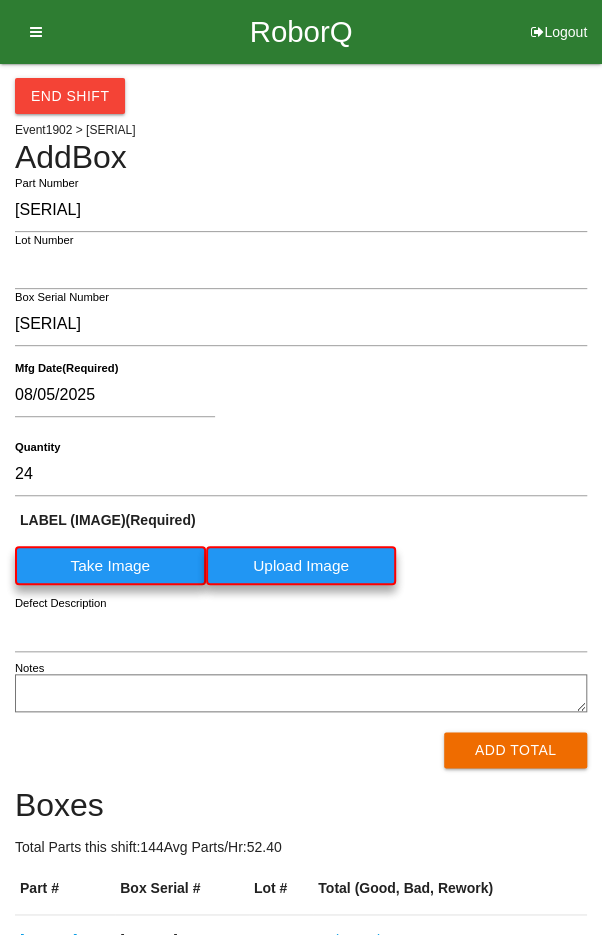 click on "Take Image" at bounding box center (110, 565) 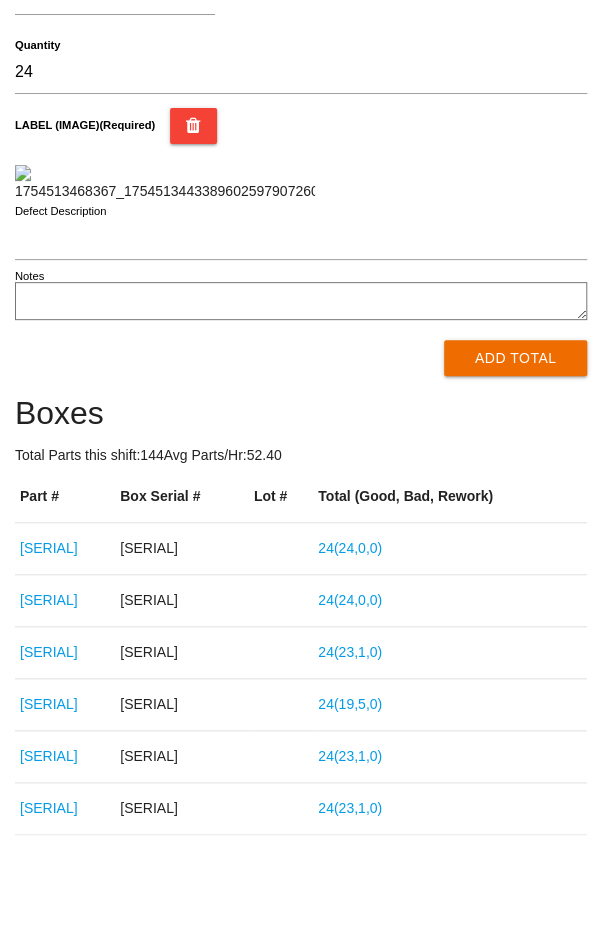 scroll, scrollTop: 410, scrollLeft: 0, axis: vertical 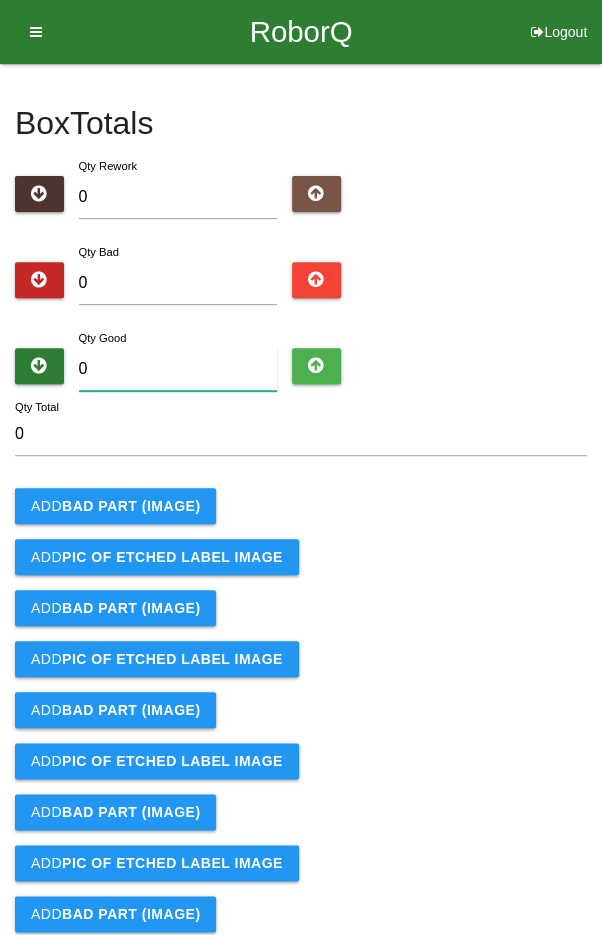 click on "0" at bounding box center (178, 369) 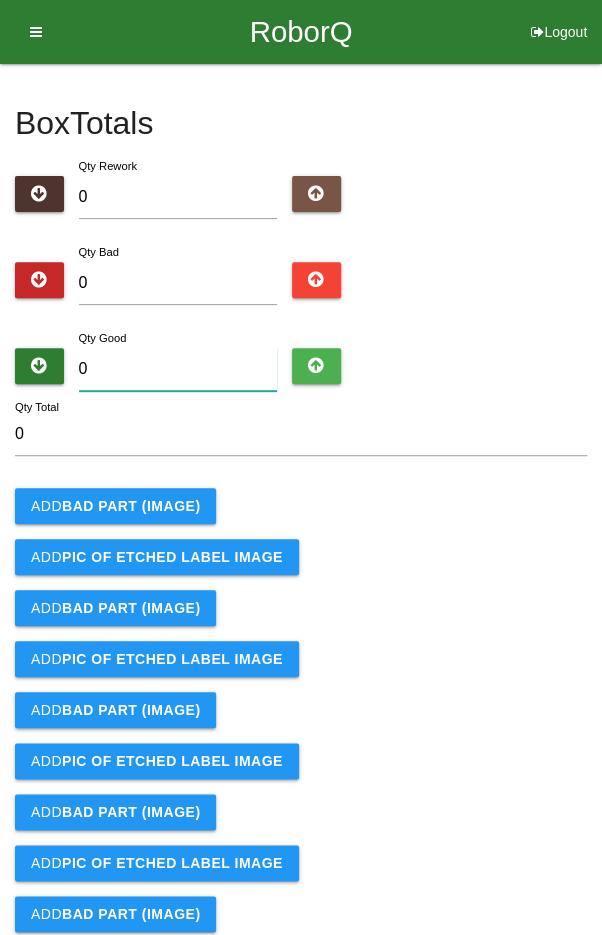 type on "2" 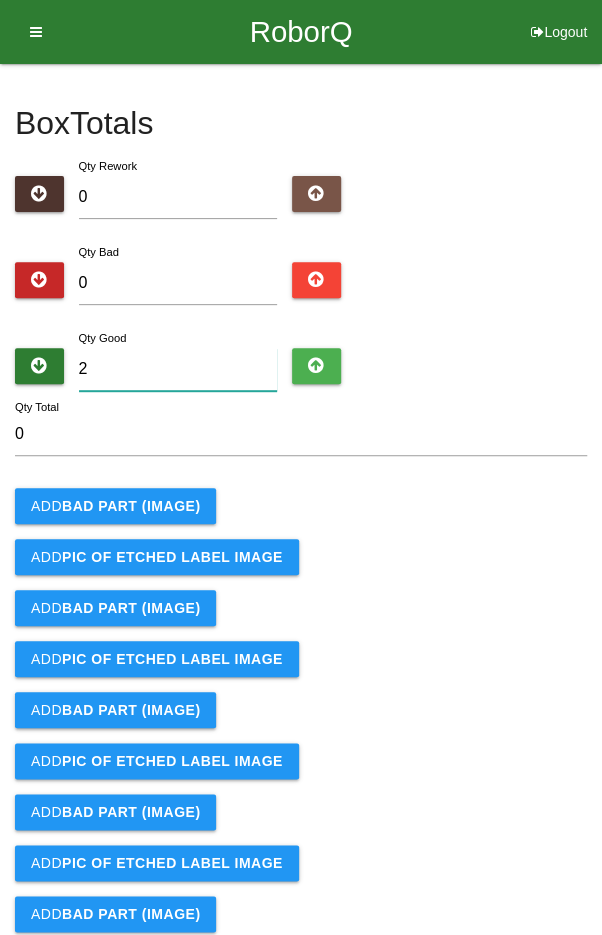 type on "2" 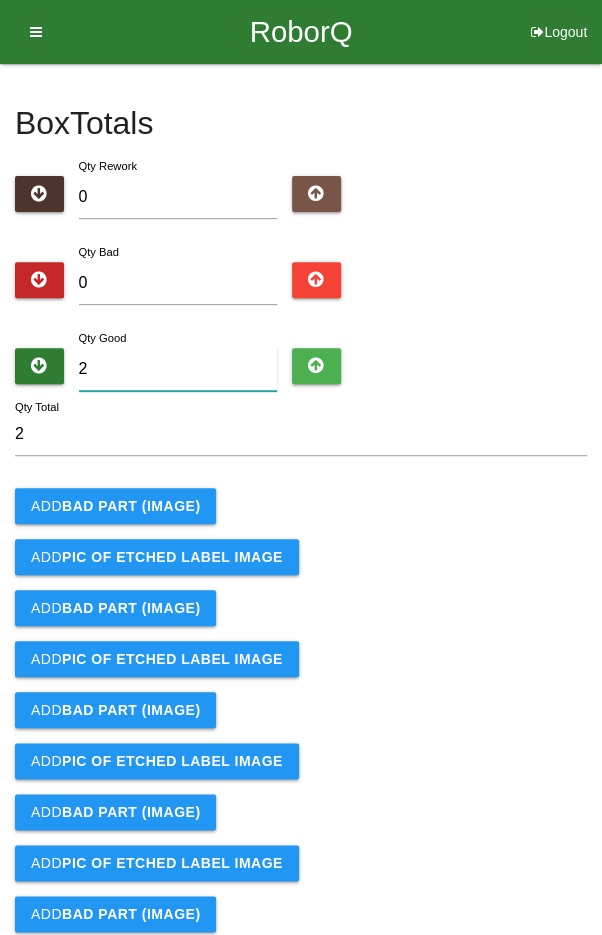type on "24" 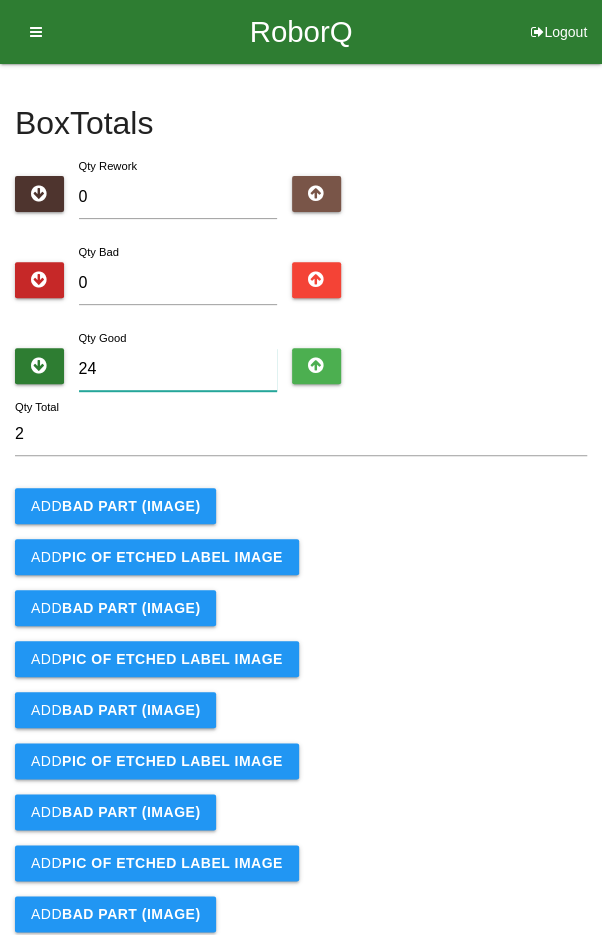 type on "24" 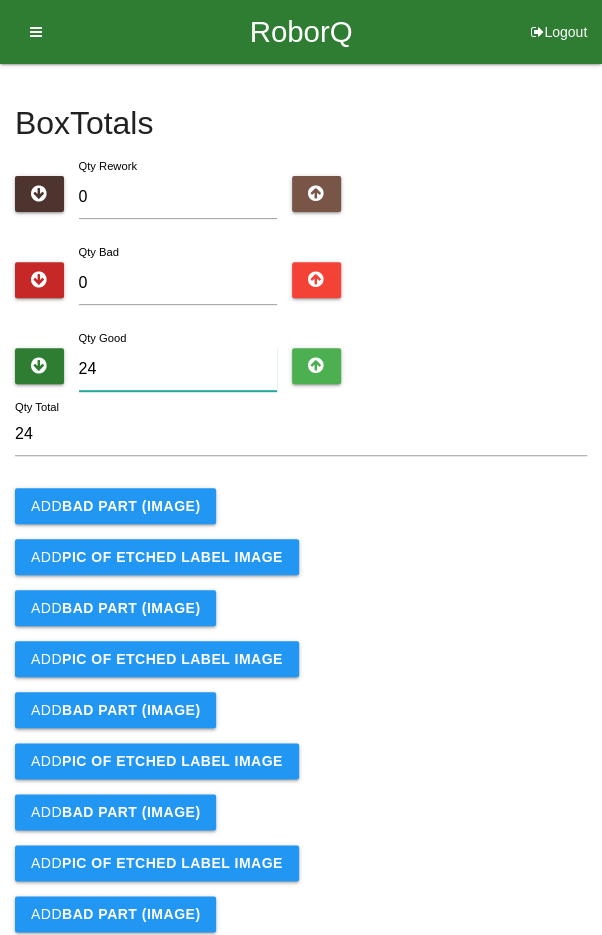 type on "24" 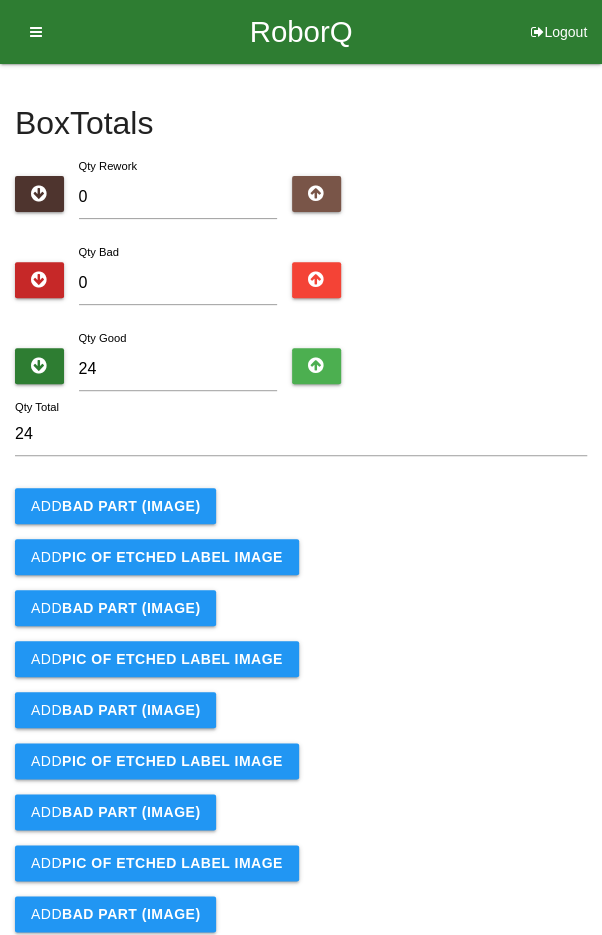 click on "Add  BAD PART (IMAGE)" at bounding box center [301, 506] 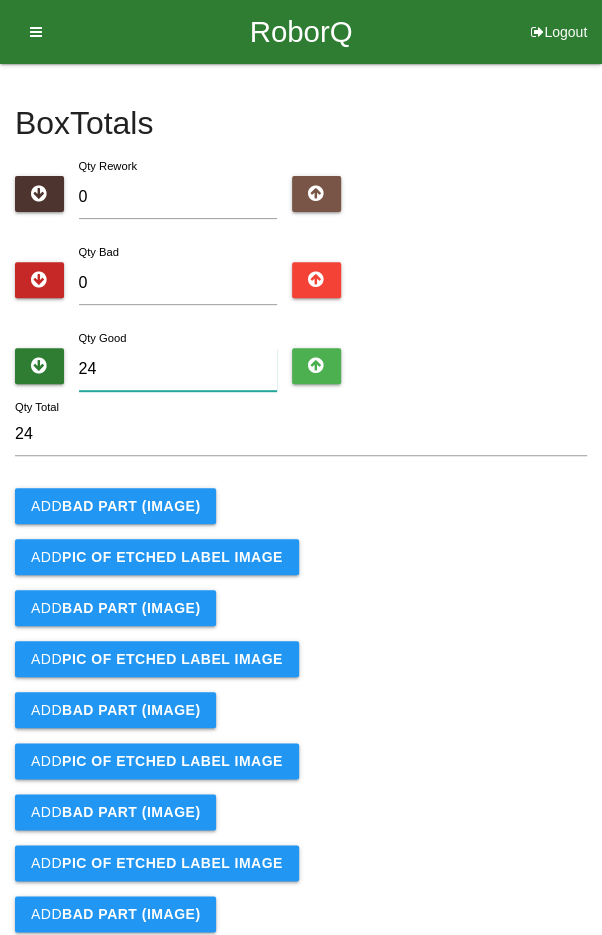 click on "24" at bounding box center [178, 369] 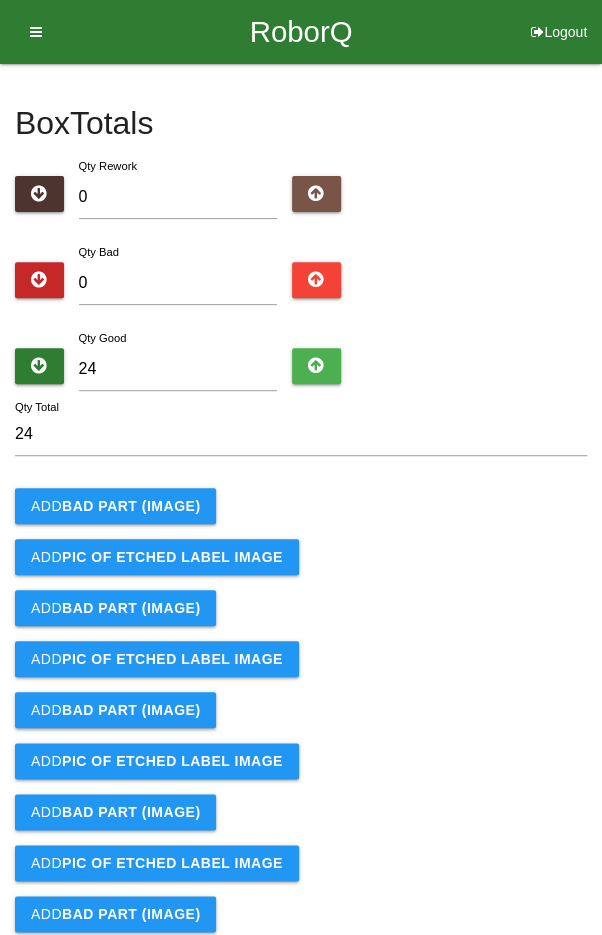 click on "Box  Totals  Translate Weight Weight unit:    Rework Weight Bad Weight Good Weight 0 Total Weight Save Qty Rework 0 Qty Bad 0 Qty Good 24 24 Qty Total Add  BAD PART (IMAGE) Add  PIC of ETCHED LABEL Image Add  BAD PART (IMAGE) Add  PIC of ETCHED LABEL Image Add  BAD PART (IMAGE) Add  PIC of ETCHED LABEL Image Add  BAD PART (IMAGE) Add  PIC of ETCHED LABEL Image Add  BAD PART (IMAGE) Add  PIC of ETCHED LABEL Image Add  BAD PART (IMAGE) Add  PIC of ETCHED LABEL Image Defect Description Notes Add  Box Totals" at bounding box center (301, 636) 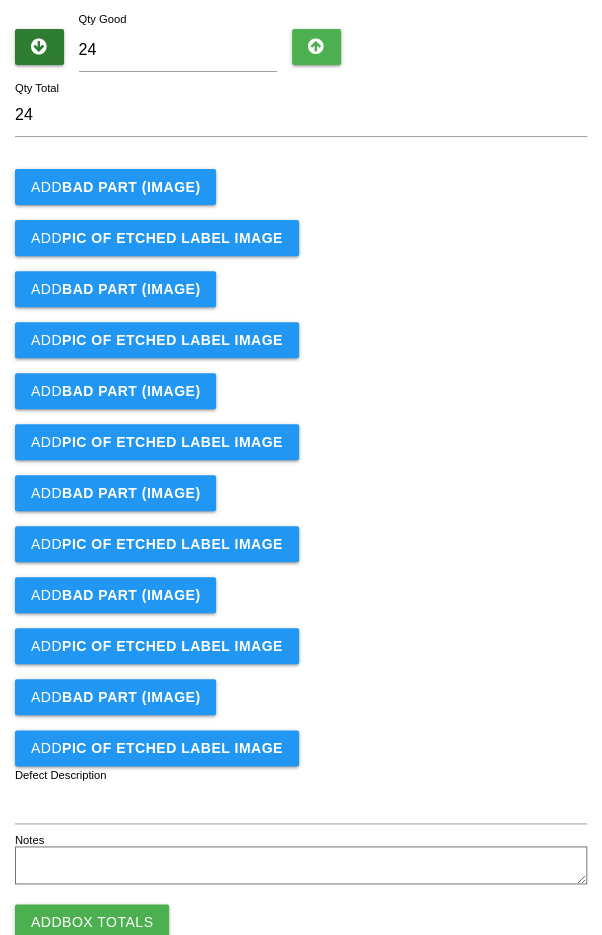 scroll, scrollTop: 373, scrollLeft: 0, axis: vertical 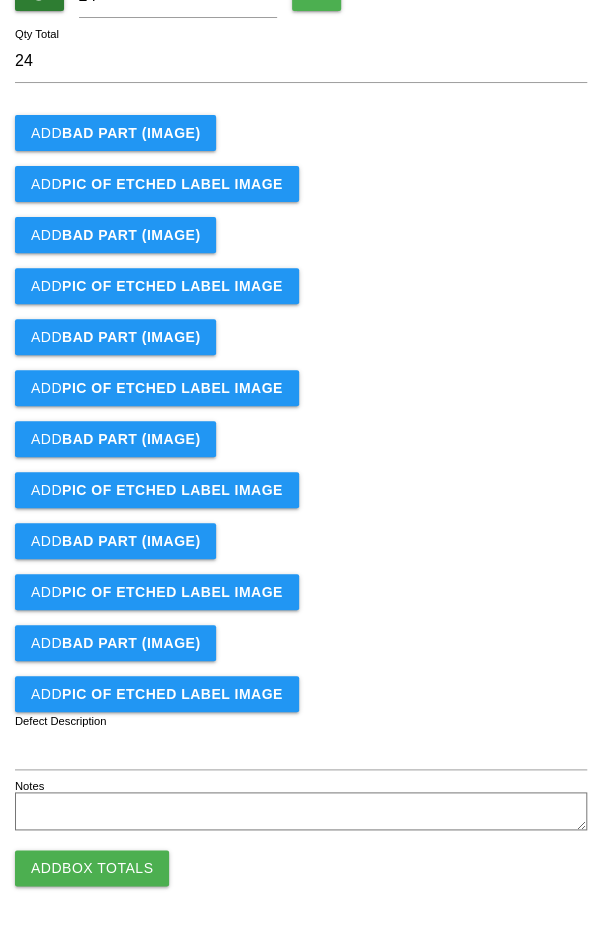 click on "Add  Box Totals" at bounding box center (92, 868) 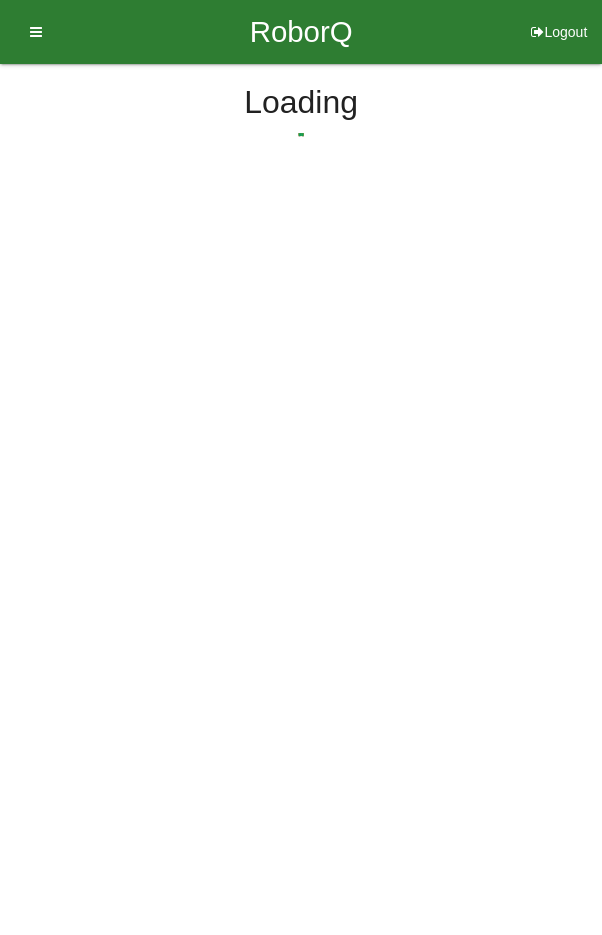scroll, scrollTop: 0, scrollLeft: 0, axis: both 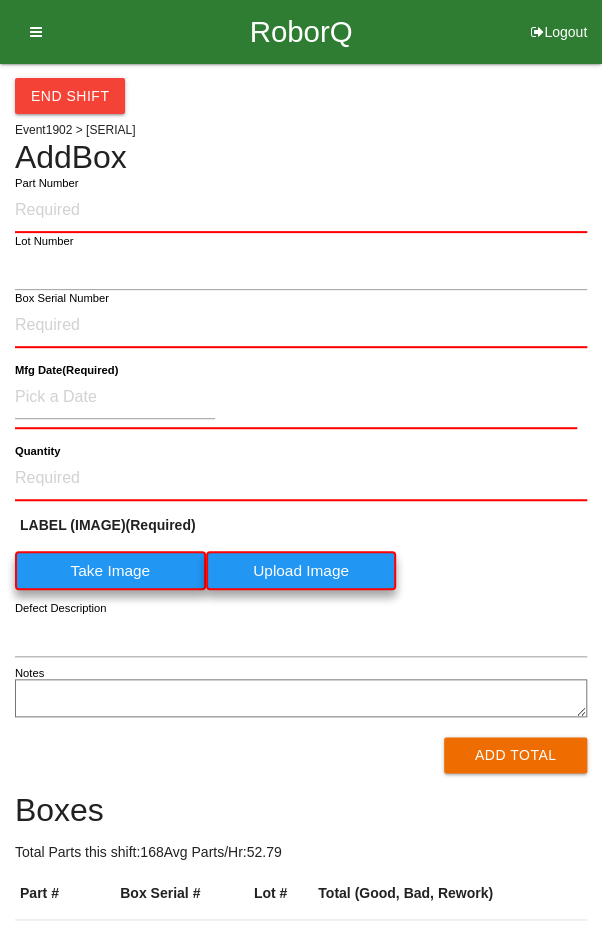 click on "End Shift Event  1902   > [SERIAL] Add  Box   Part Number    Lot Number    Box Serial Number    Mfg Date  (Required) Quantity LABEL (IMAGE)  (Required)  Take Image Upload Image    Defect Description Notes Add Total Boxes Total Parts this shift:  168  Avg Parts/Hr:  52.79 Part # Box Serial # Lot # Total (Good, Bad, Rework) [SERIAL] 24  ( 24 ,  0 ,  0 ) [SERIAL] 24  ( 24 ,  0 ,  0 ) [SERIAL] 24  ( 24 ,  0 ,  0 ) [SERIAL] 24  ( 23 ,  1 ,  0 ) [SERIAL] 24  ( 19 ,  5 ,  0 ) [SERIAL] 24  ( 23 ,  1 ,  0 ) [SERIAL] 24  ( 23 ,  1 ,  0 )" at bounding box center [301, 674] 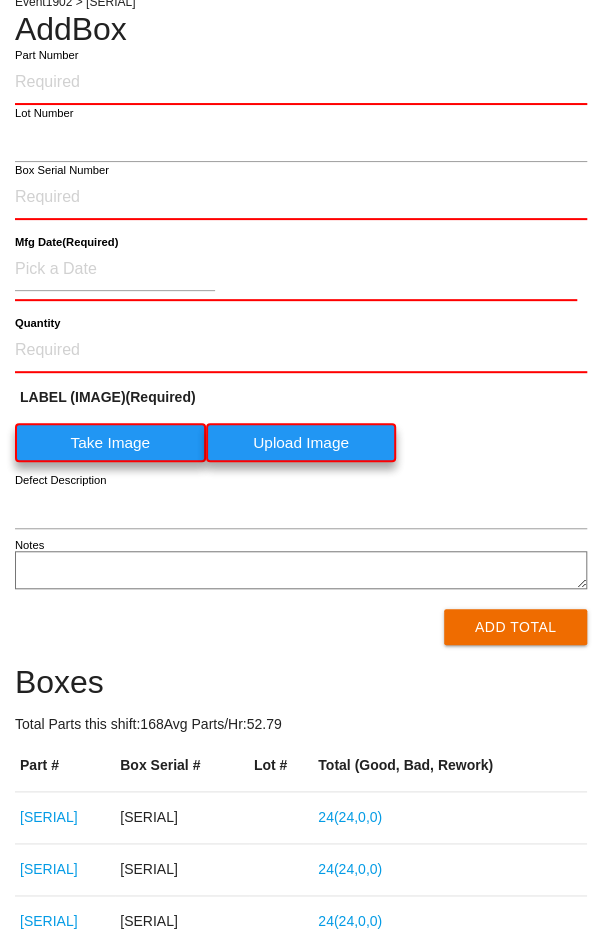 scroll, scrollTop: 0, scrollLeft: 0, axis: both 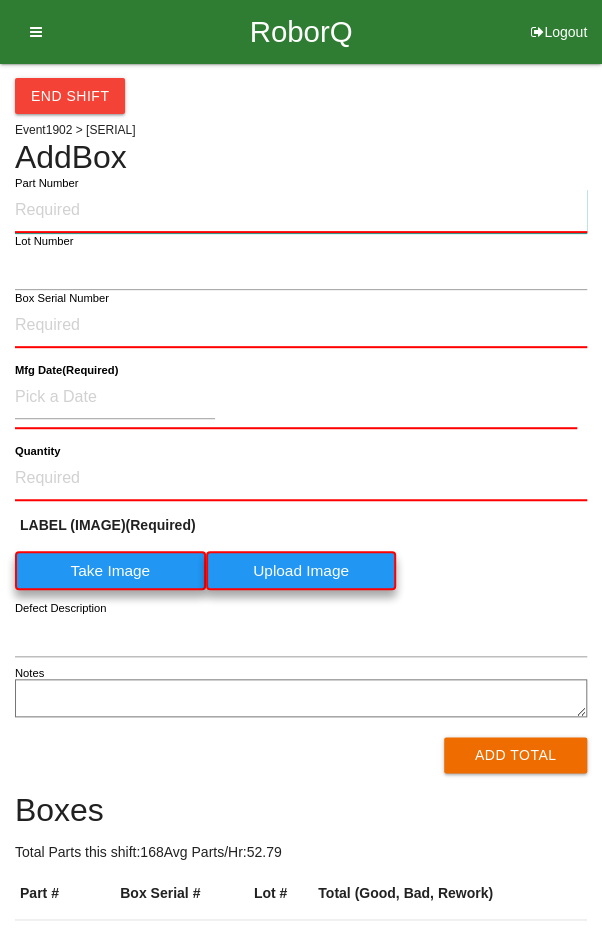 paste on "[SERIAL]" 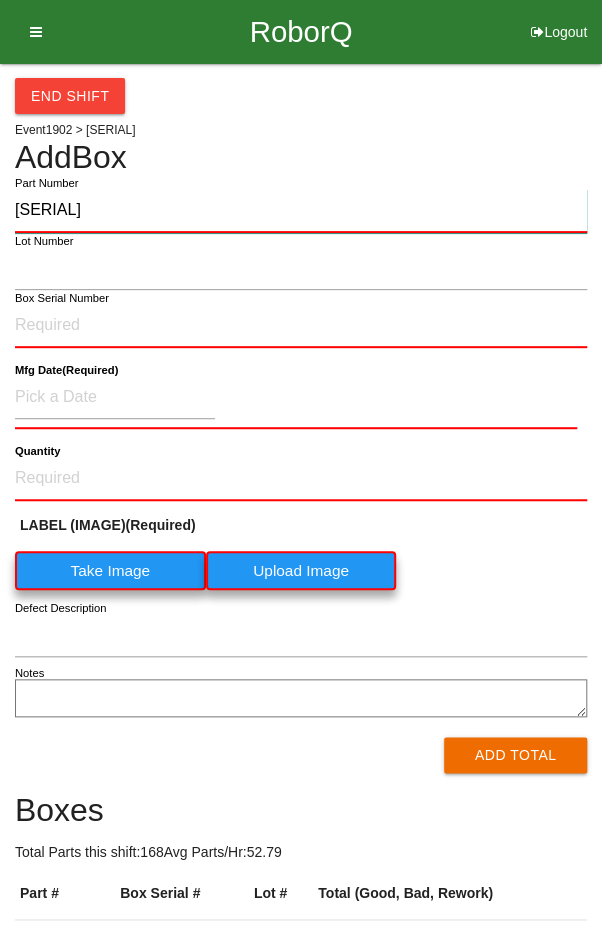 type on "[SERIAL]" 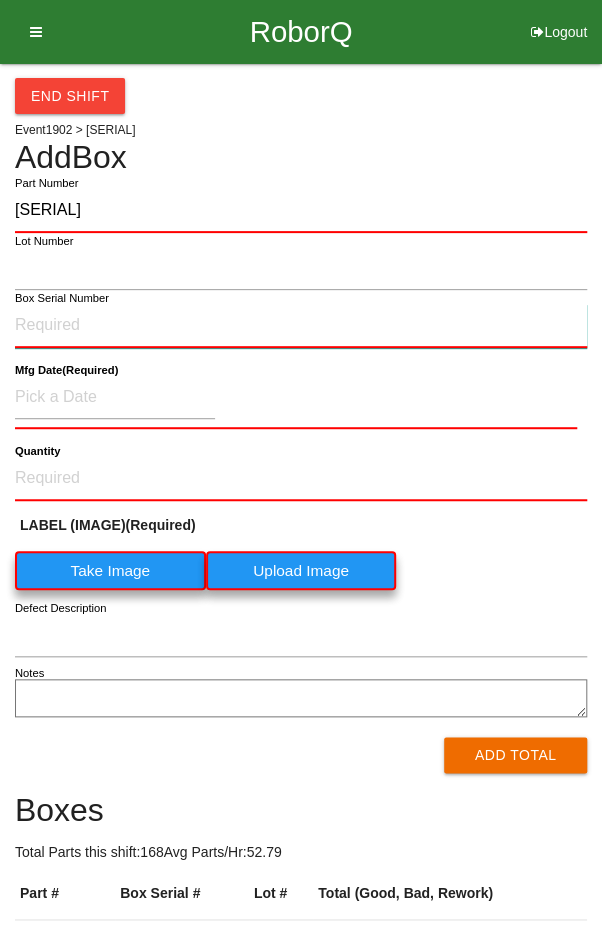 click on "Box Serial Number" at bounding box center [301, 326] 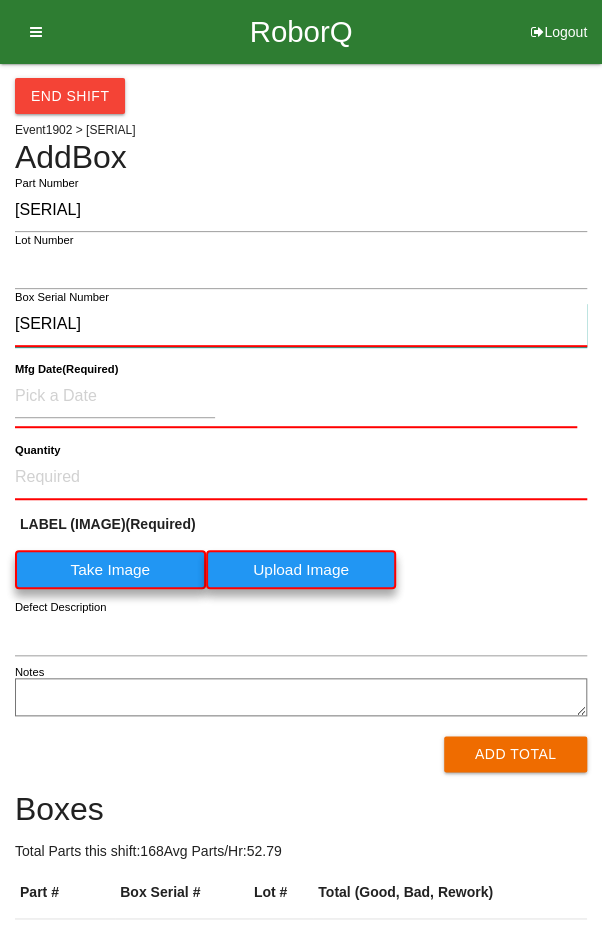 type on "[SERIAL]" 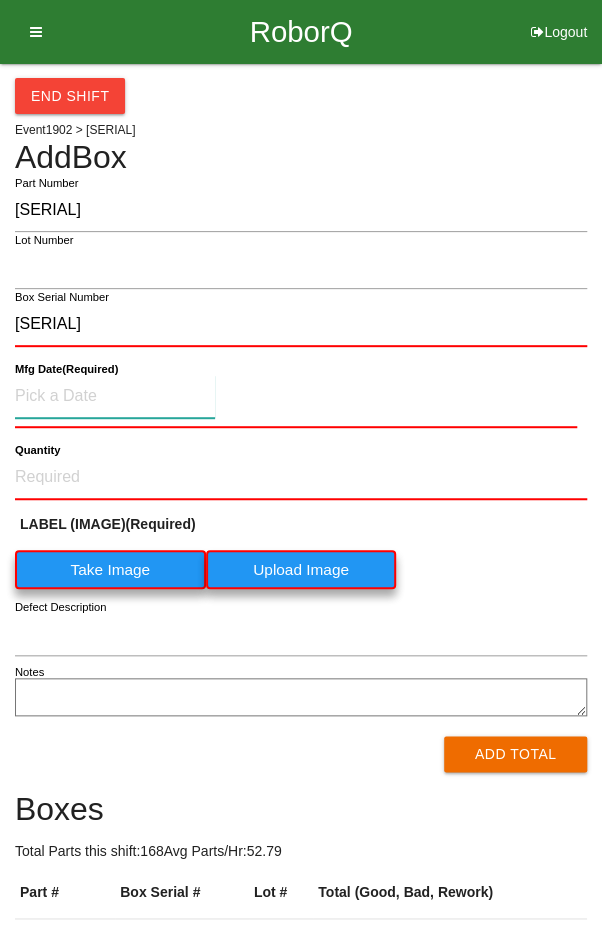 click at bounding box center (115, 396) 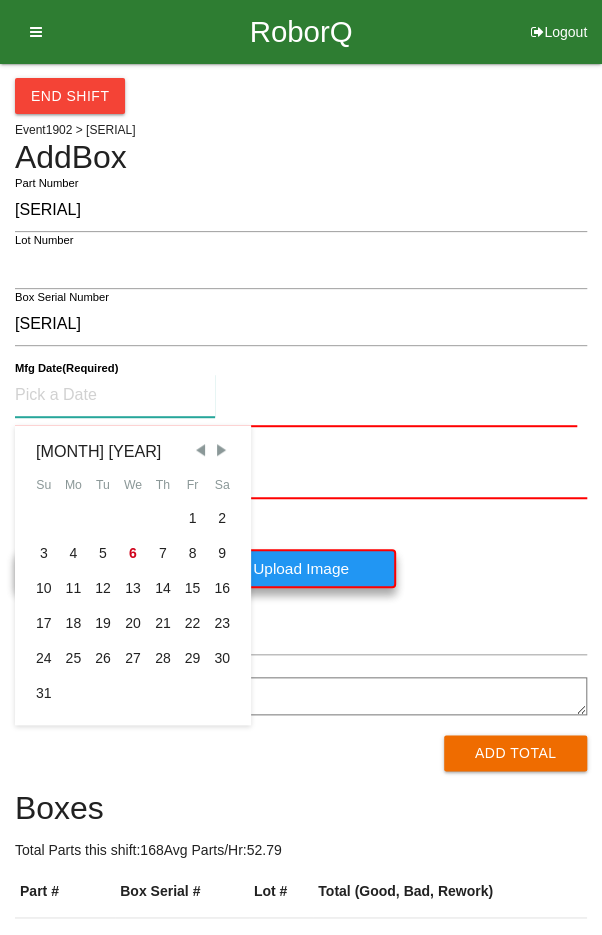 click on "5" at bounding box center (103, 553) 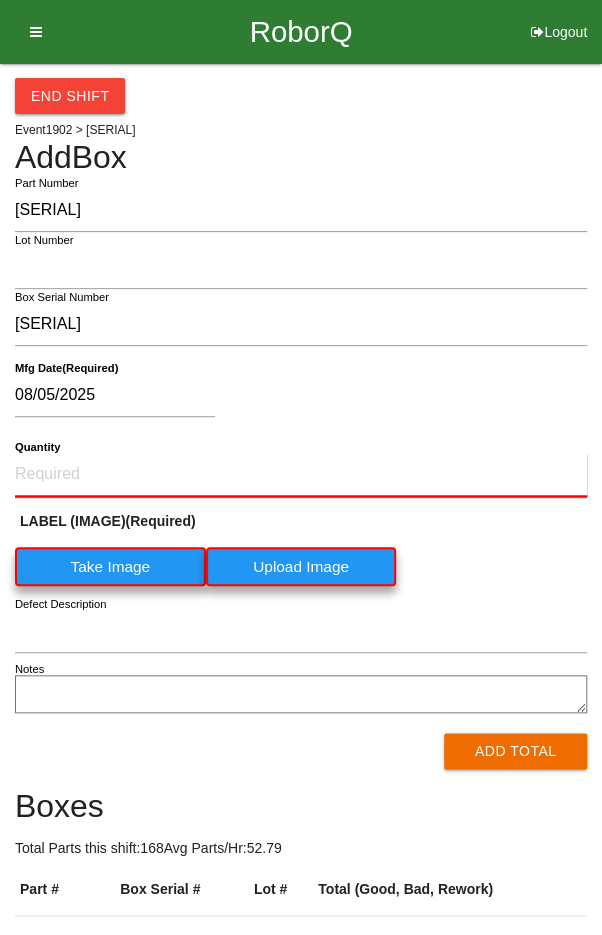 click on "Quantity" at bounding box center [301, 475] 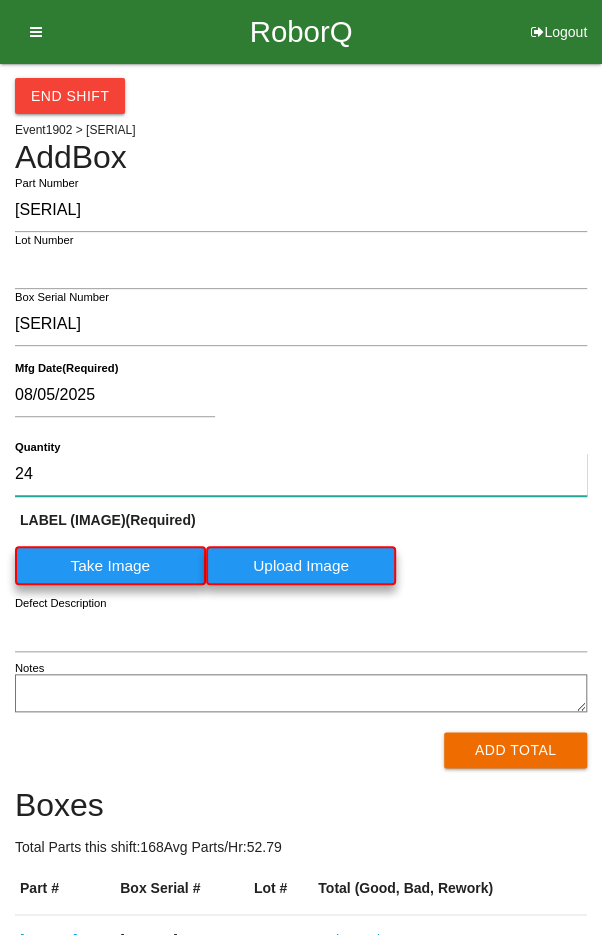 type on "24" 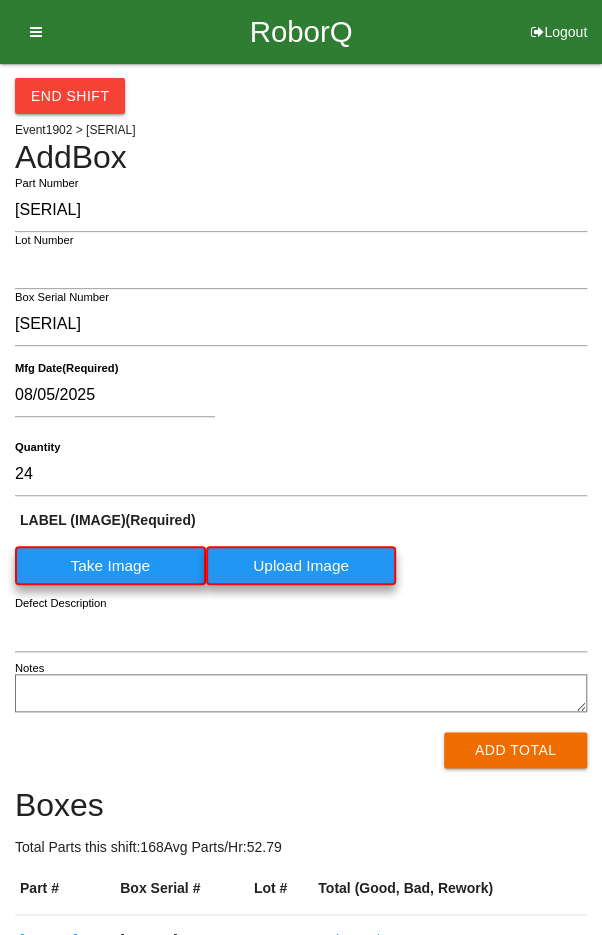 click on "Take Image" at bounding box center (110, 565) 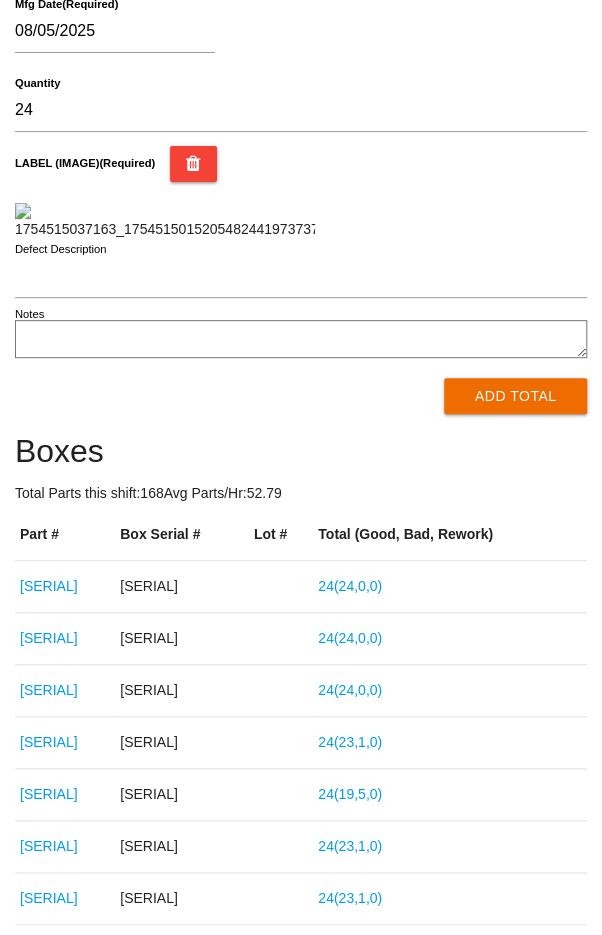 scroll, scrollTop: 386, scrollLeft: 0, axis: vertical 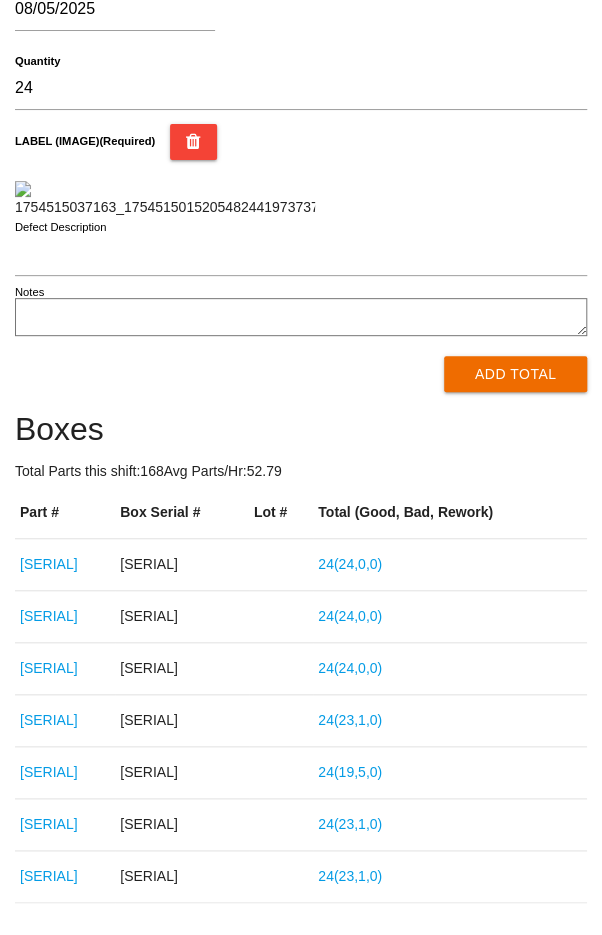click on "Add Total" at bounding box center (515, 374) 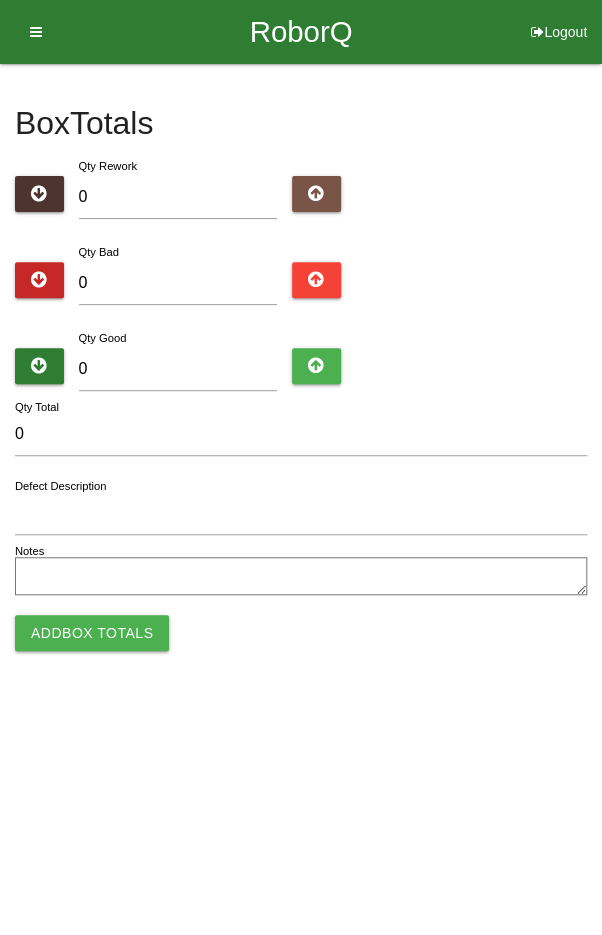scroll, scrollTop: 0, scrollLeft: 0, axis: both 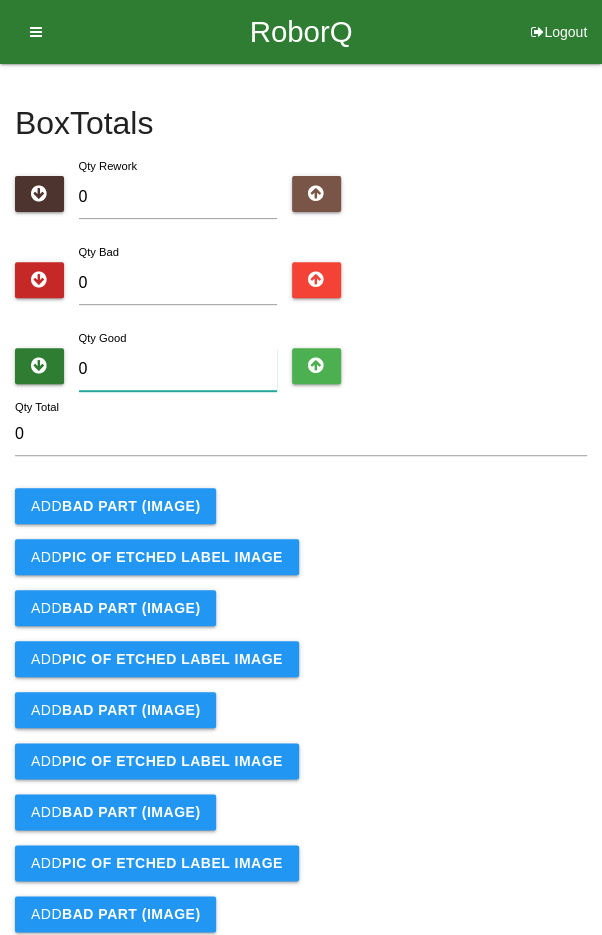 click on "0" at bounding box center [178, 369] 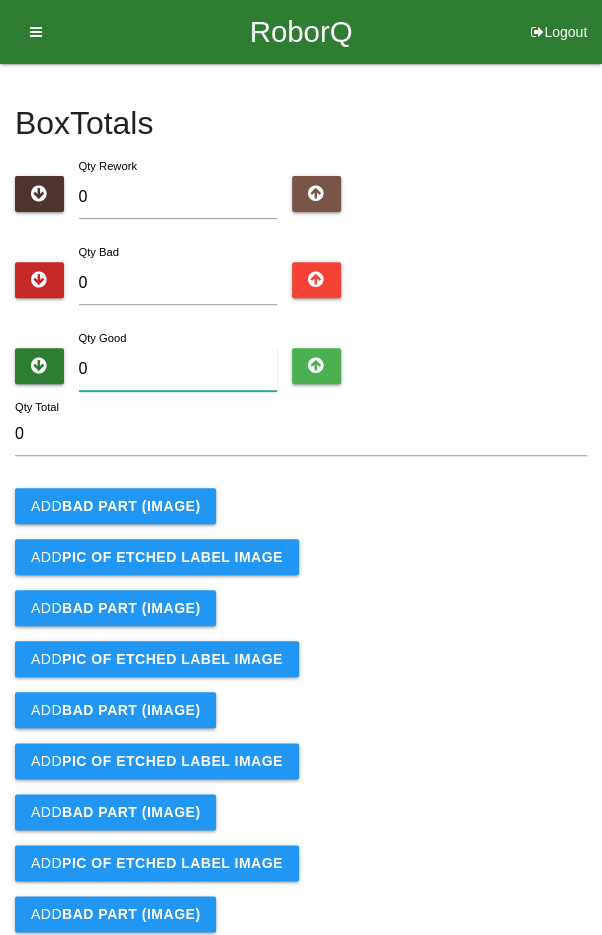 type on "2" 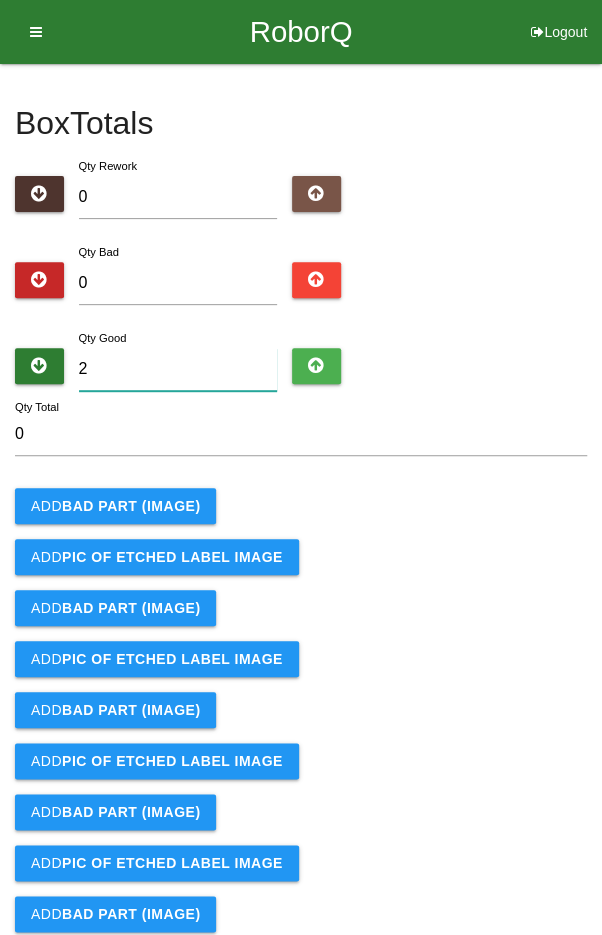 type on "2" 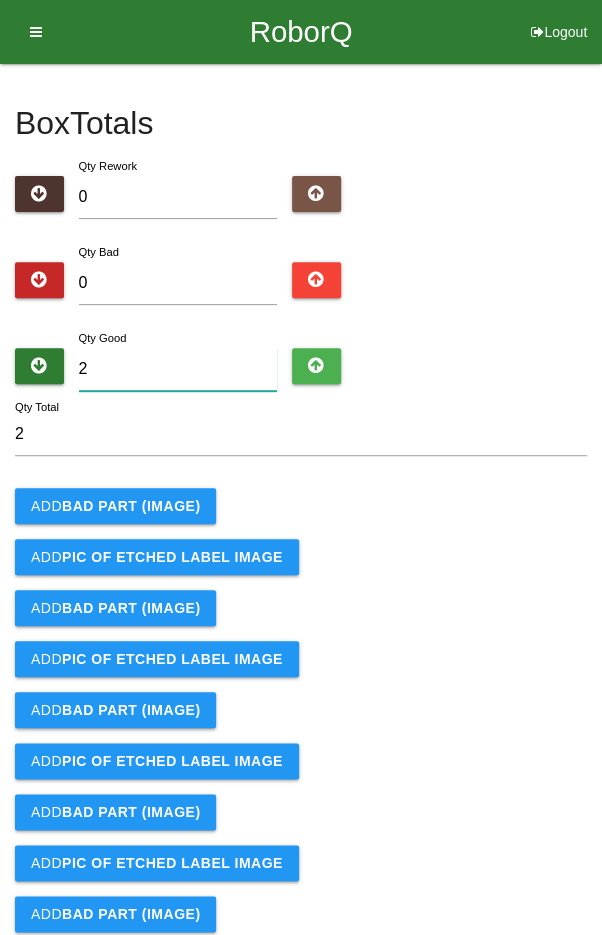 type on "24" 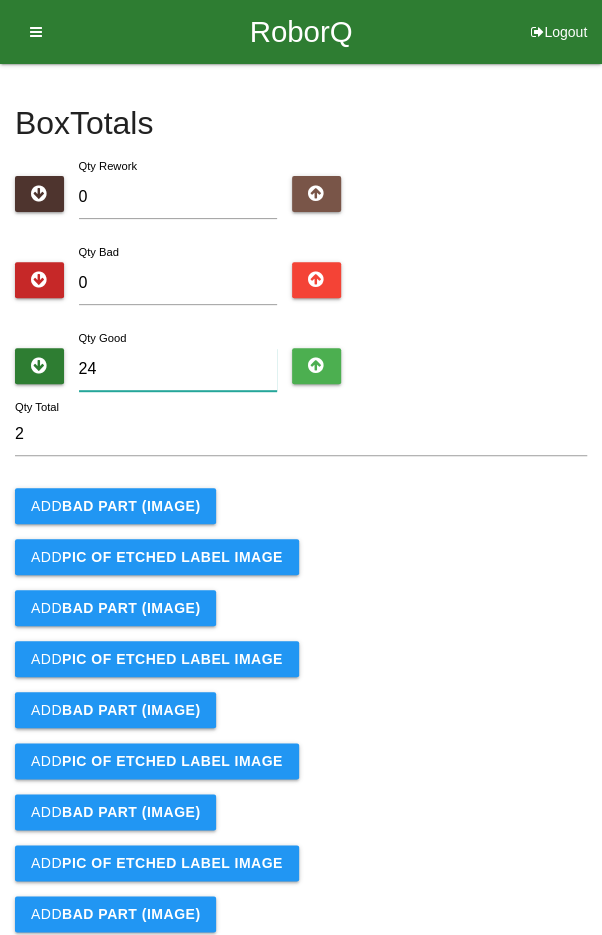 type on "24" 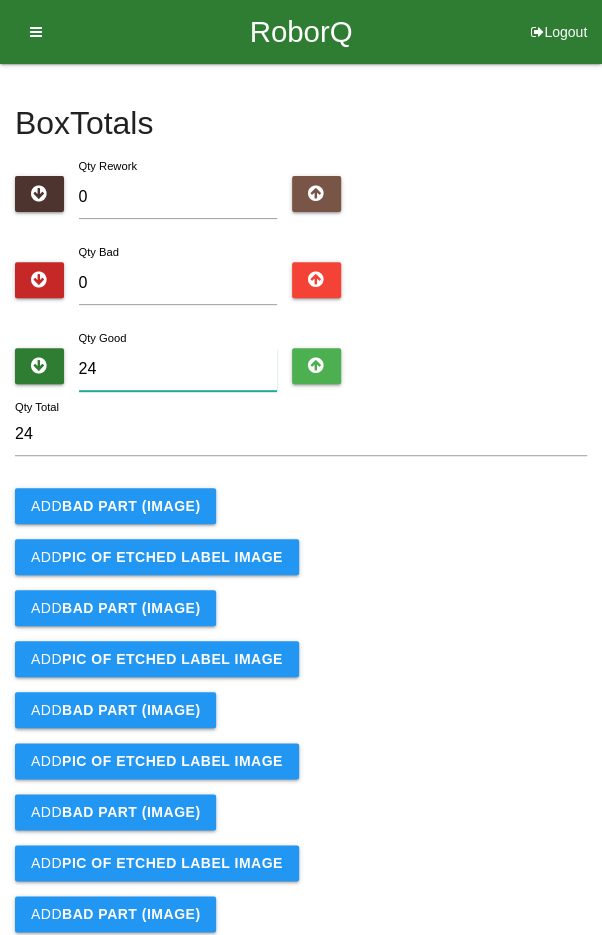 type on "24" 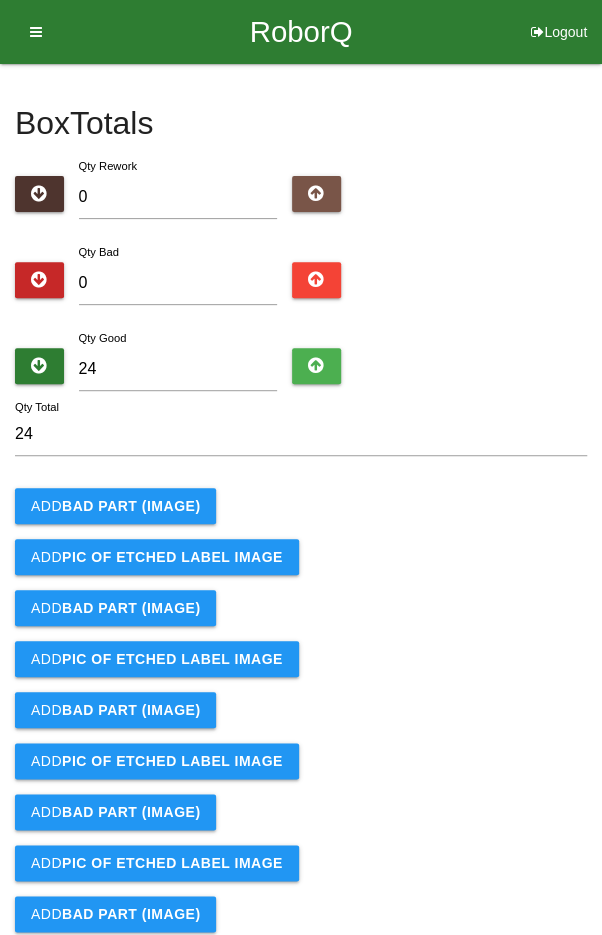 click on "Qty Bad 0" at bounding box center [301, 277] 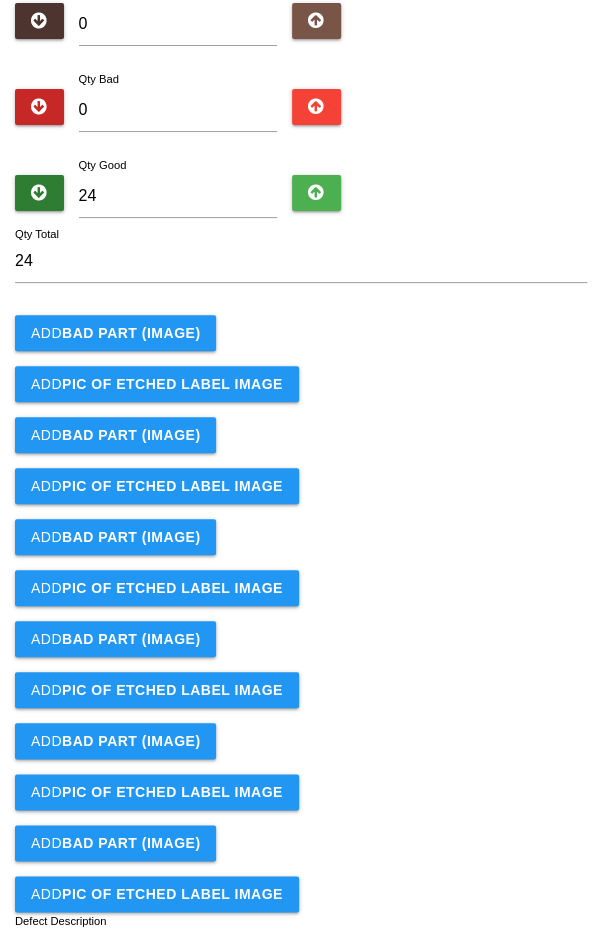 scroll, scrollTop: 373, scrollLeft: 0, axis: vertical 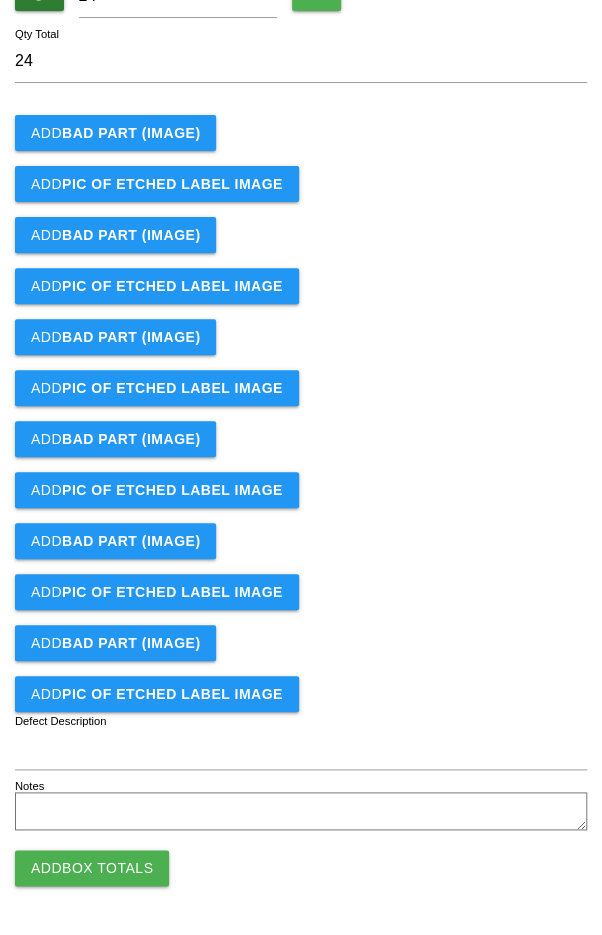 click on "Add  Box Totals" at bounding box center [92, 868] 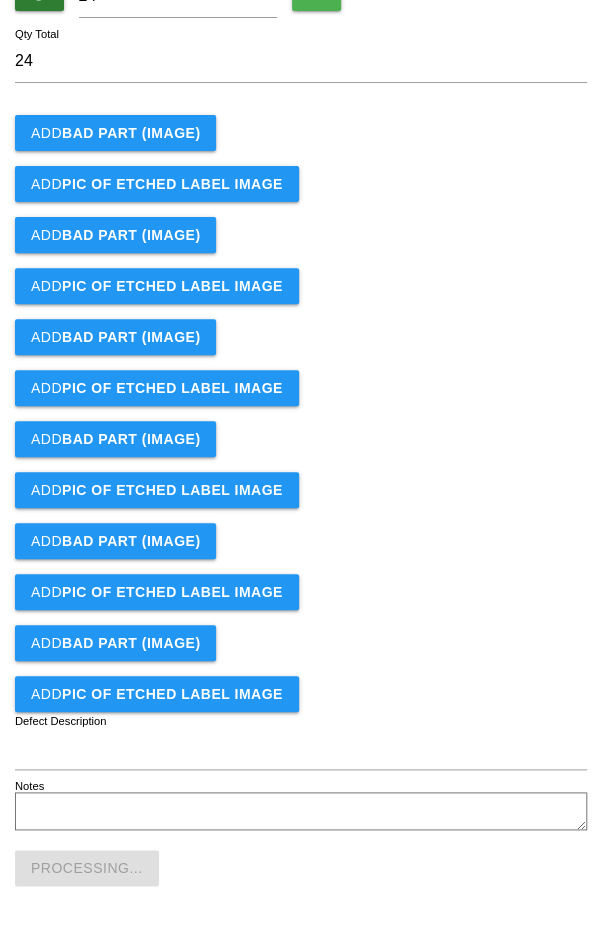 scroll, scrollTop: 0, scrollLeft: 0, axis: both 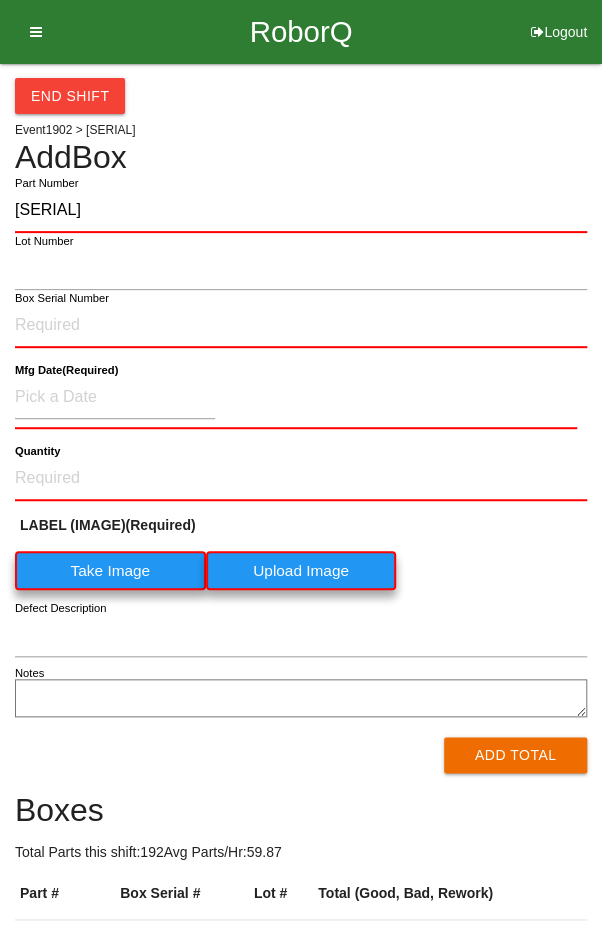 type on "[SERIAL]" 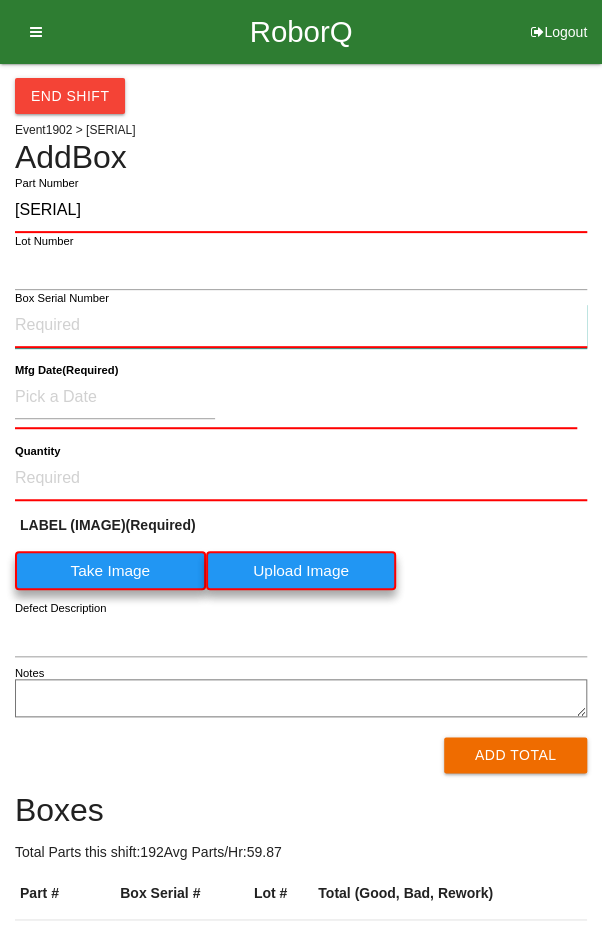 click on "Box Serial Number" at bounding box center [301, 326] 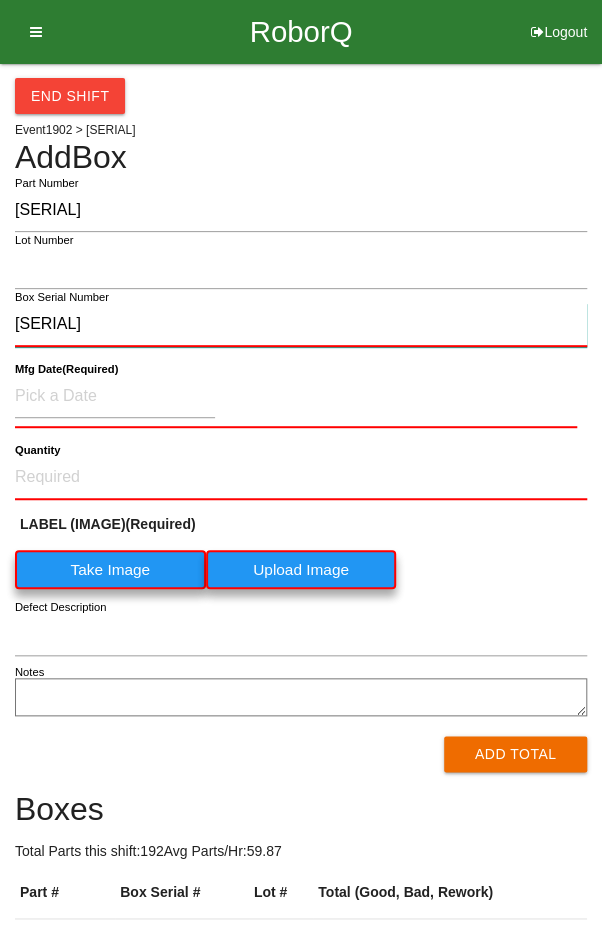 type on "[SERIAL]" 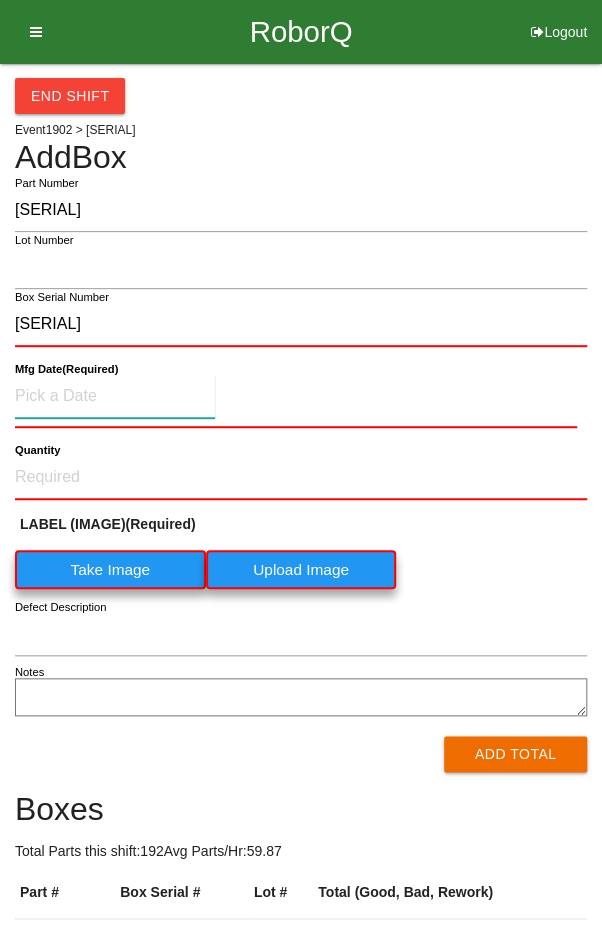 click at bounding box center [115, 396] 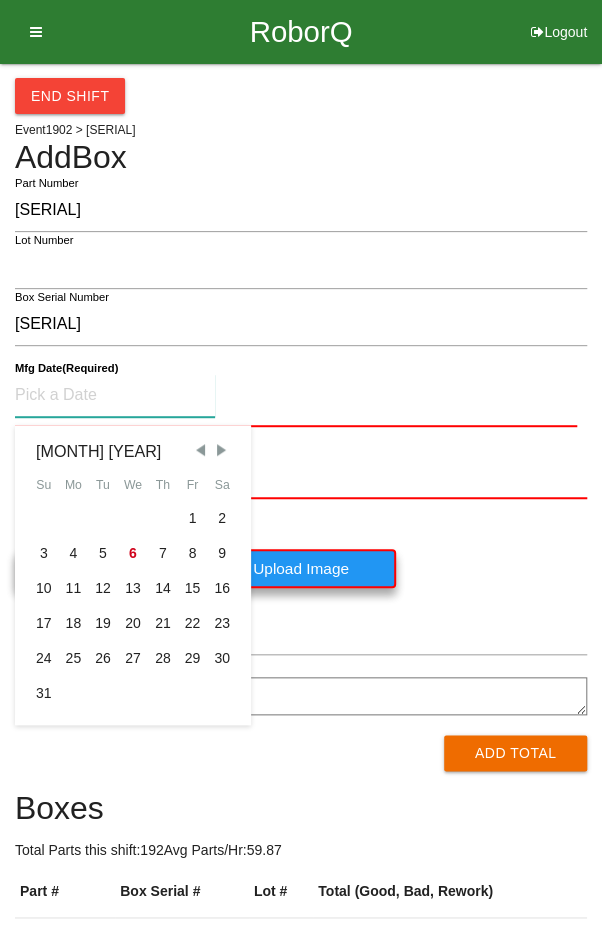 click on "5" at bounding box center (103, 553) 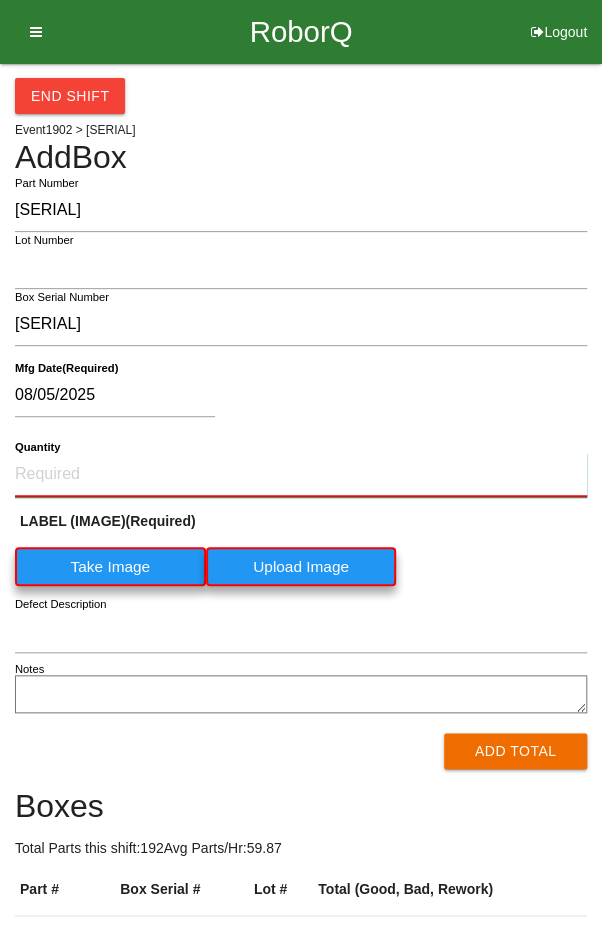 click on "Quantity" at bounding box center [301, 475] 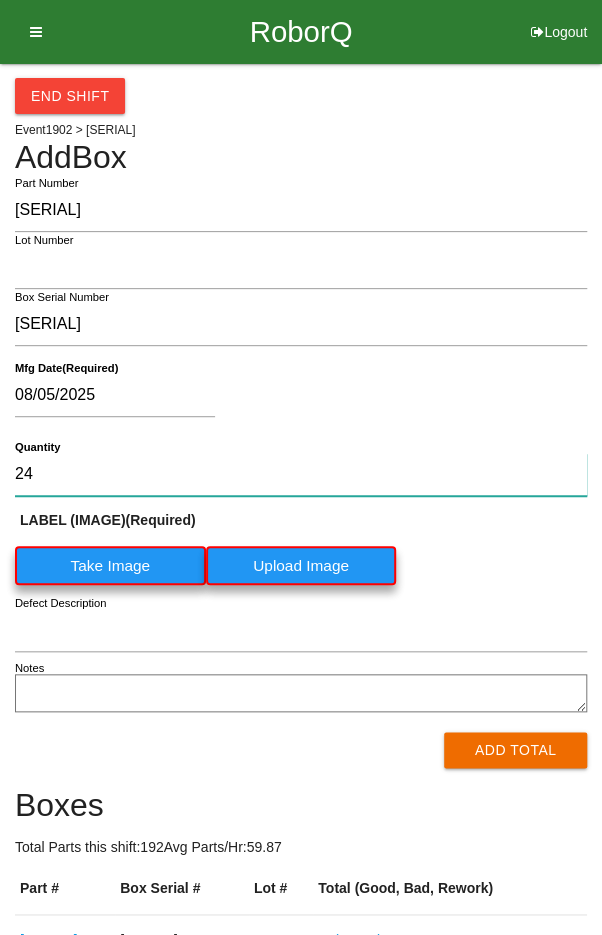 type on "24" 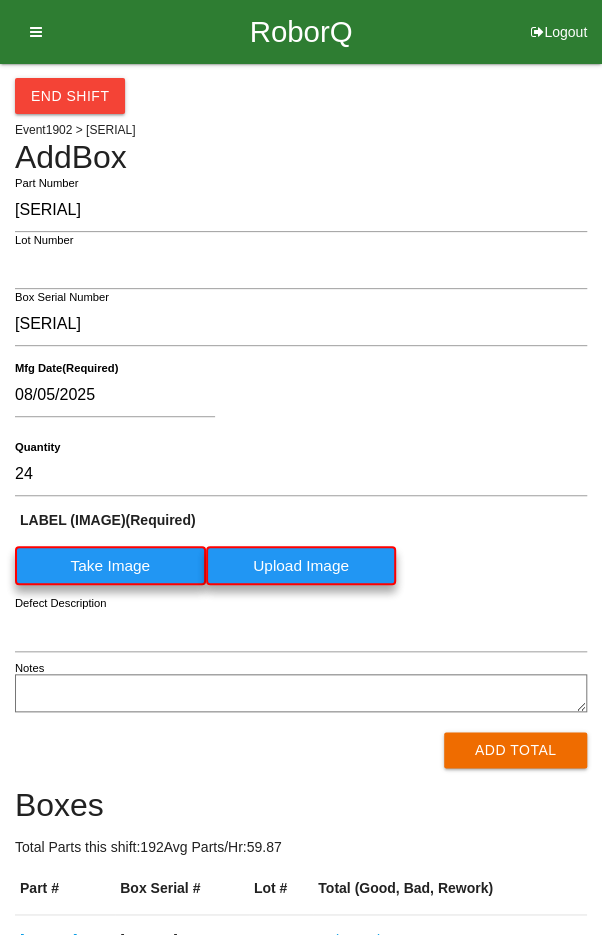 click on "Take Image" at bounding box center [110, 565] 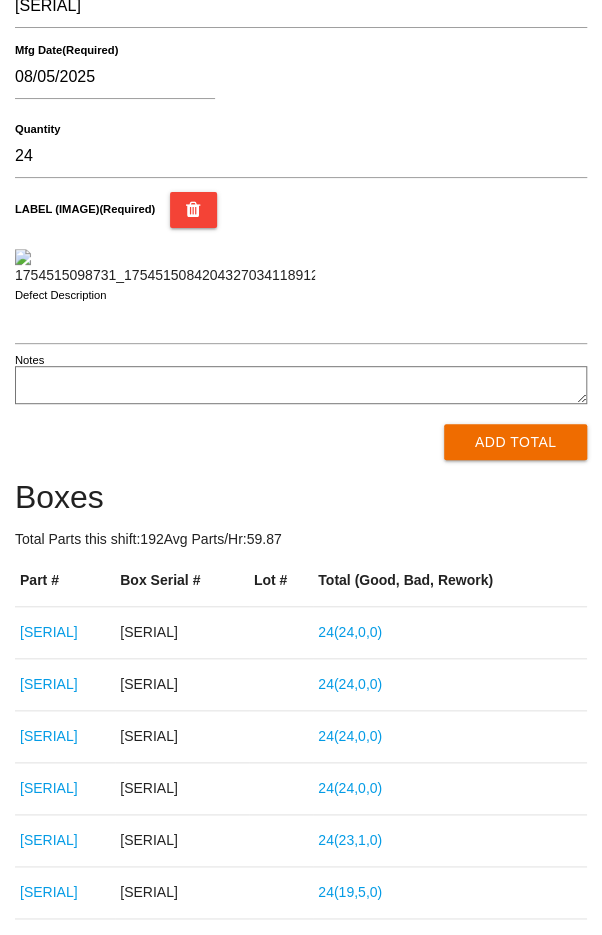scroll, scrollTop: 316, scrollLeft: 0, axis: vertical 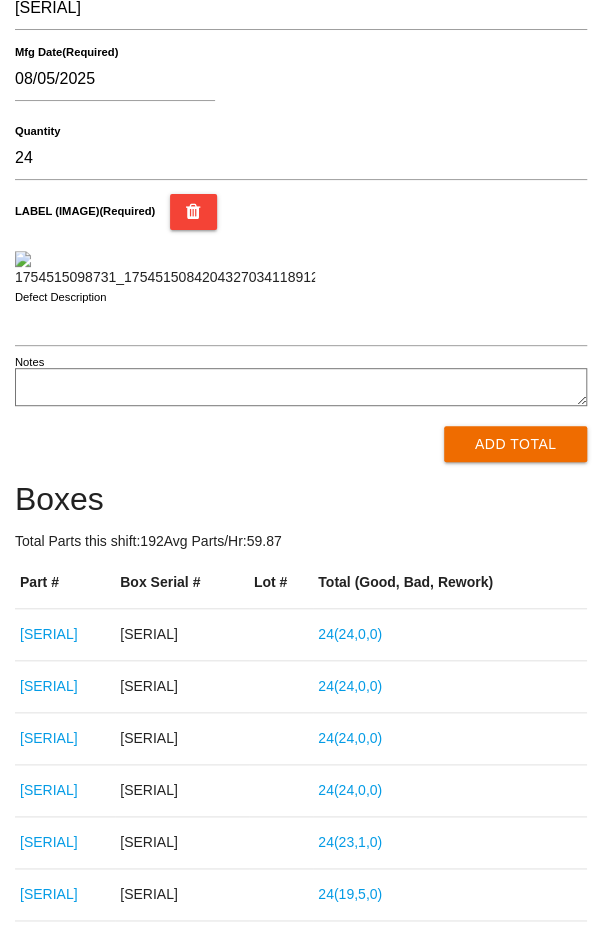 click on "Add Total" at bounding box center (515, 444) 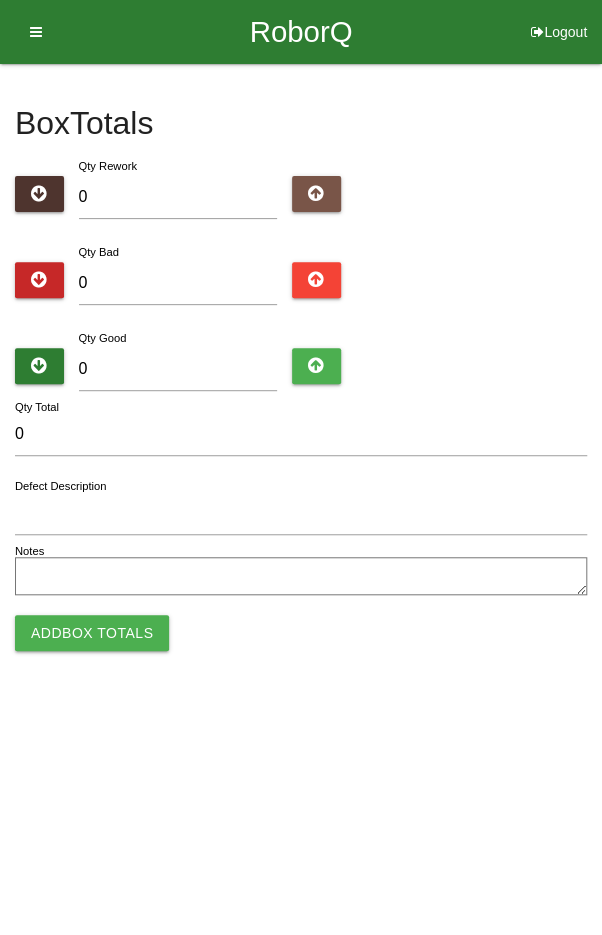 scroll, scrollTop: 0, scrollLeft: 0, axis: both 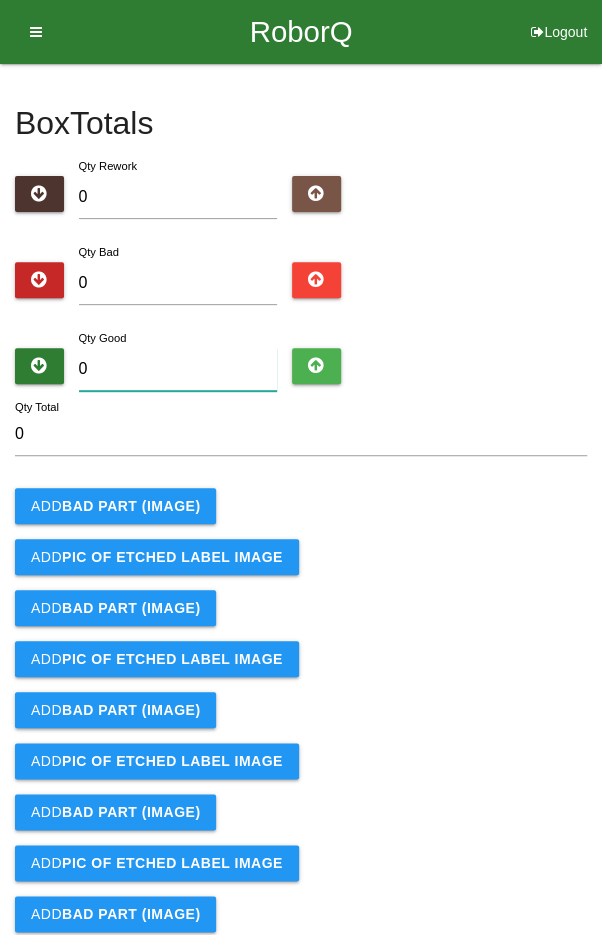 click on "0" at bounding box center (178, 369) 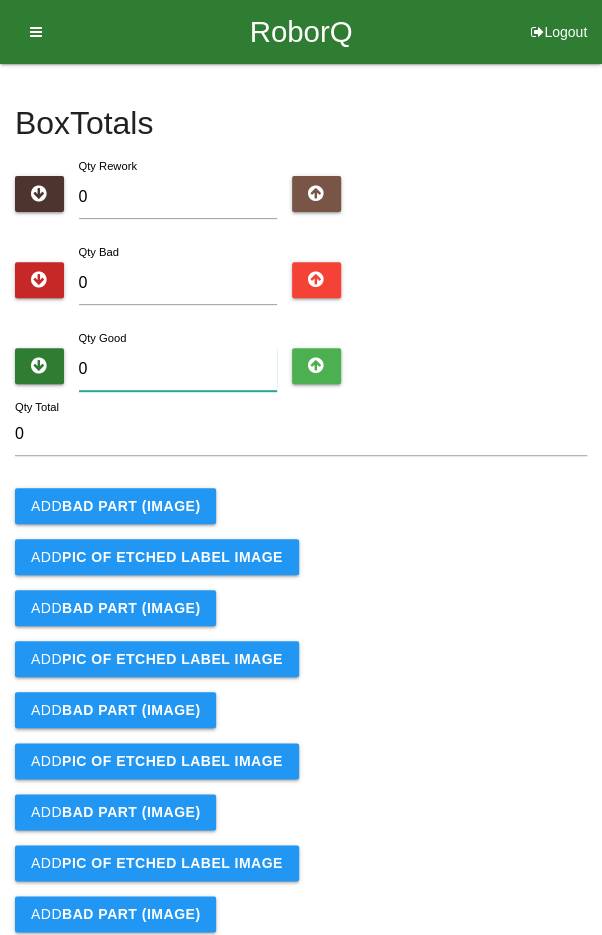 type on "2" 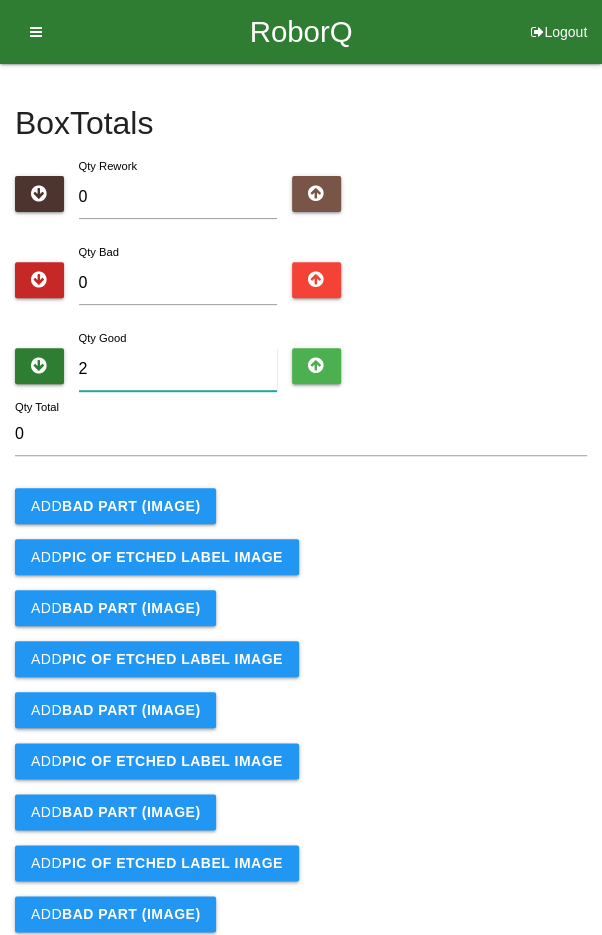 type on "2" 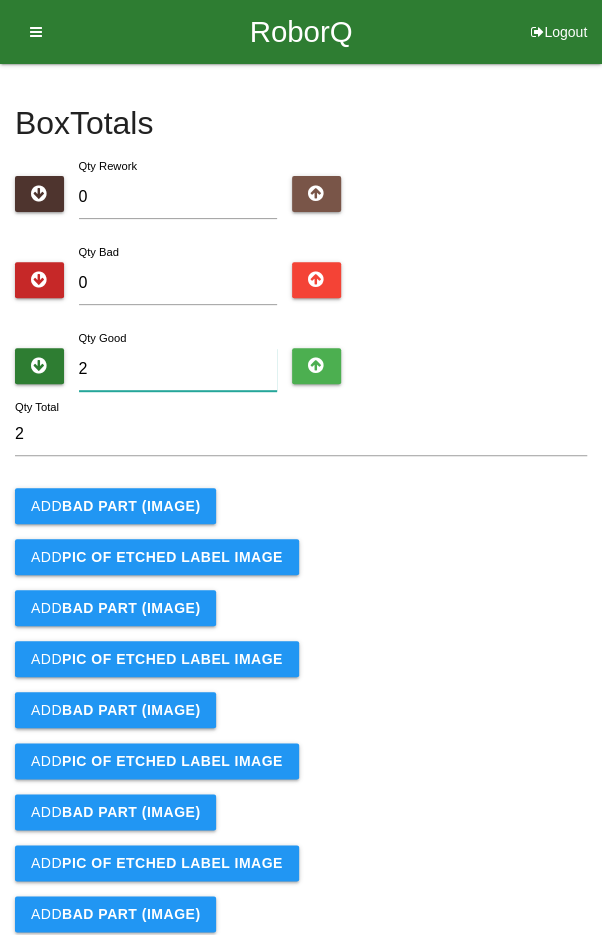 type on "24" 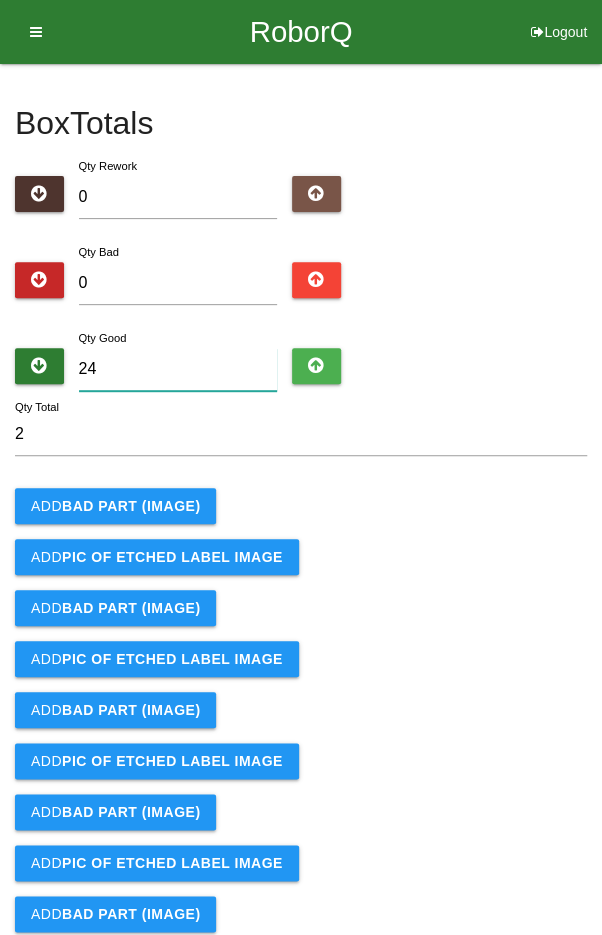 type on "24" 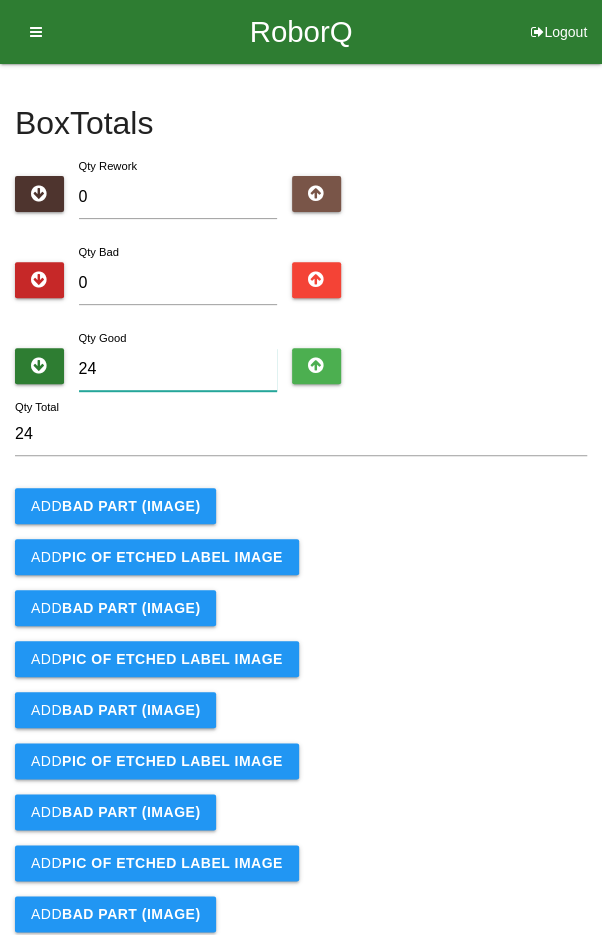 type on "24" 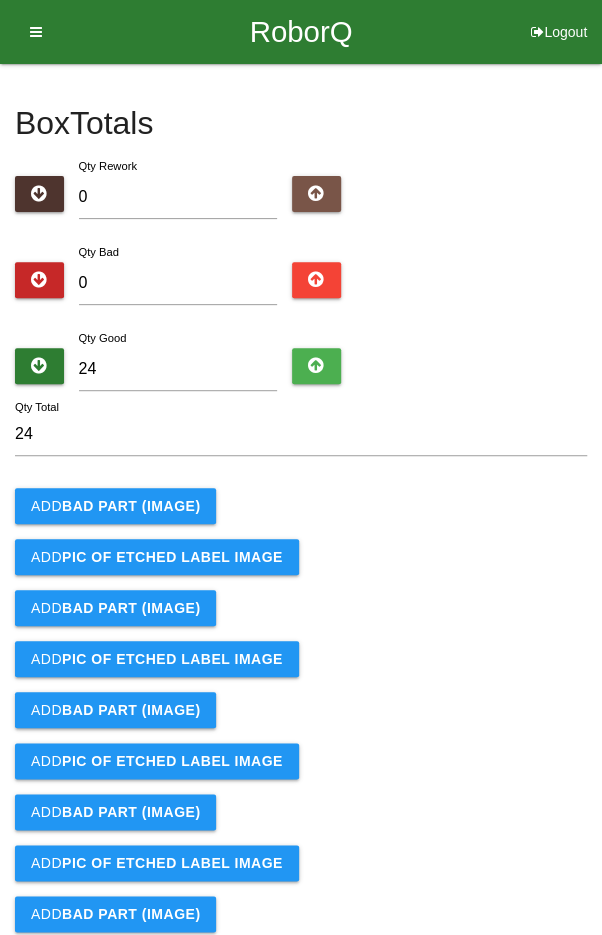 click on "Qty Bad 0" at bounding box center [301, 277] 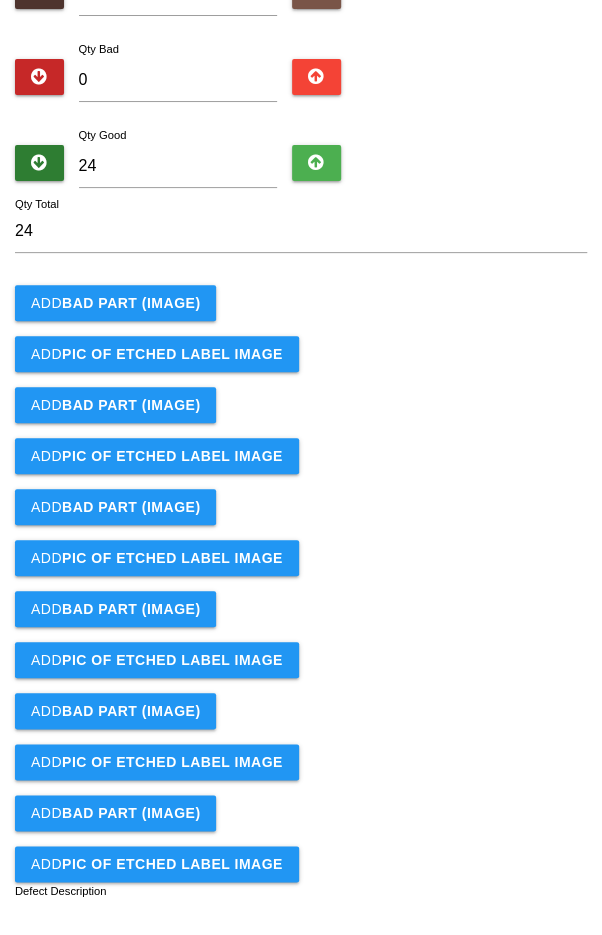 scroll, scrollTop: 373, scrollLeft: 0, axis: vertical 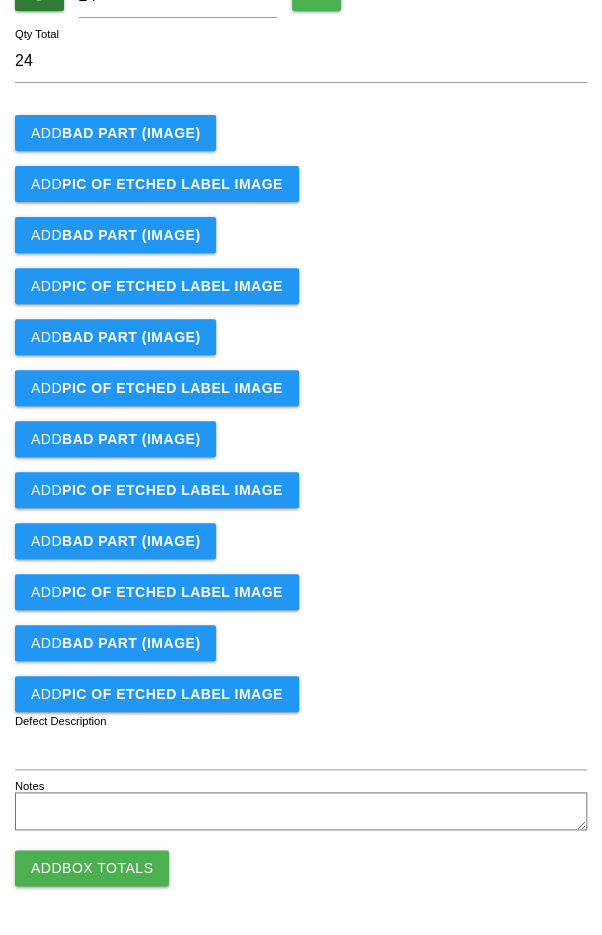 click on "Add  Box Totals" at bounding box center (92, 868) 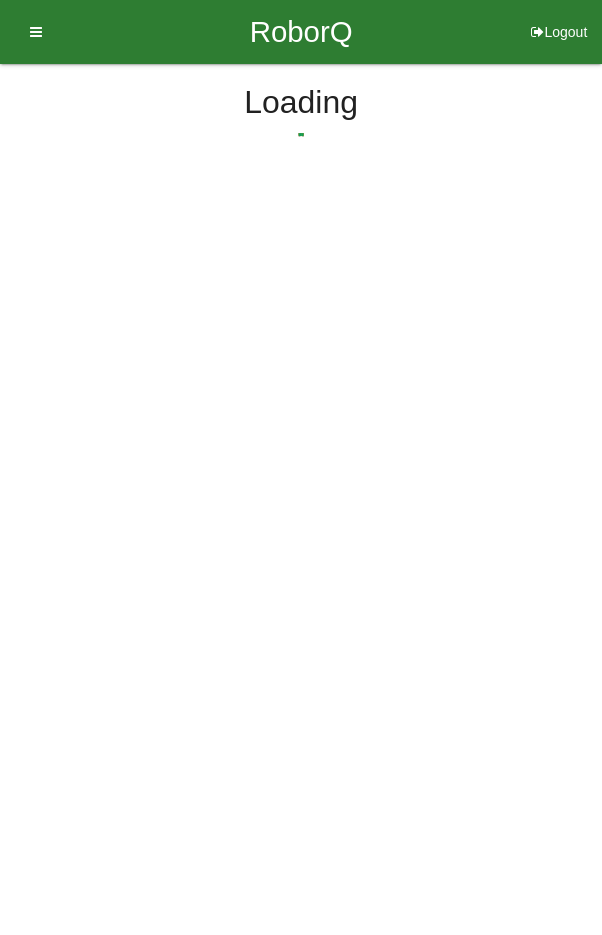 scroll, scrollTop: 0, scrollLeft: 0, axis: both 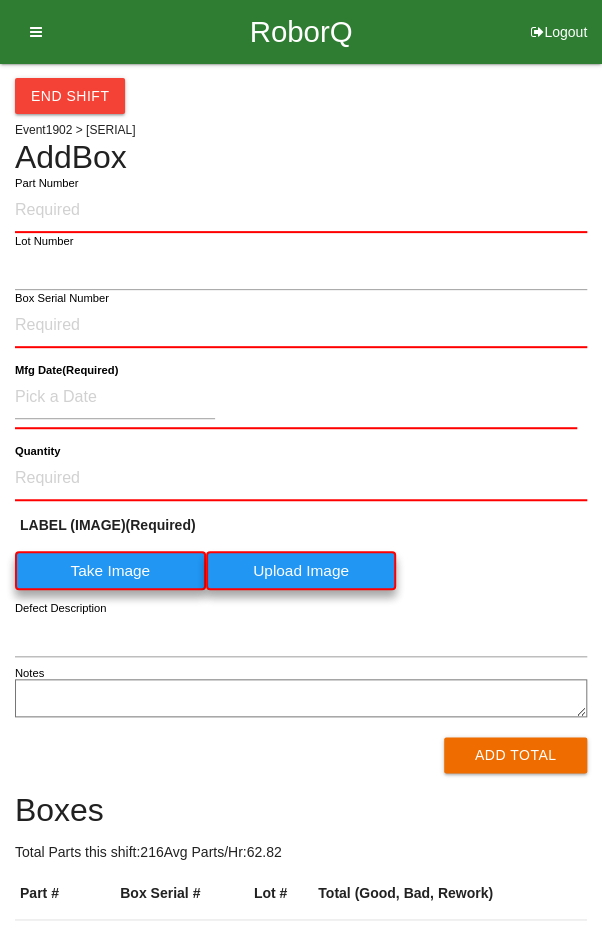 click on "Part Number" at bounding box center (46, 183) 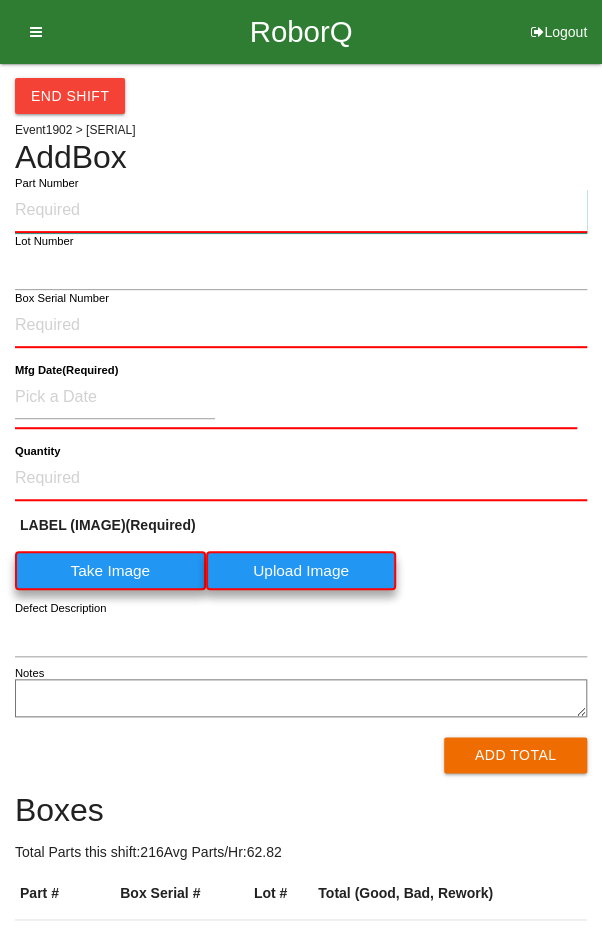 click on "Part Number" at bounding box center [301, 211] 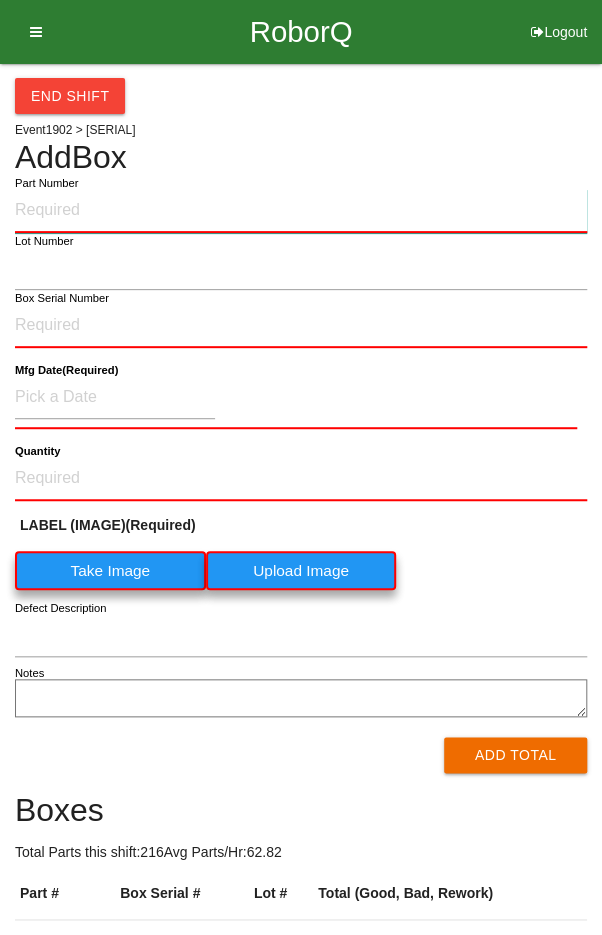 paste on "[SERIAL]" 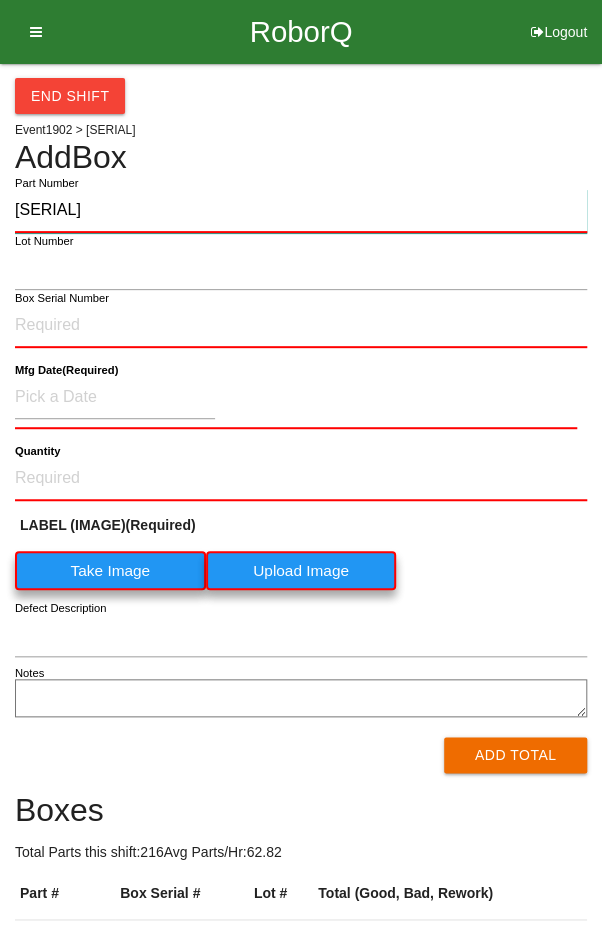 type on "[SERIAL]" 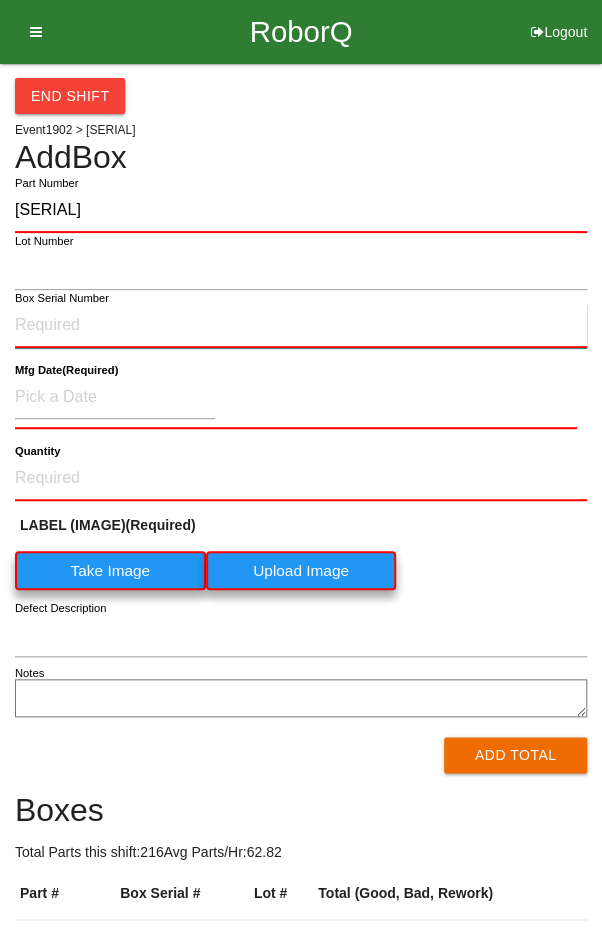 click on "Box Serial Number" at bounding box center [301, 326] 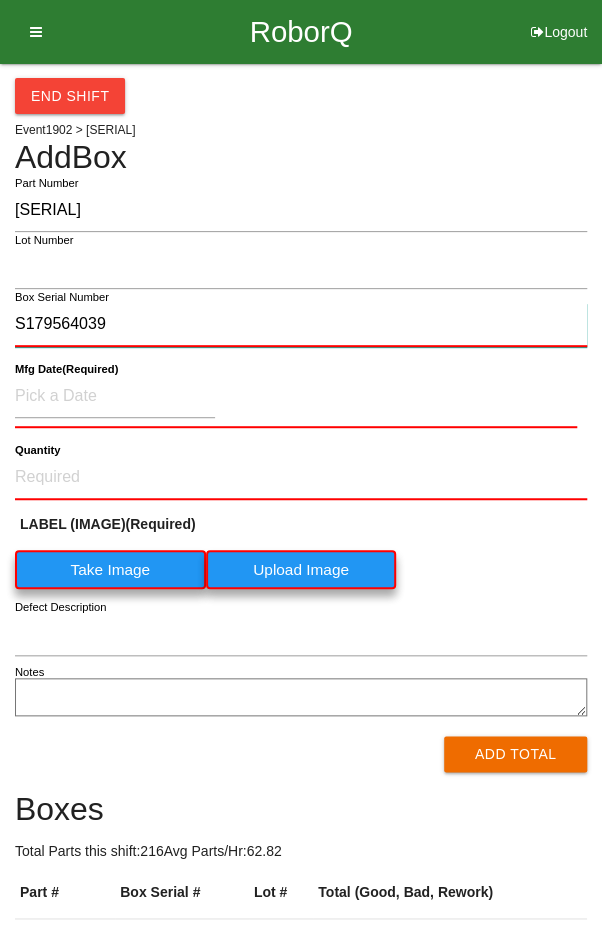 type on "S179564039" 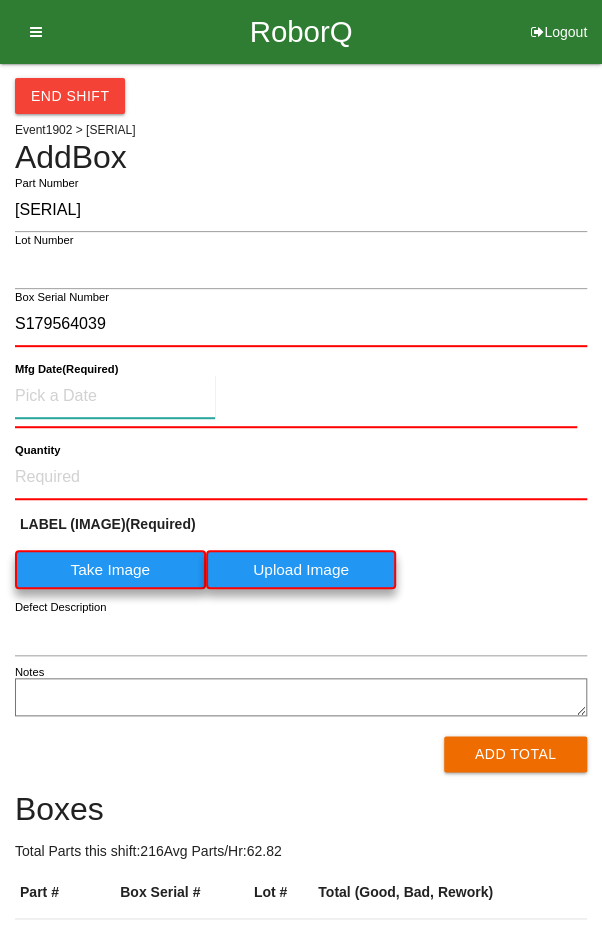 click at bounding box center (115, 396) 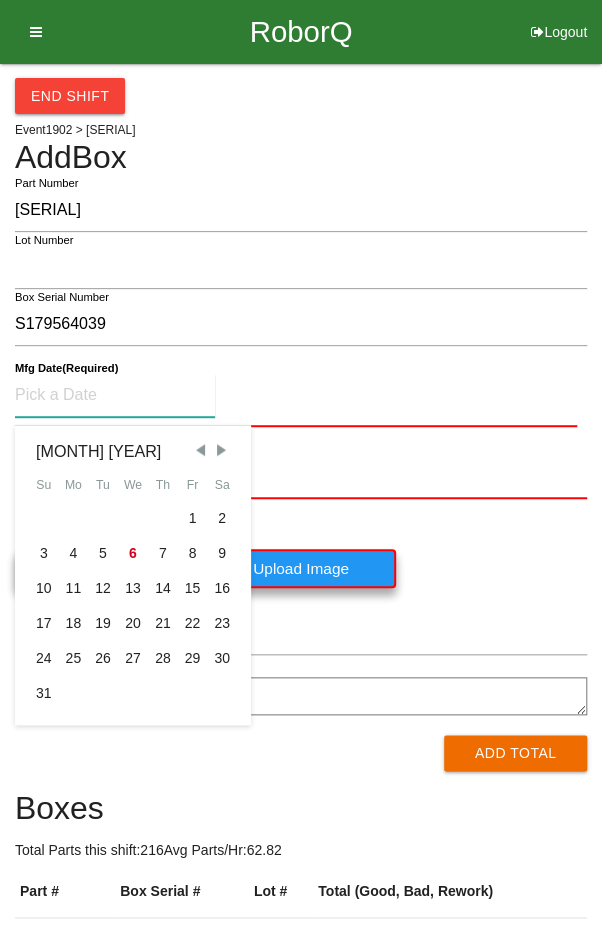 click on "5" at bounding box center (103, 553) 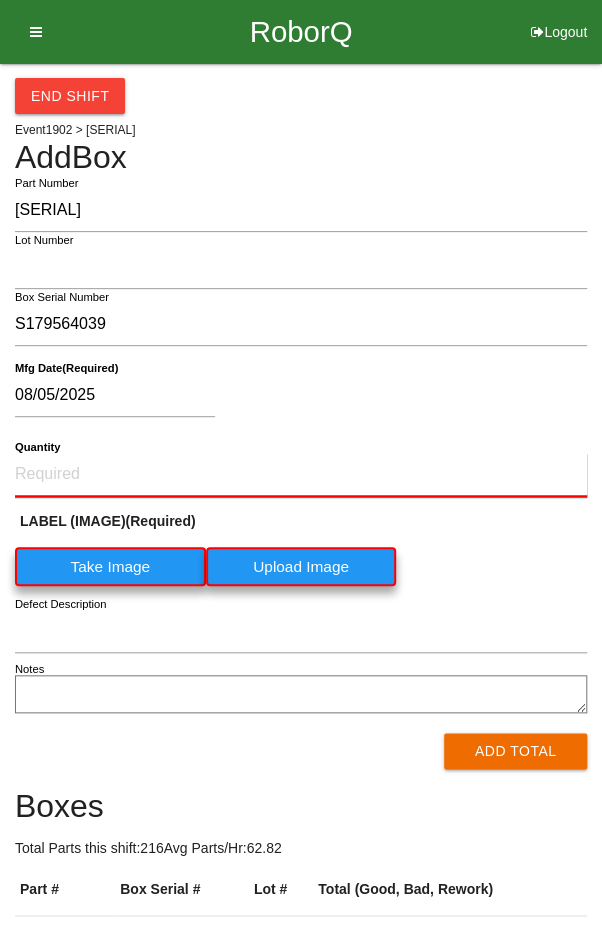 click on "Quantity" at bounding box center [301, 475] 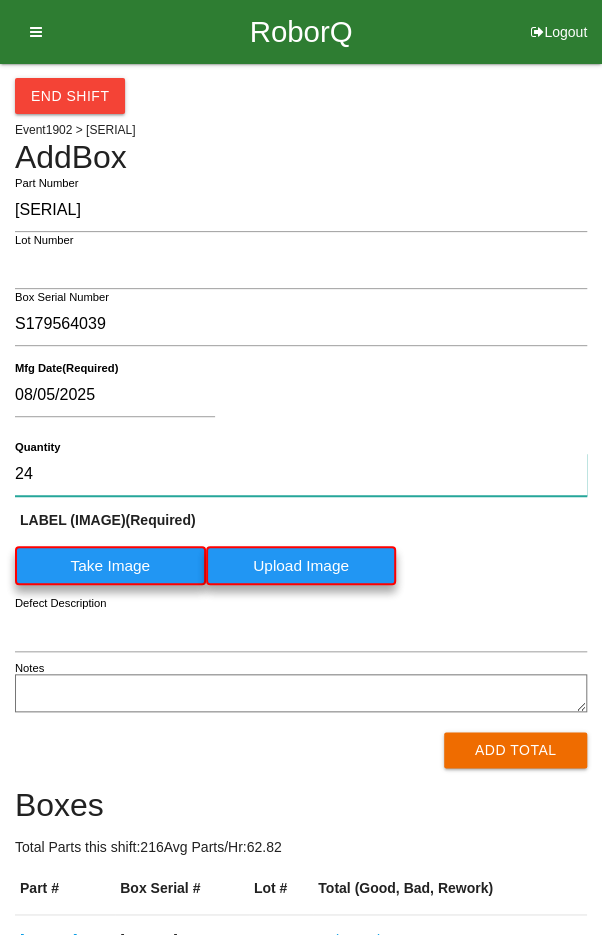 type on "24" 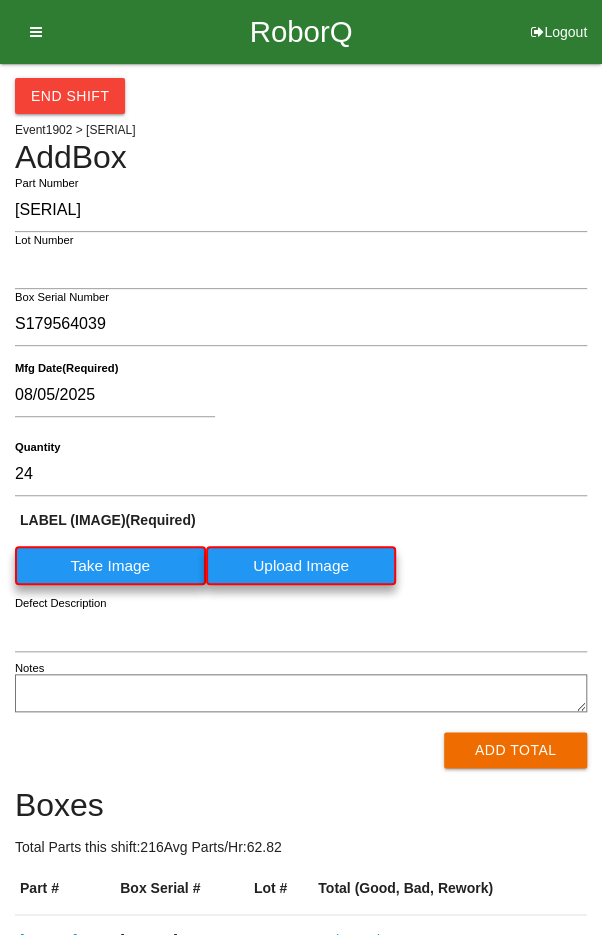 click on "Take Image" at bounding box center [110, 565] 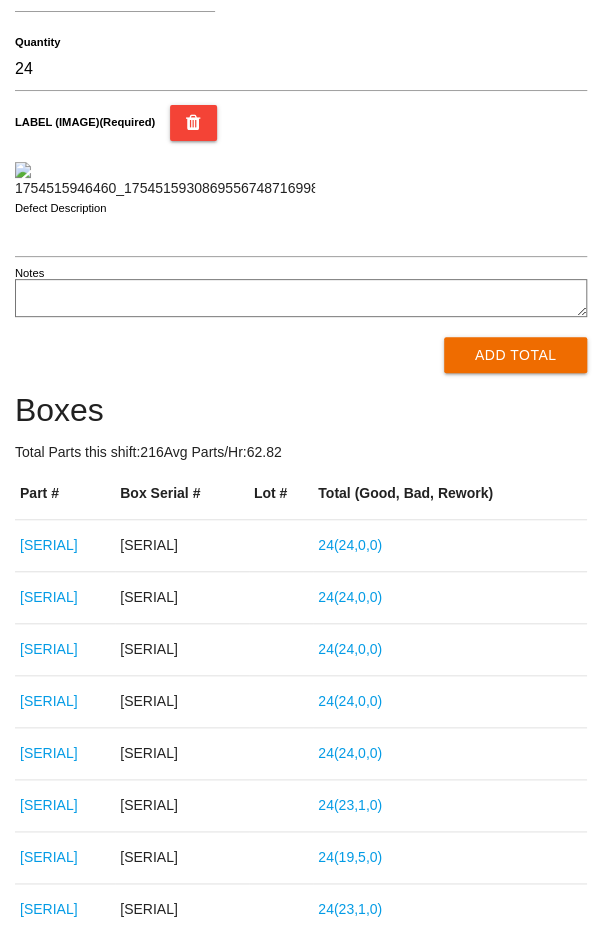 scroll, scrollTop: 408, scrollLeft: 0, axis: vertical 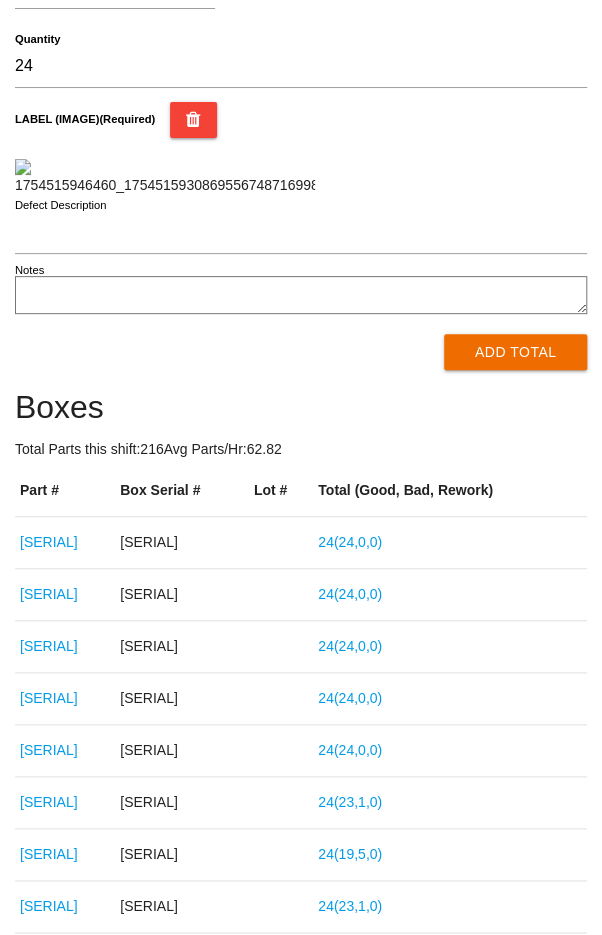 click on "Add Total" at bounding box center (515, 352) 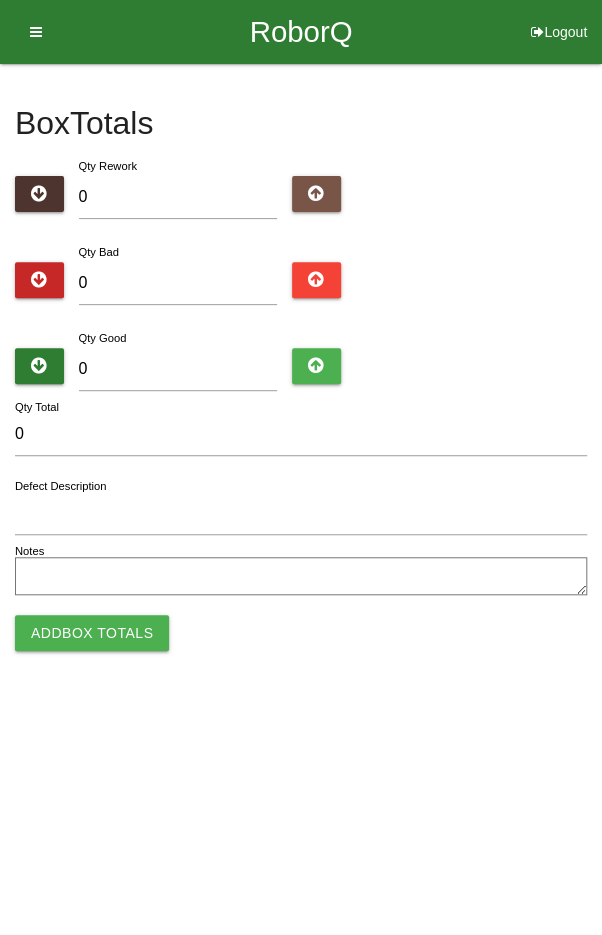 scroll, scrollTop: 0, scrollLeft: 0, axis: both 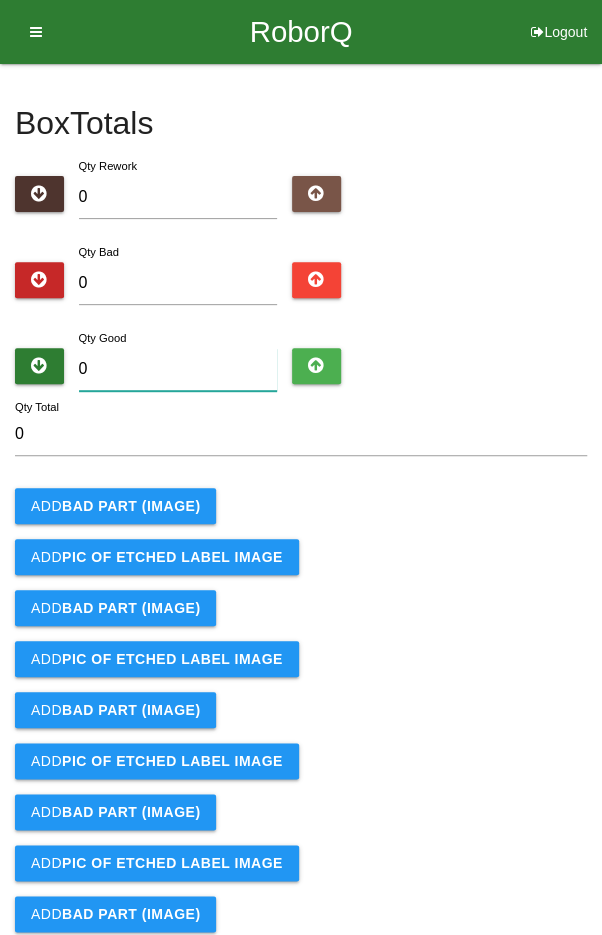 click on "0" at bounding box center (178, 369) 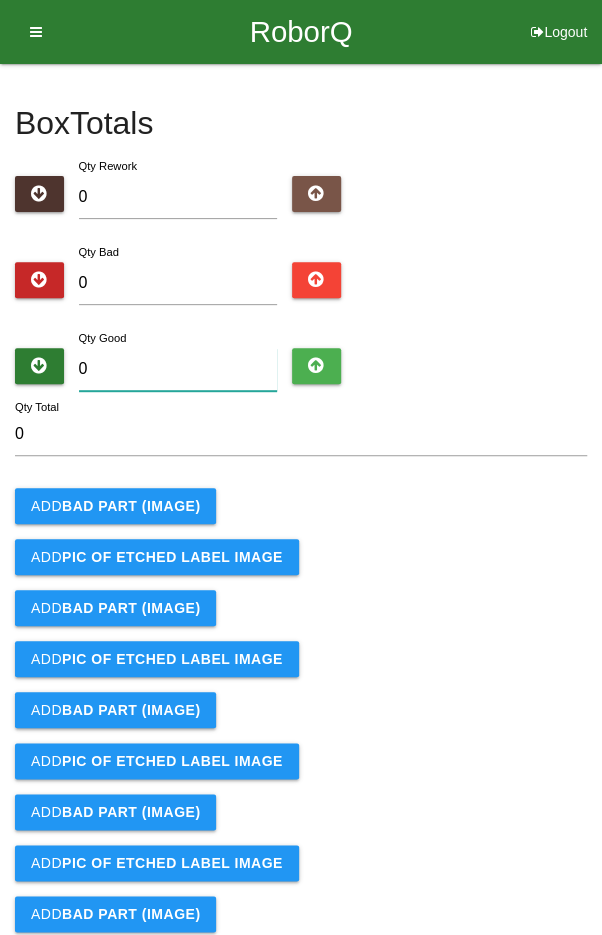 type on "2" 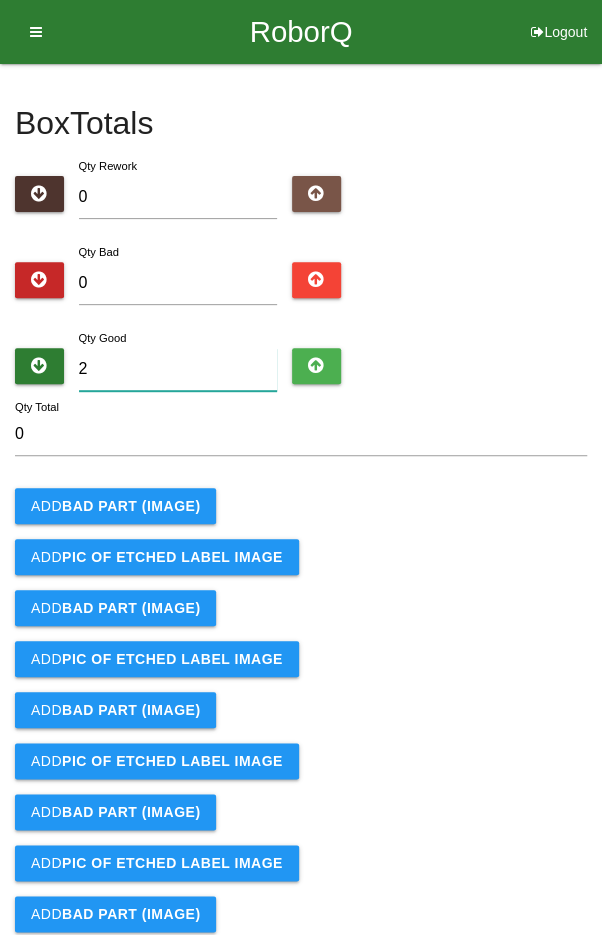 type on "2" 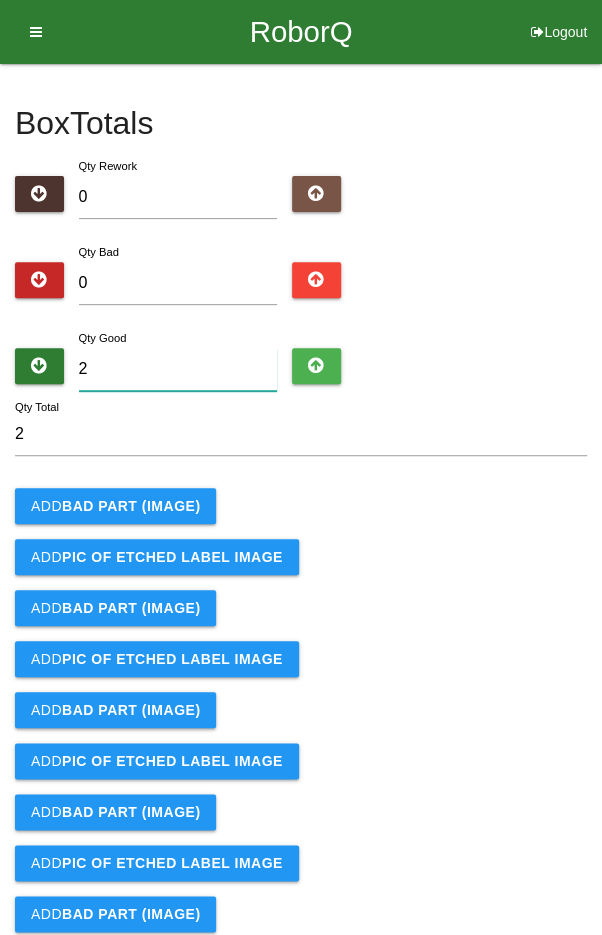 type on "24" 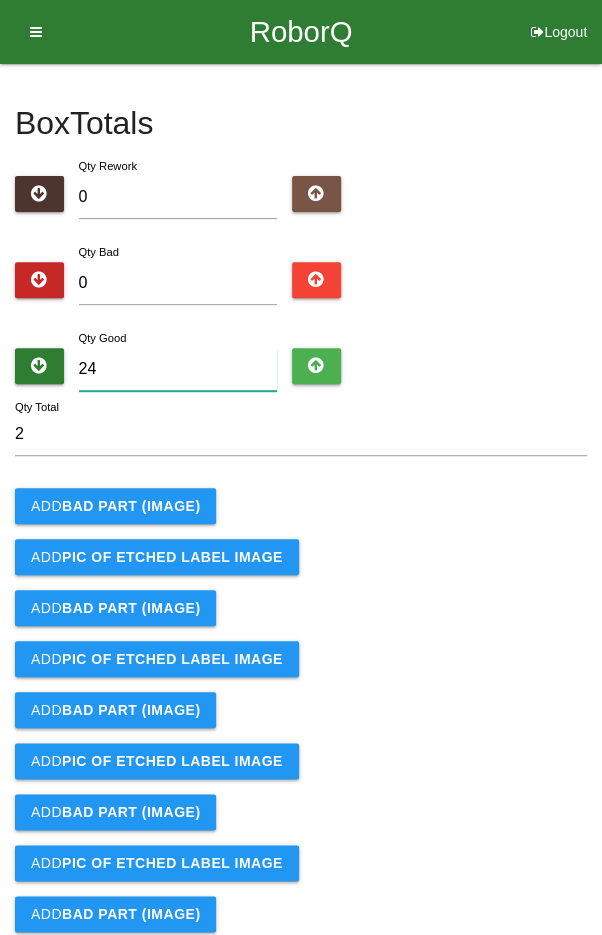 type on "24" 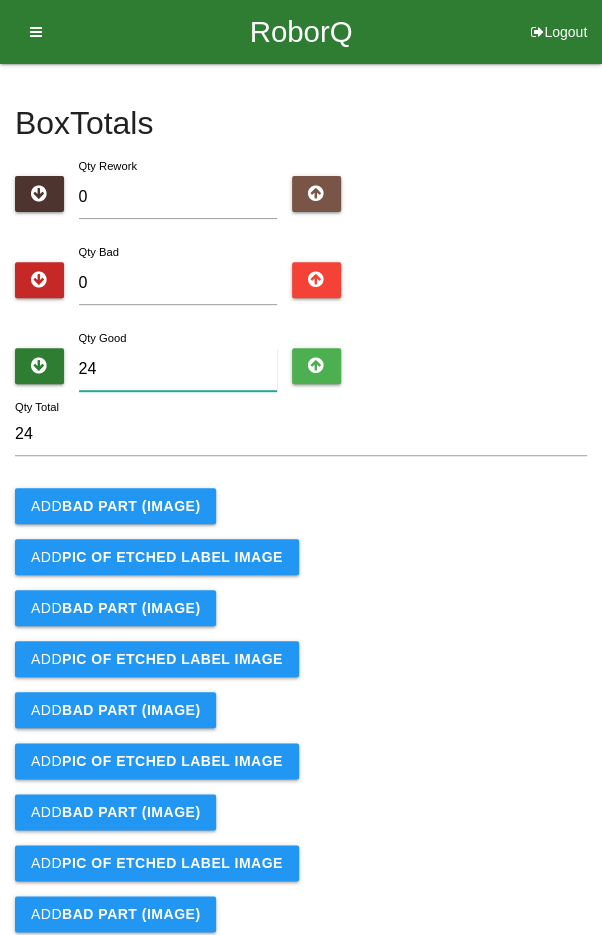 type on "24" 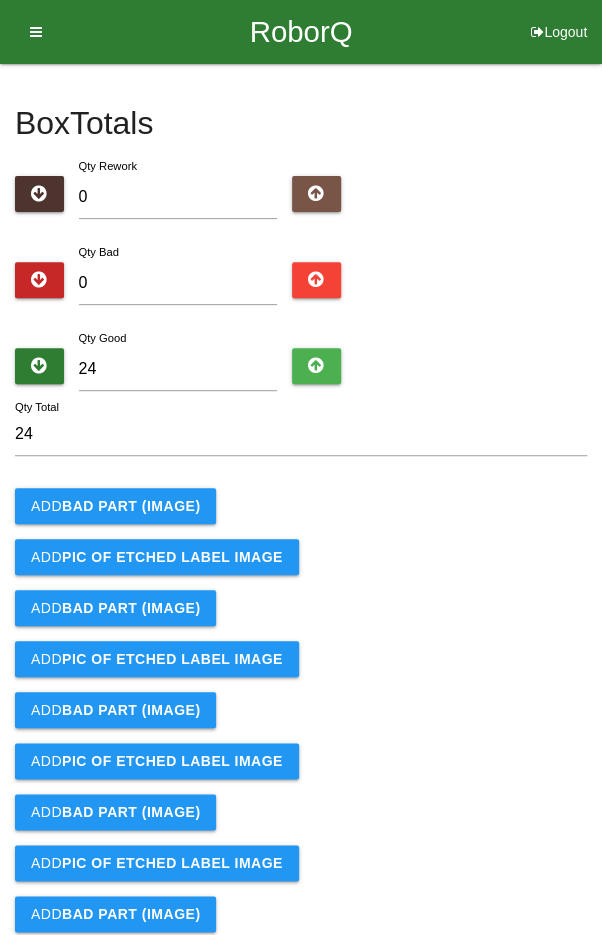 click on "Add  BAD PART (IMAGE)" at bounding box center (301, 506) 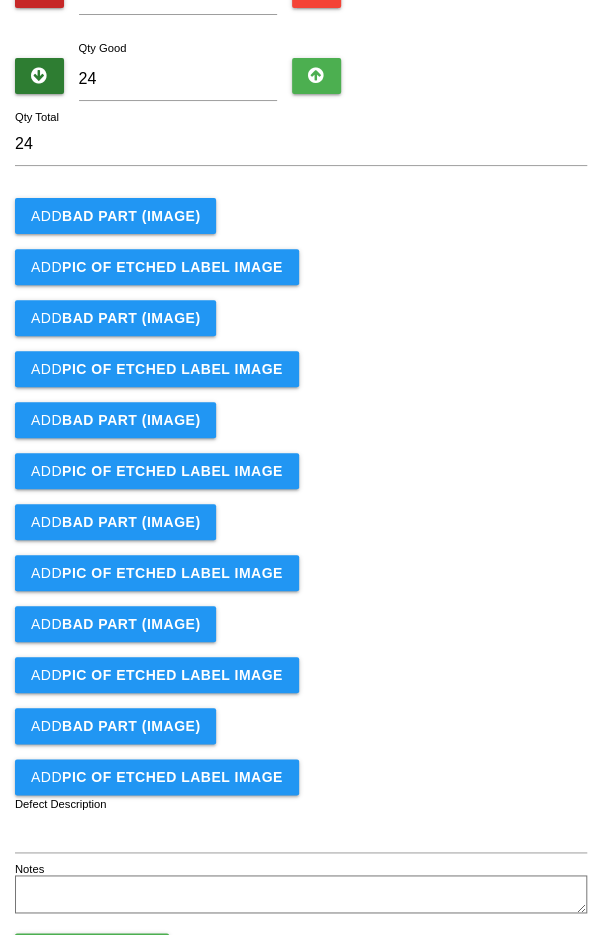 scroll, scrollTop: 373, scrollLeft: 0, axis: vertical 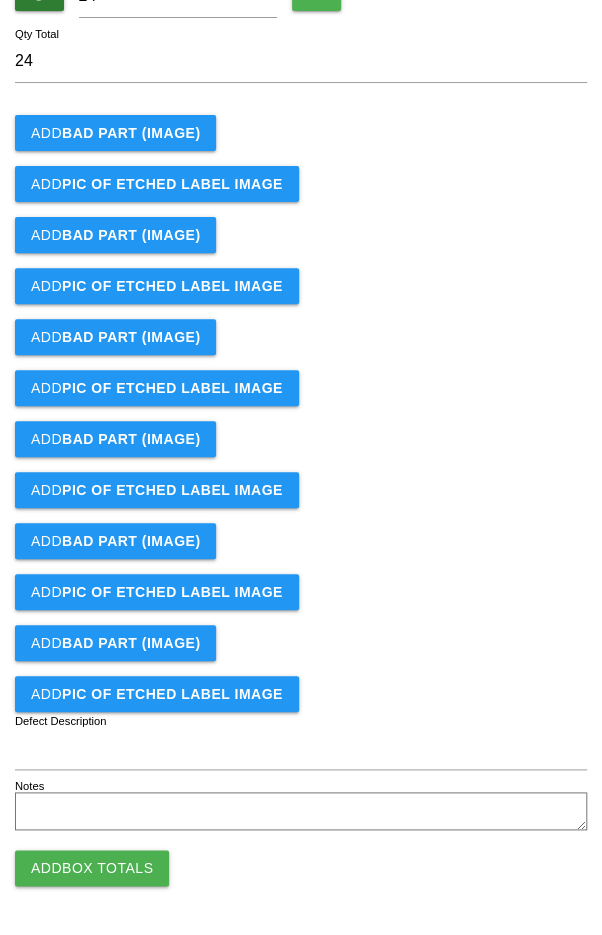 click on "Add  Box Totals" at bounding box center (92, 868) 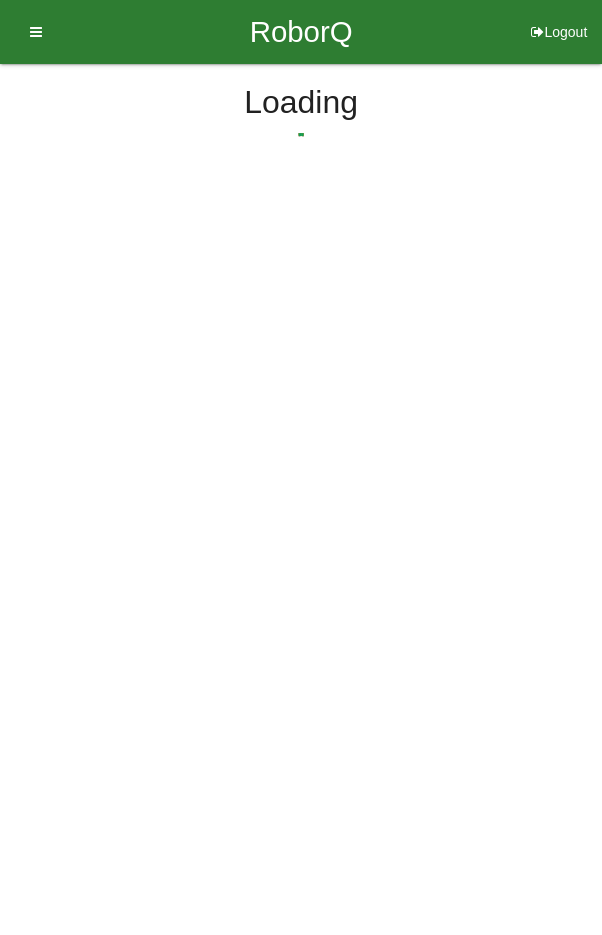 scroll, scrollTop: 0, scrollLeft: 0, axis: both 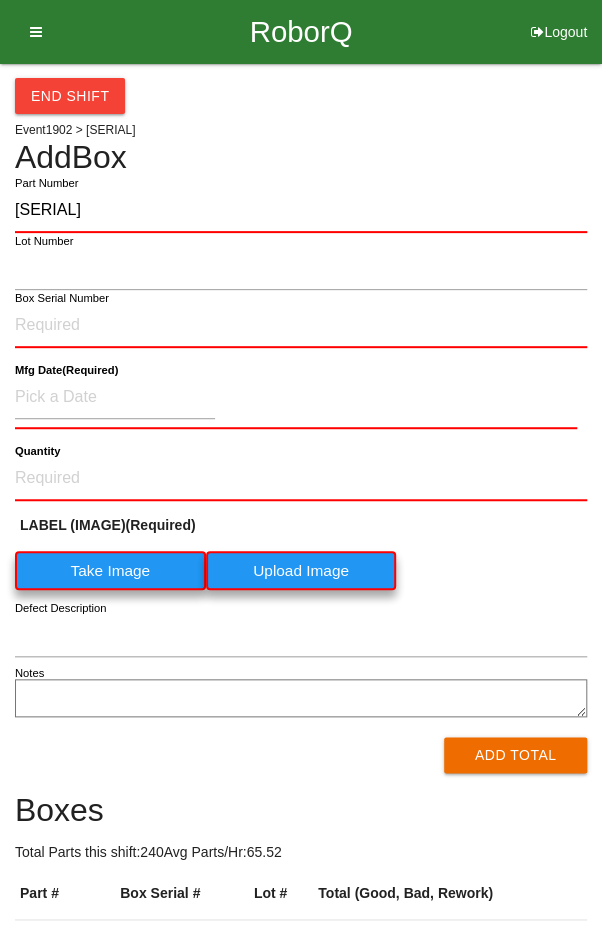 type on "[SERIAL]" 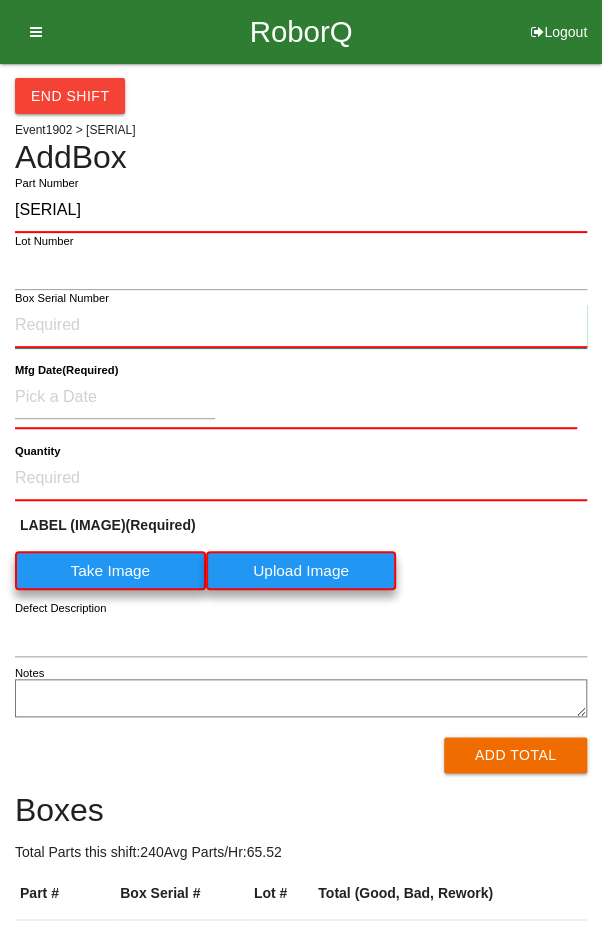 click on "Box Serial Number" at bounding box center [301, 326] 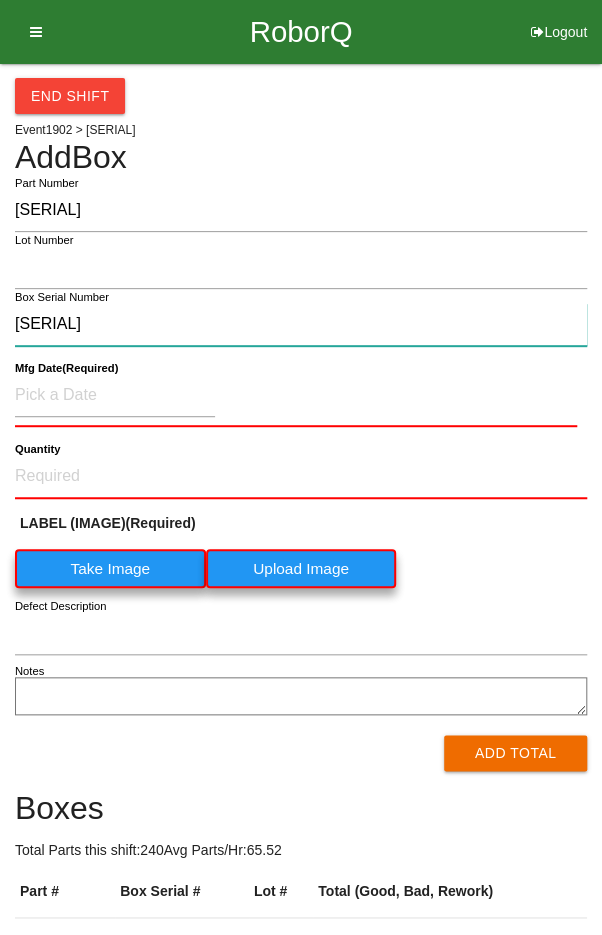 type on "[SERIAL]" 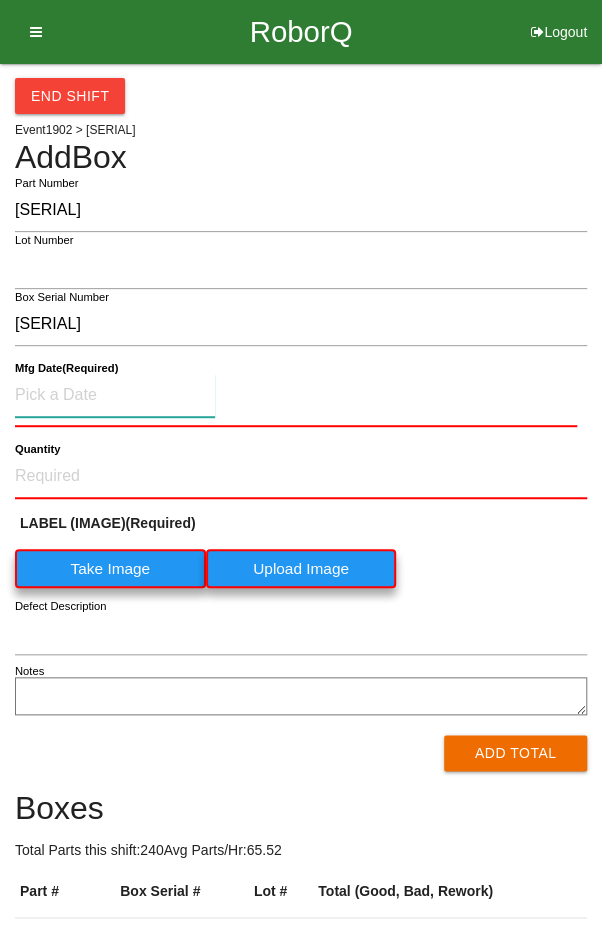 click at bounding box center (115, 395) 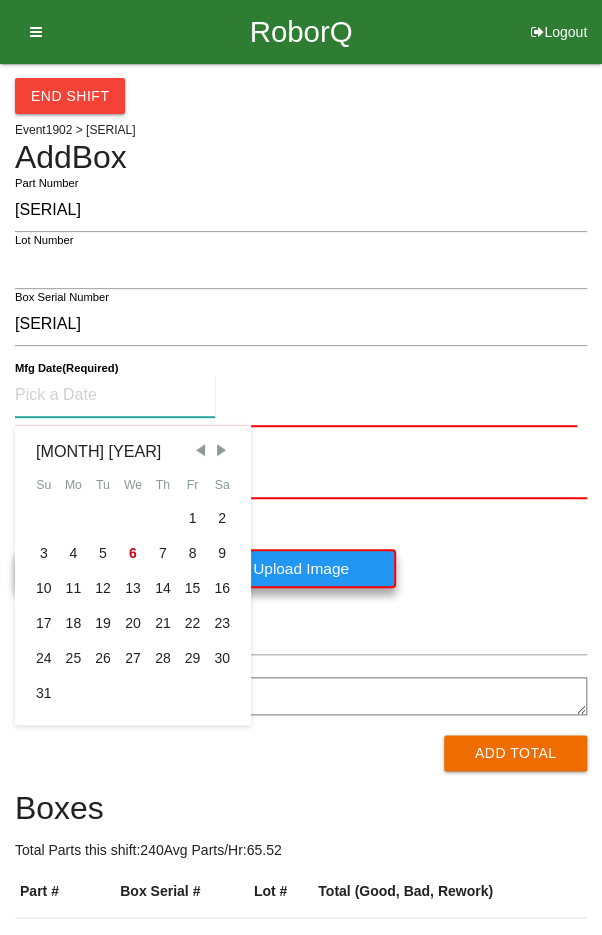 click on "5" at bounding box center [103, 553] 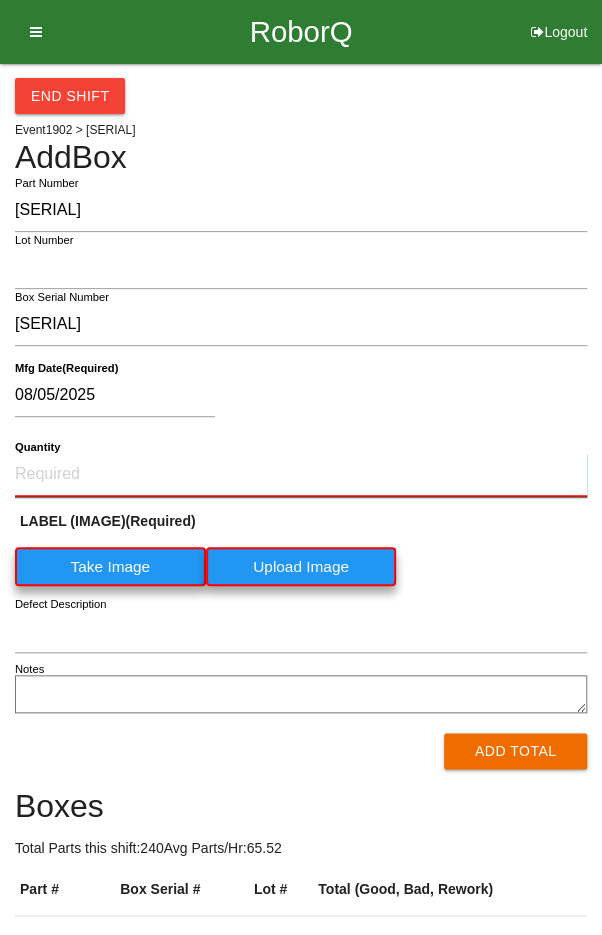 click on "Quantity" at bounding box center [301, 475] 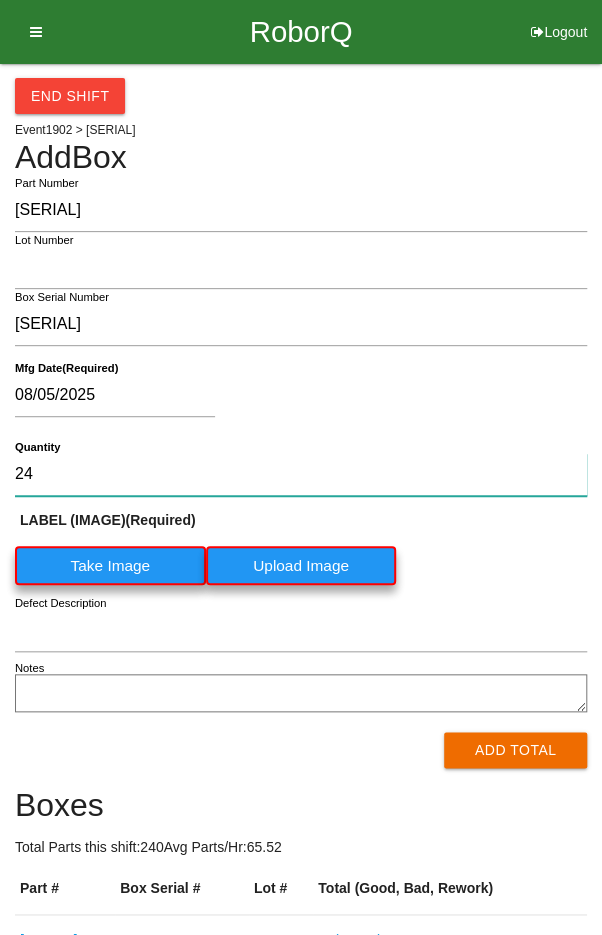 type on "24" 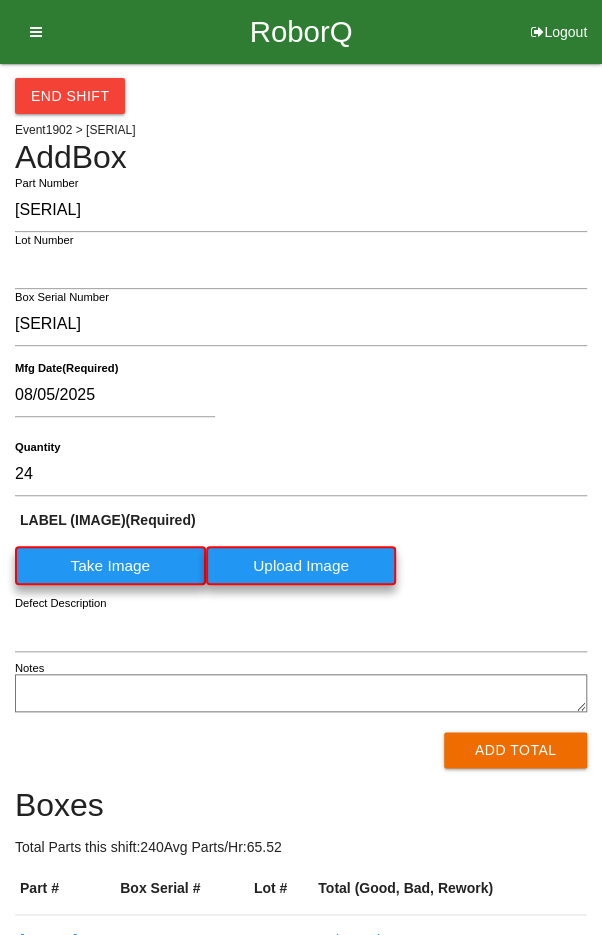 click on "08/05/2025" at bounding box center [296, 399] 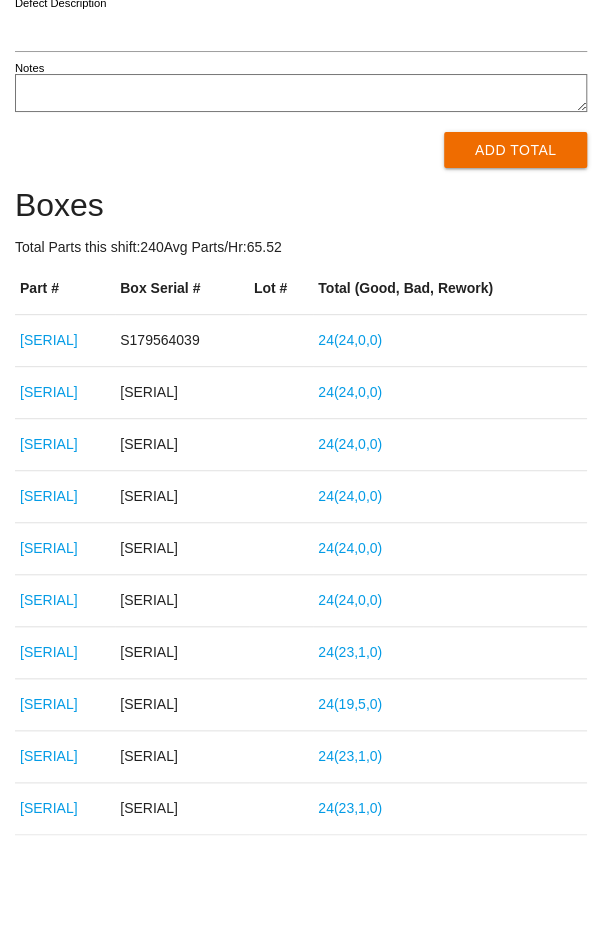 scroll, scrollTop: 975, scrollLeft: 0, axis: vertical 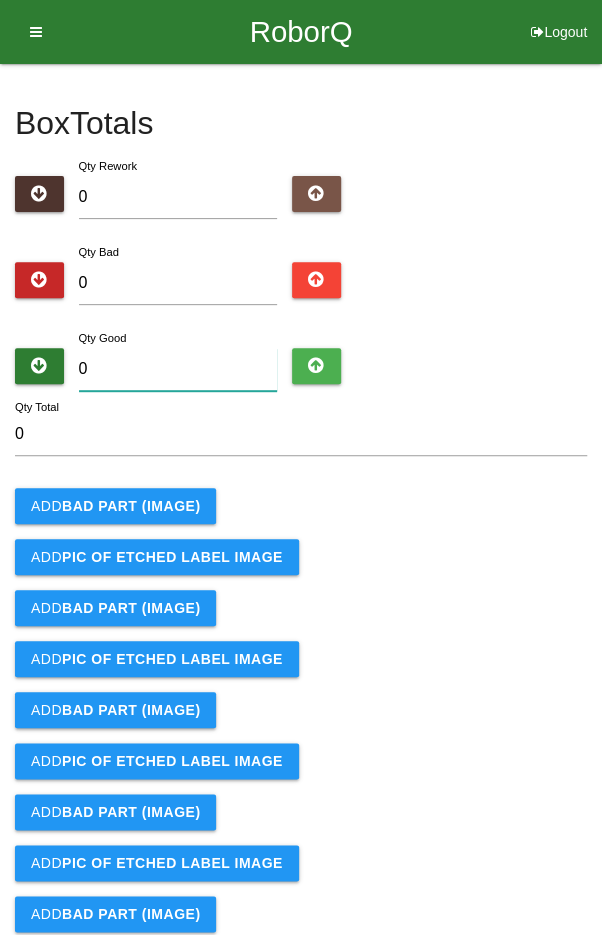 click on "0" at bounding box center (178, 369) 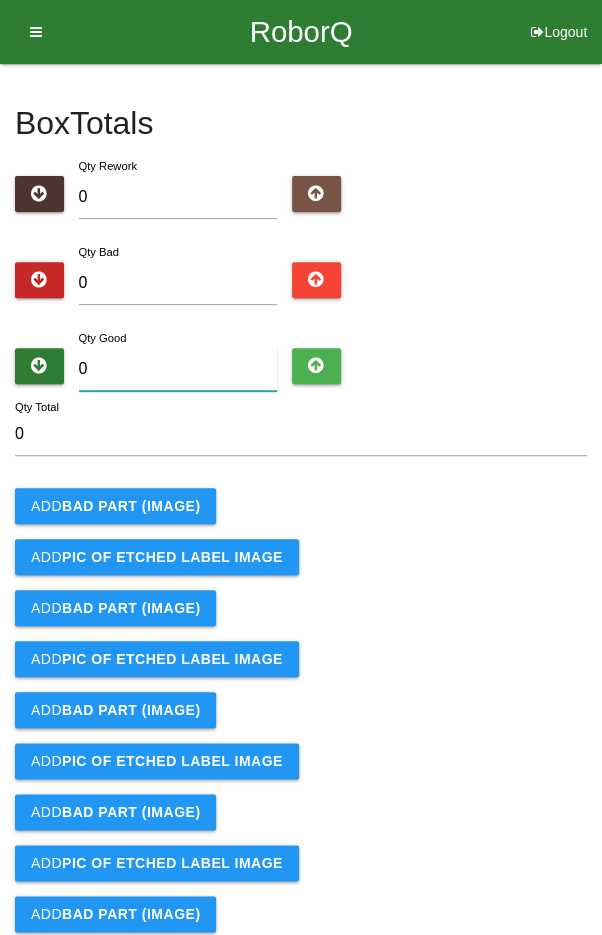 type on "2" 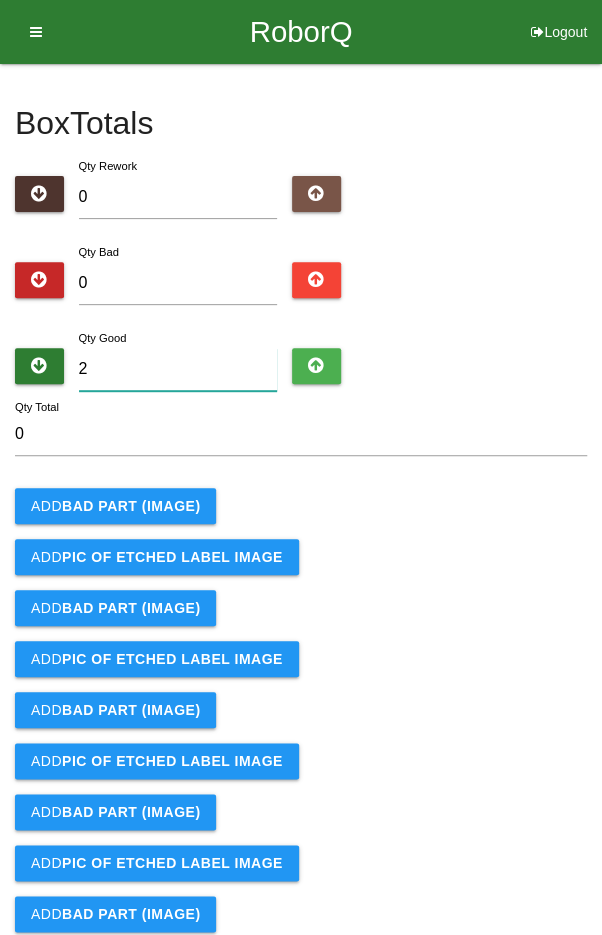 type on "2" 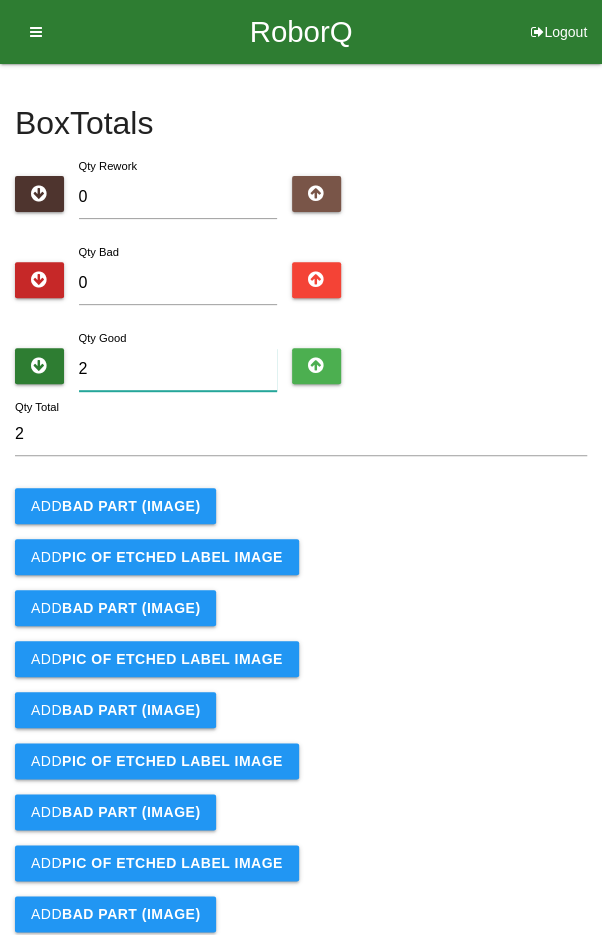 type on "24" 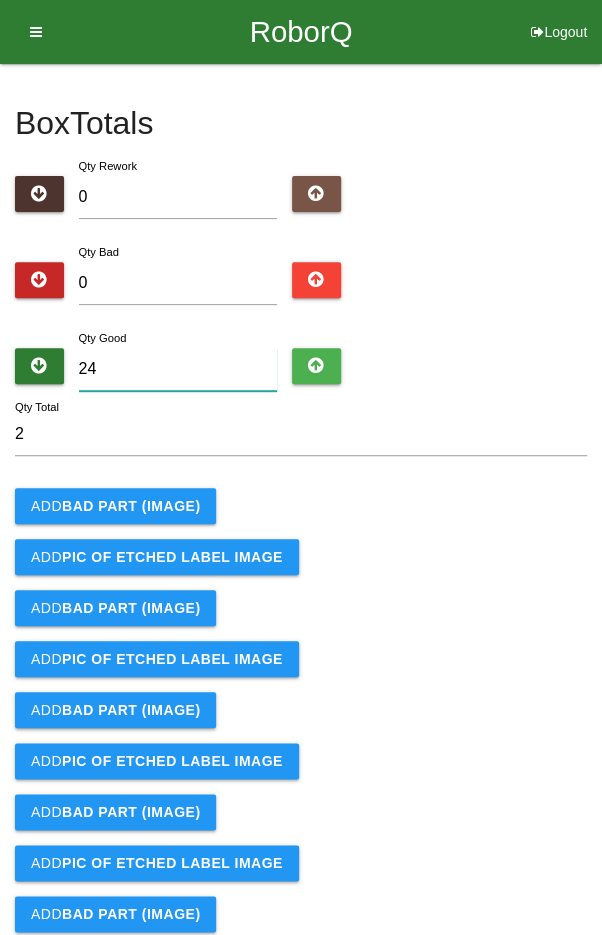 type on "24" 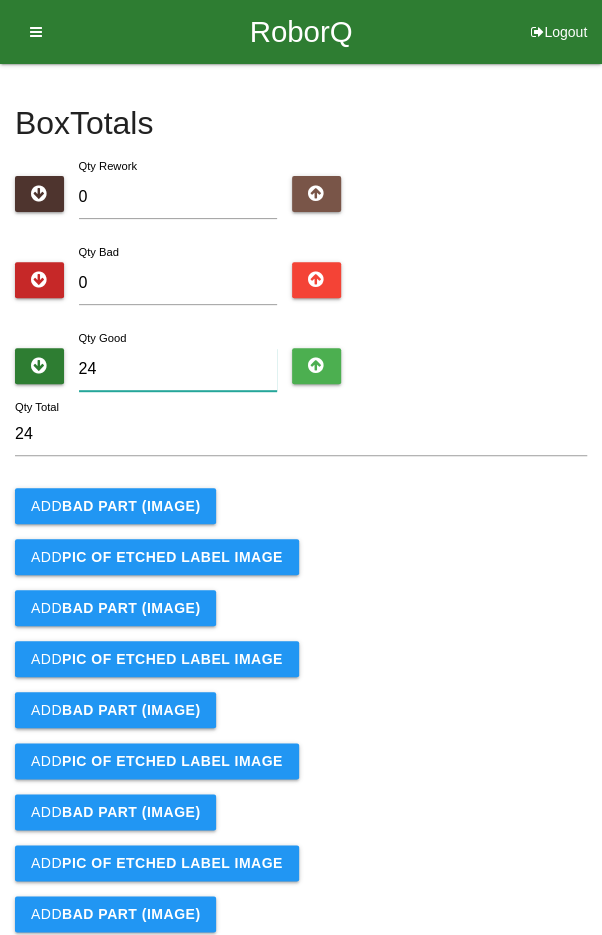 type on "24" 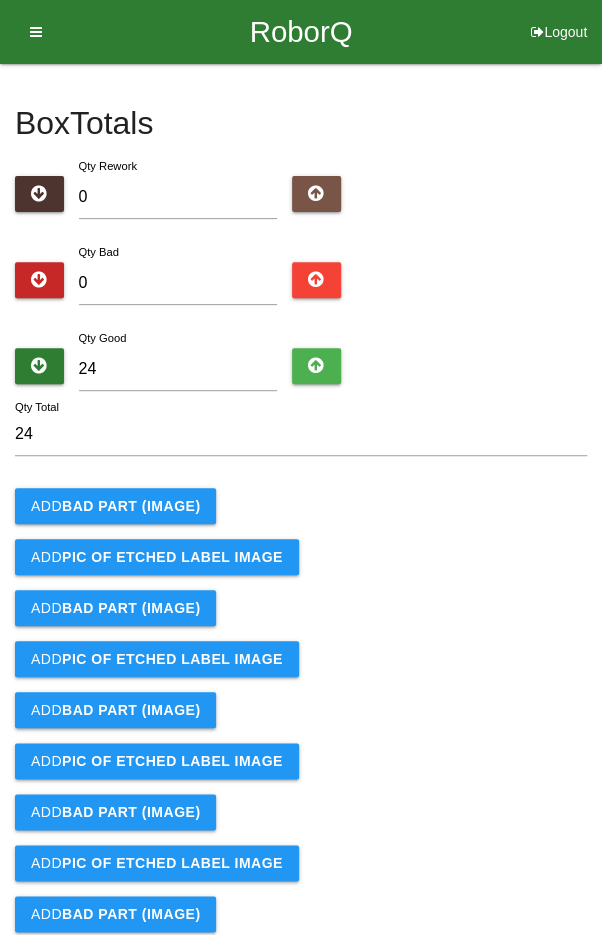 click on "Add  BAD PART (IMAGE)" at bounding box center [301, 506] 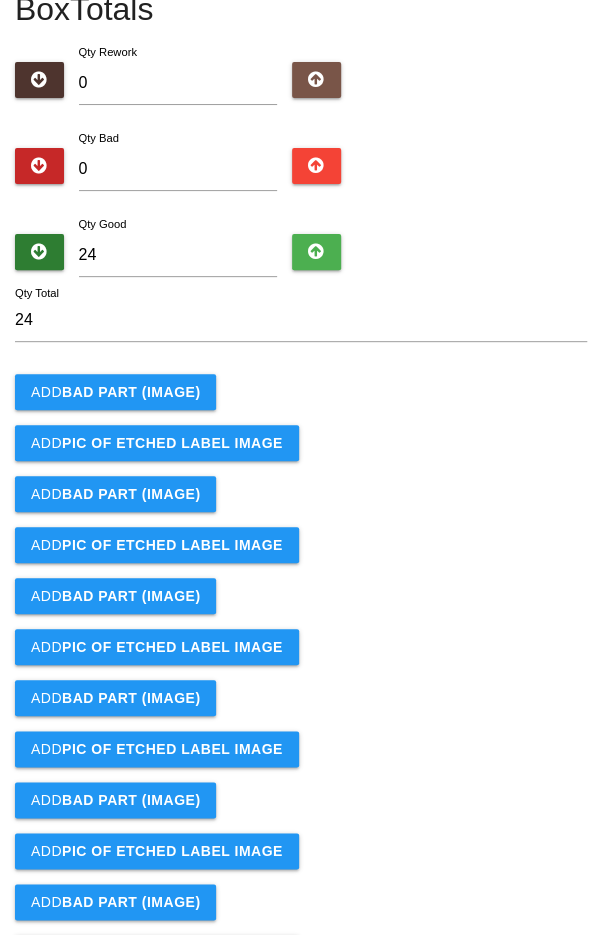 scroll, scrollTop: 373, scrollLeft: 0, axis: vertical 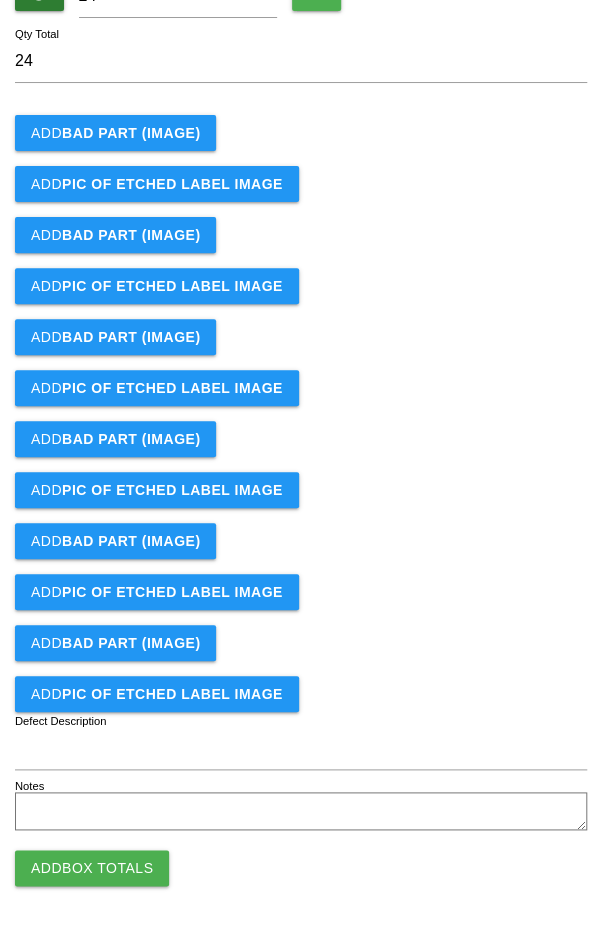 click on "Add  Box Totals" at bounding box center [92, 868] 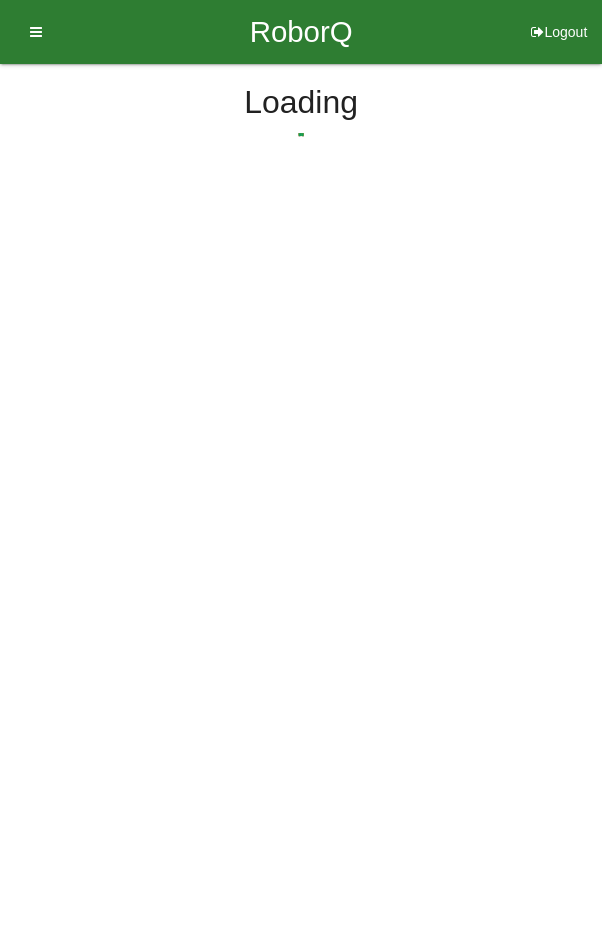 scroll, scrollTop: 0, scrollLeft: 0, axis: both 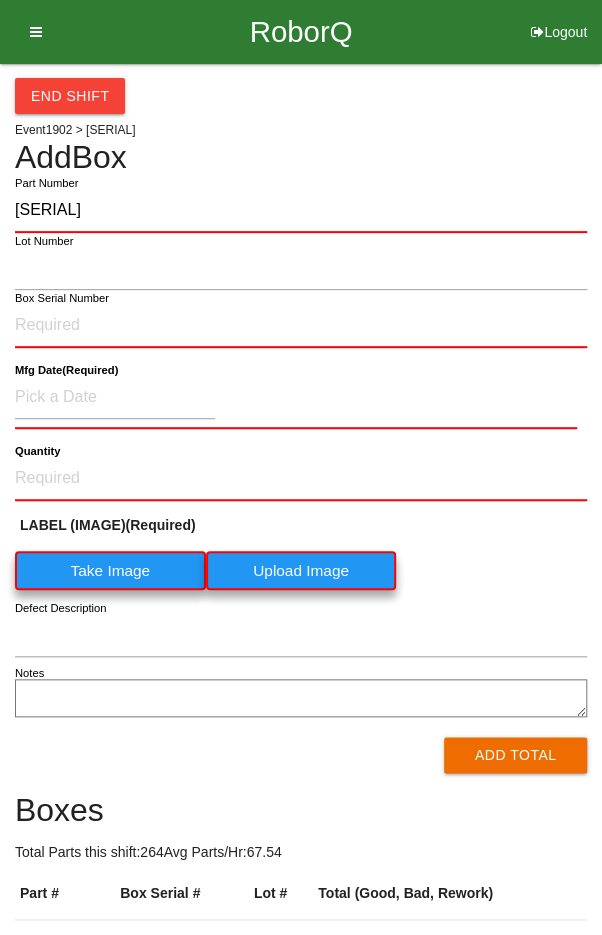 type on "[SERIAL]" 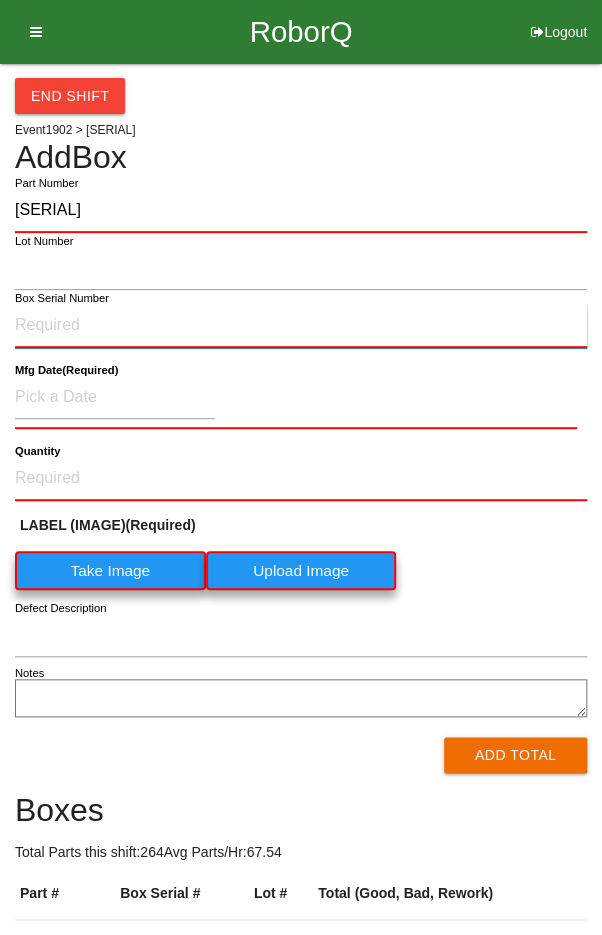 click on "Box Serial Number" at bounding box center [301, 326] 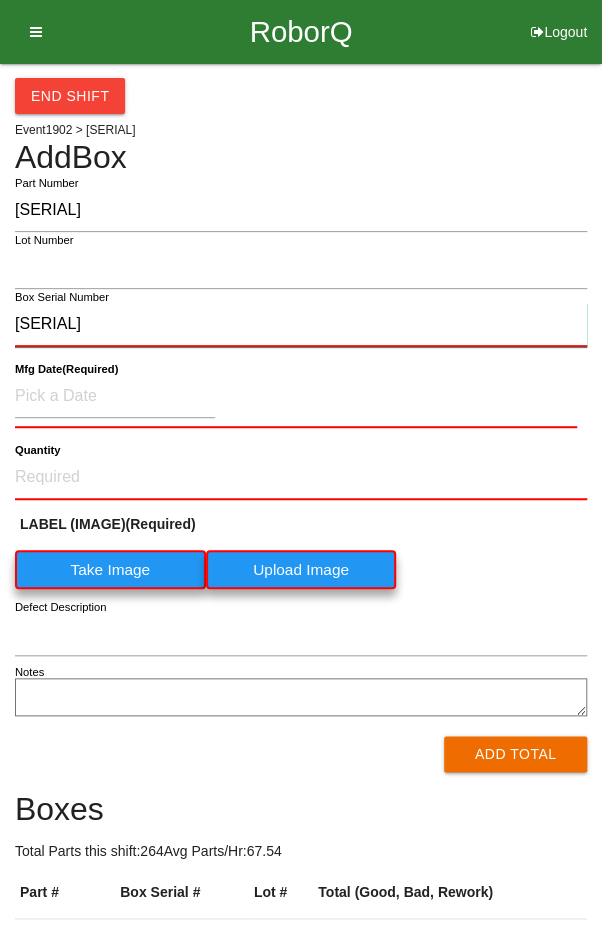 type on "[SERIAL]" 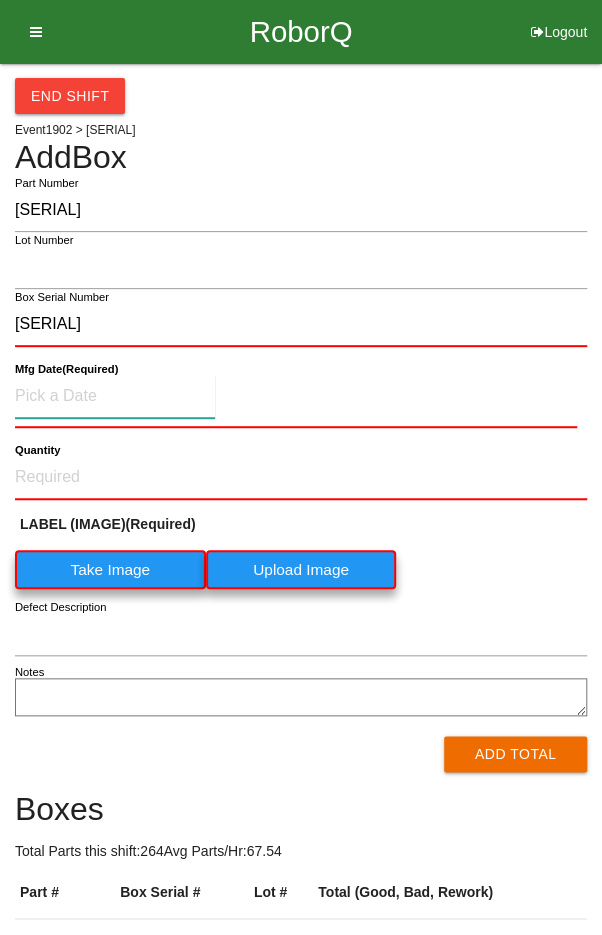 click at bounding box center [115, 396] 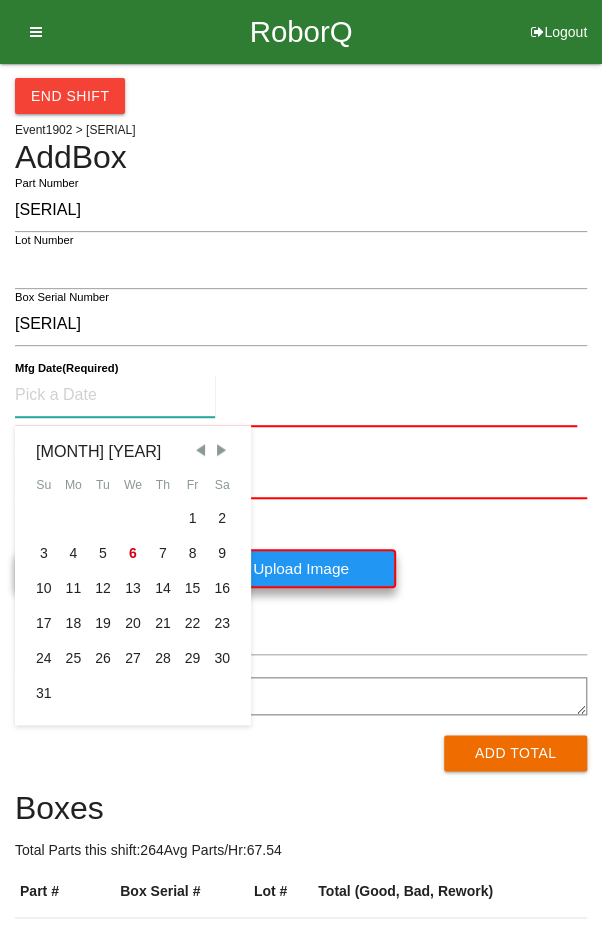 click on "5" at bounding box center [103, 553] 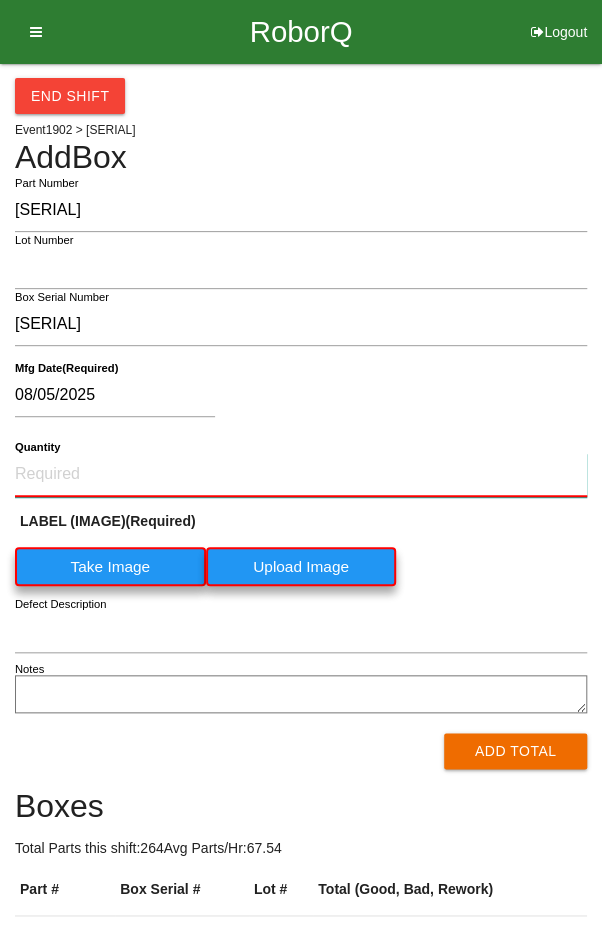 click on "Quantity" at bounding box center (301, 475) 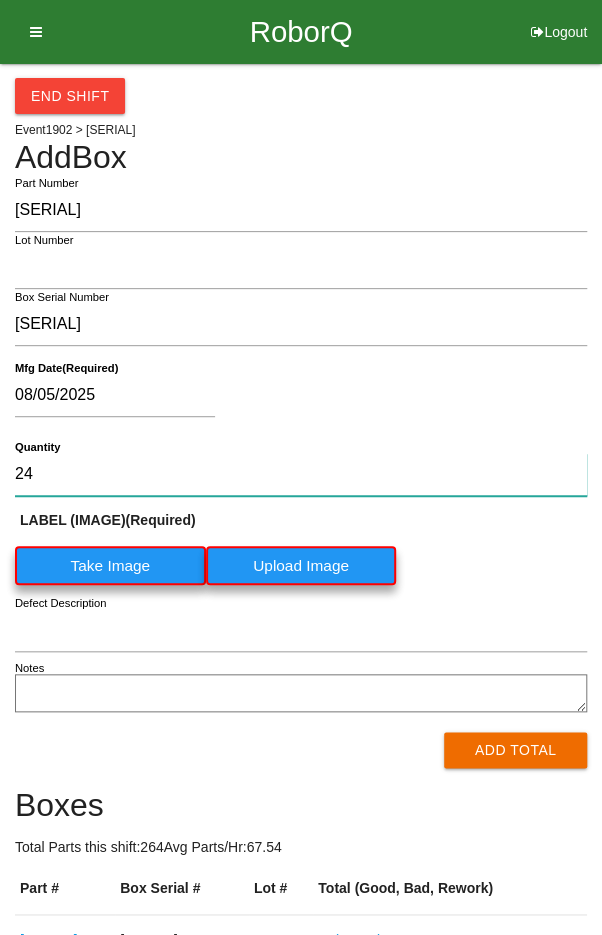 type on "24" 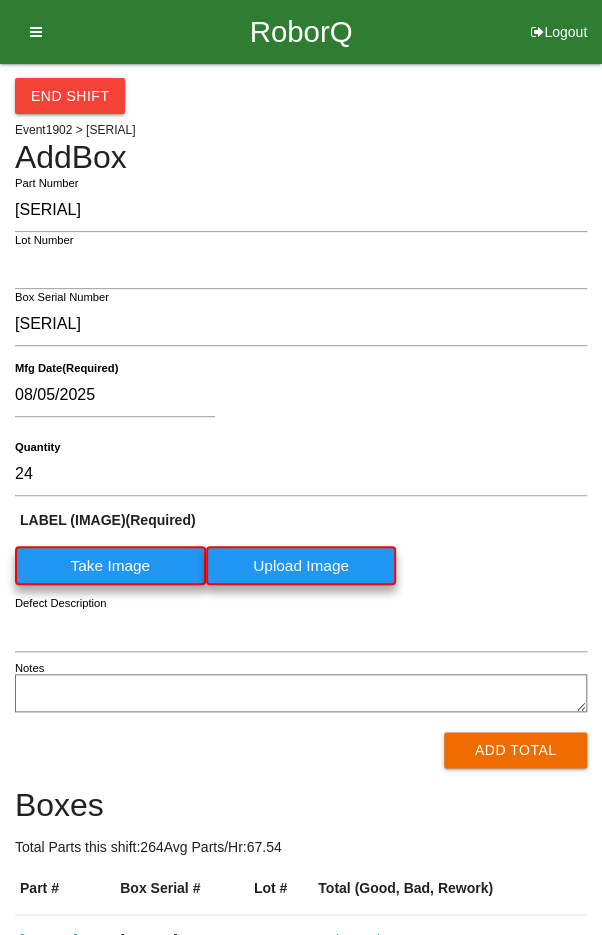 click on "Take Image" at bounding box center (110, 565) 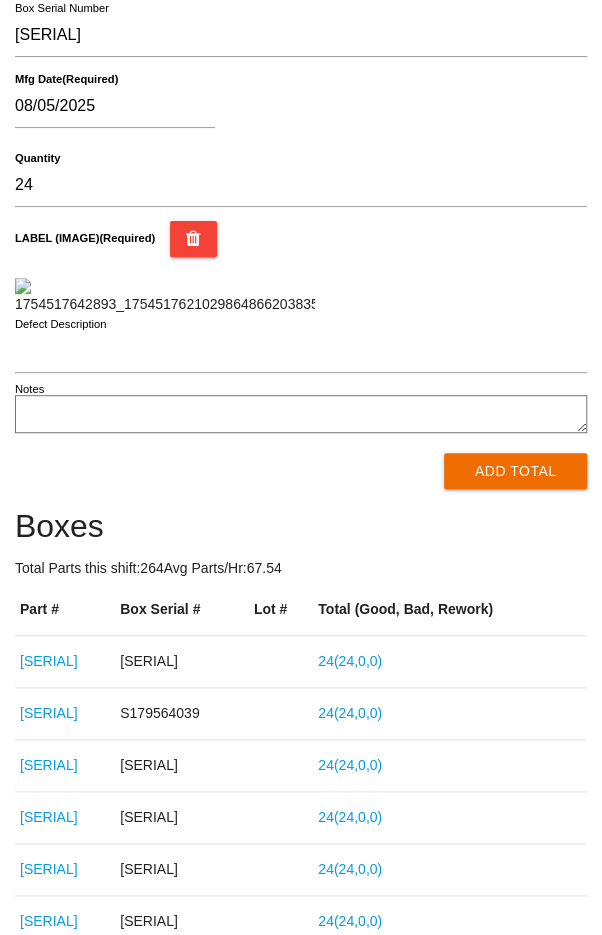 scroll, scrollTop: 290, scrollLeft: 0, axis: vertical 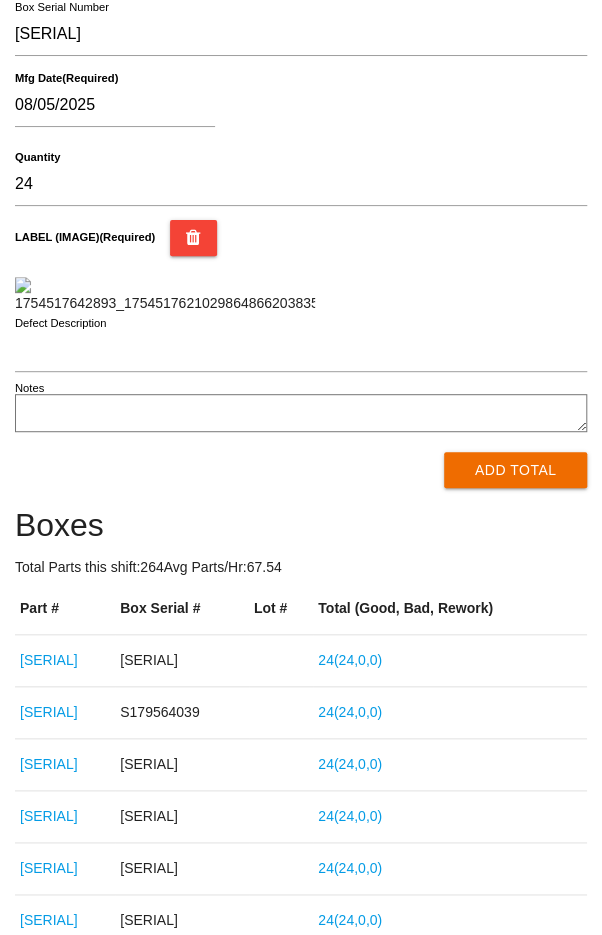 click on "Add Total" at bounding box center [515, 470] 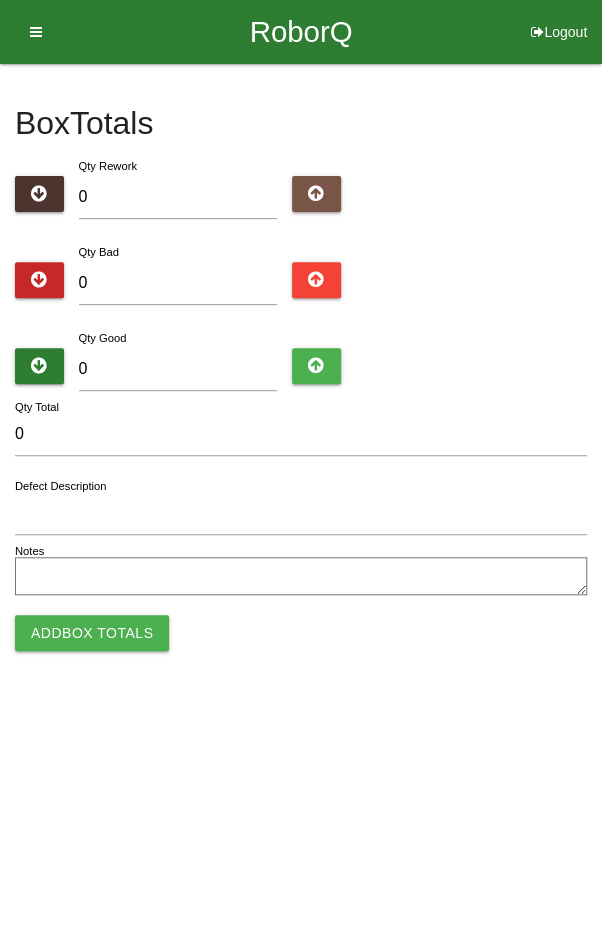 scroll, scrollTop: 0, scrollLeft: 0, axis: both 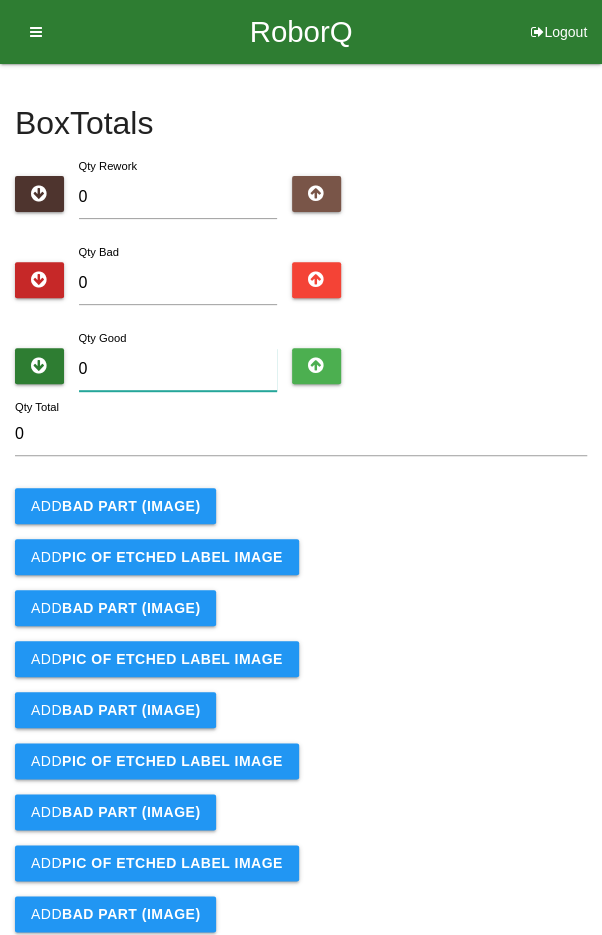click on "0" at bounding box center (178, 369) 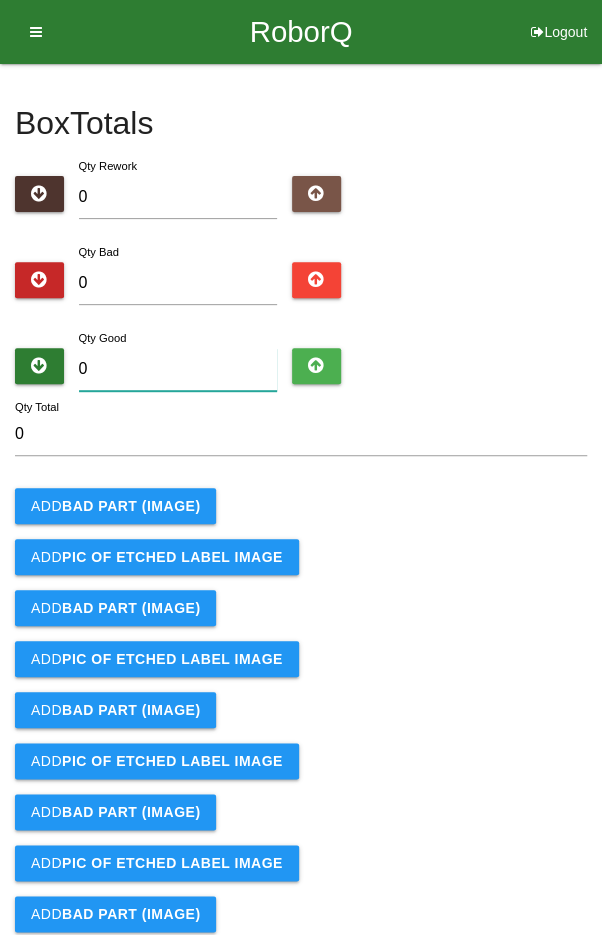 type on "2" 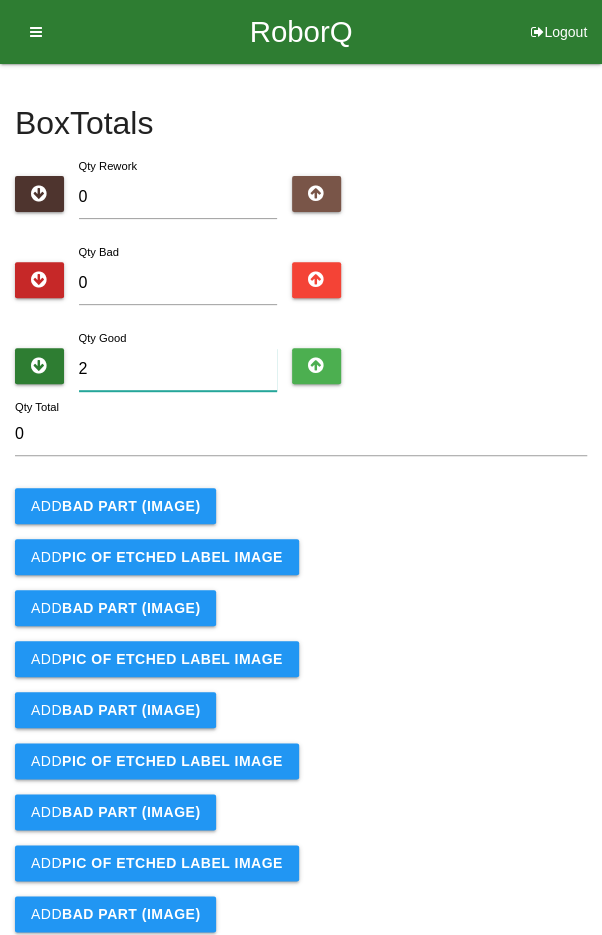 type on "2" 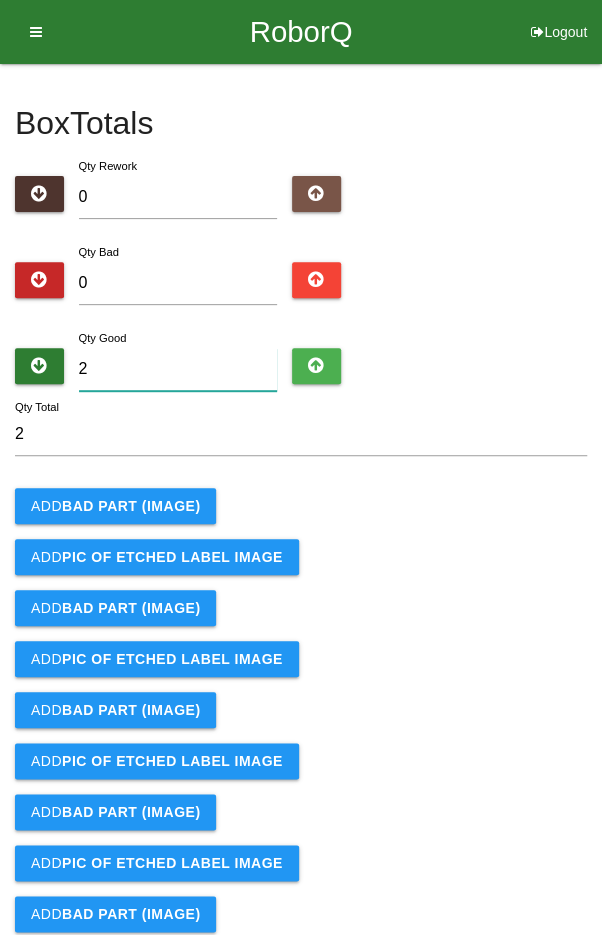 type on "24" 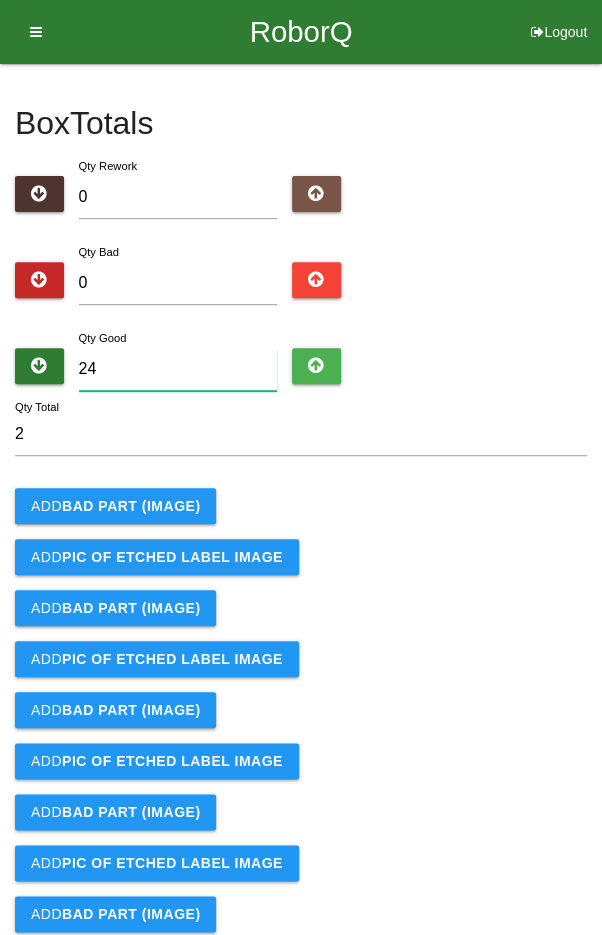 type on "24" 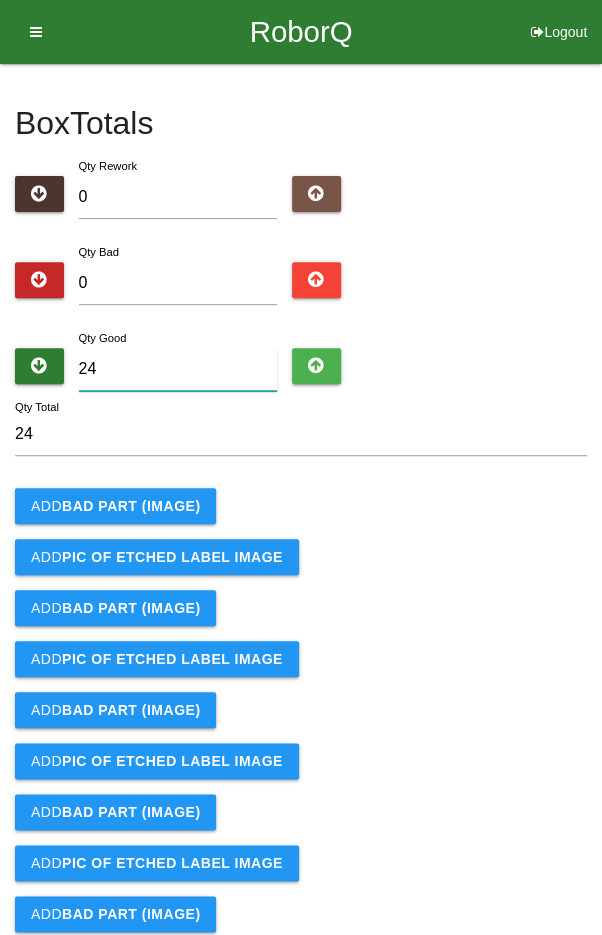 type on "24" 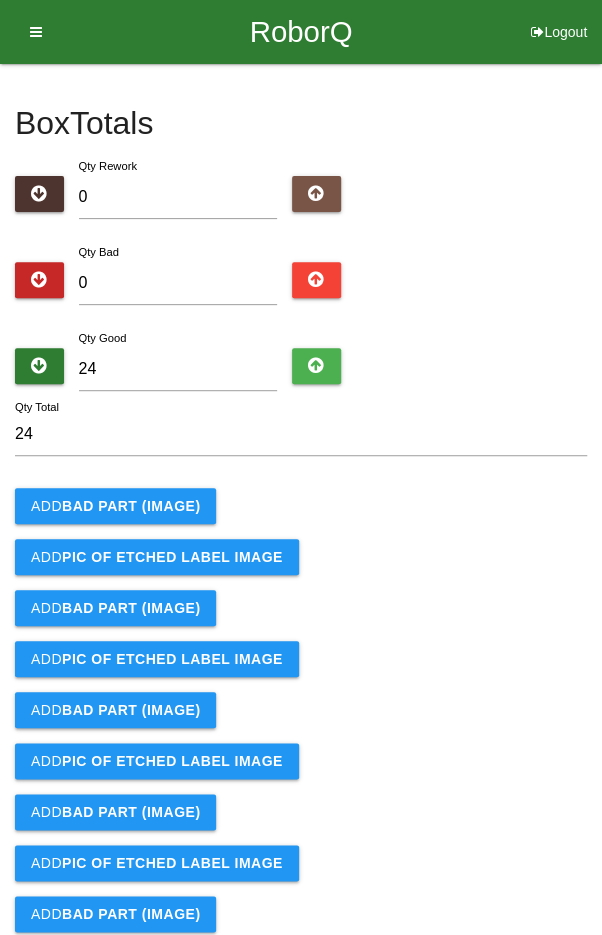 click on "Add  BAD PART (IMAGE)" at bounding box center (301, 506) 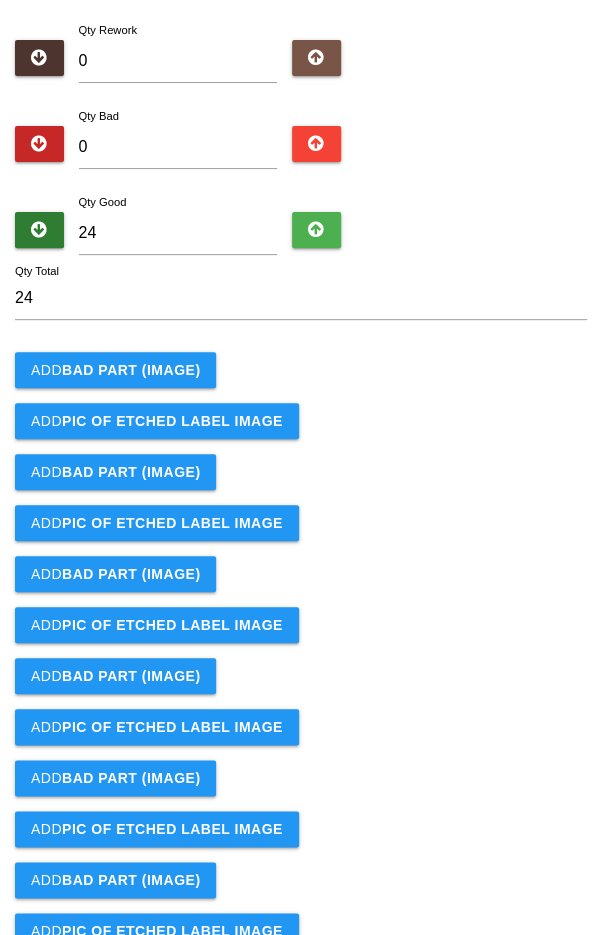 scroll, scrollTop: 373, scrollLeft: 0, axis: vertical 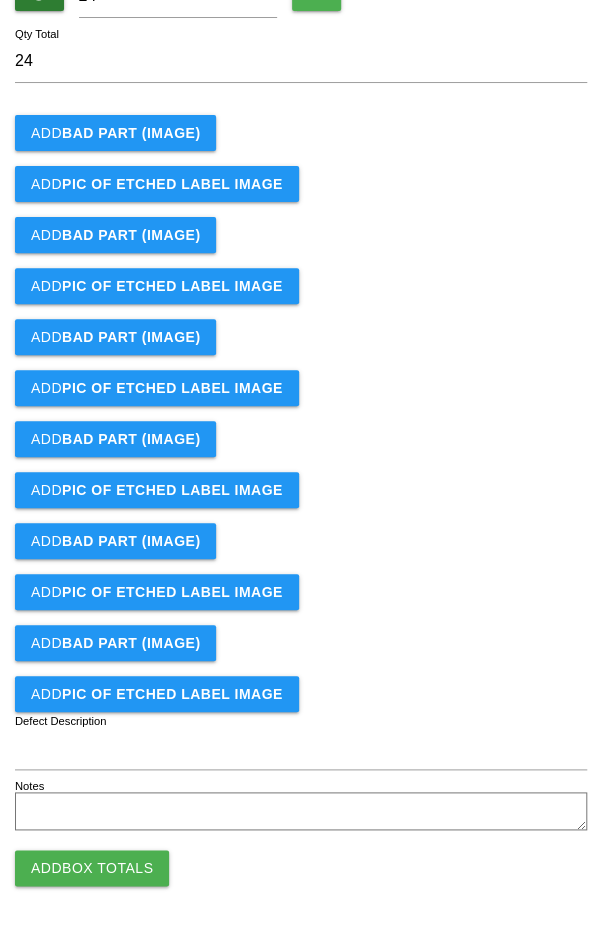 click on "Add  Box Totals" at bounding box center [92, 868] 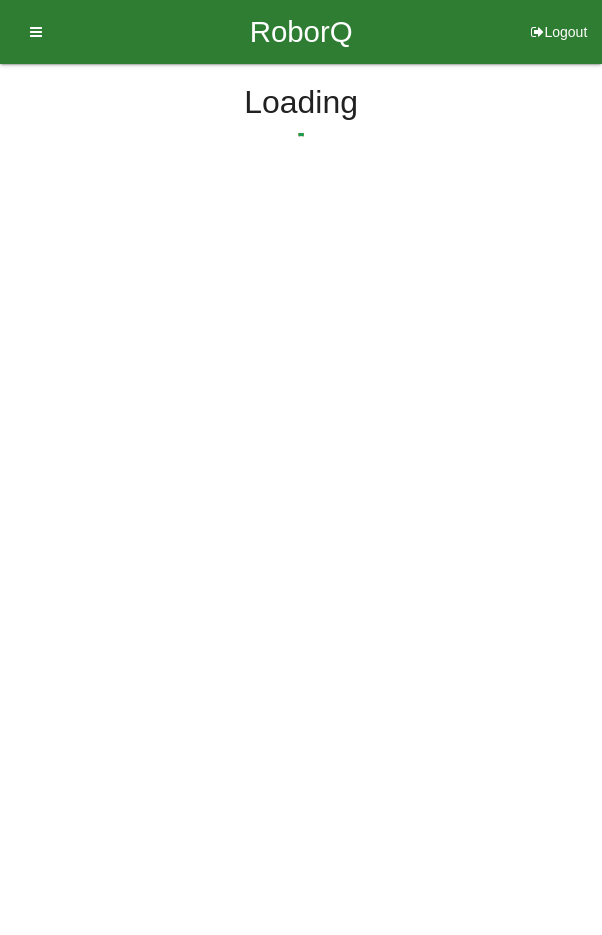 scroll, scrollTop: 0, scrollLeft: 0, axis: both 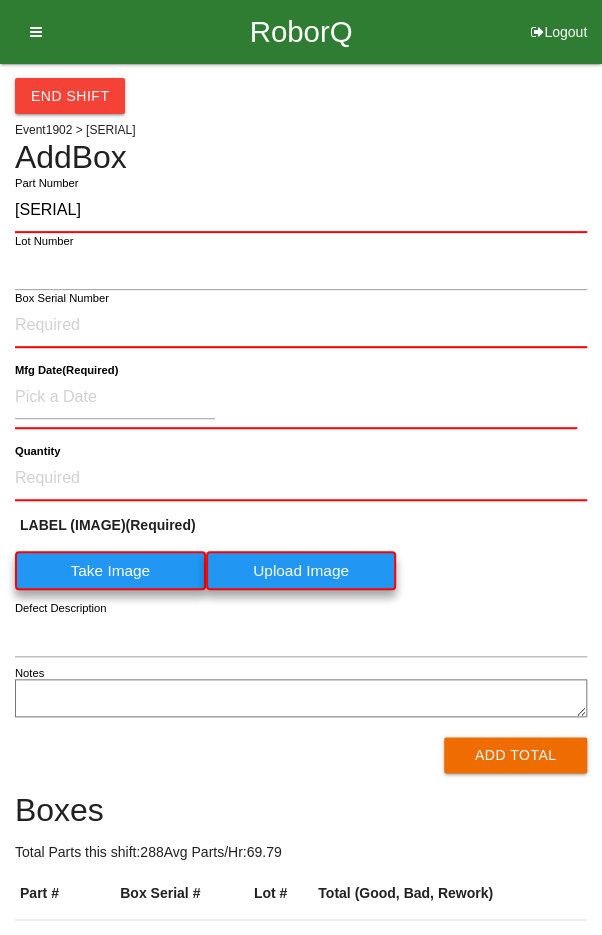 type on "[SERIAL]" 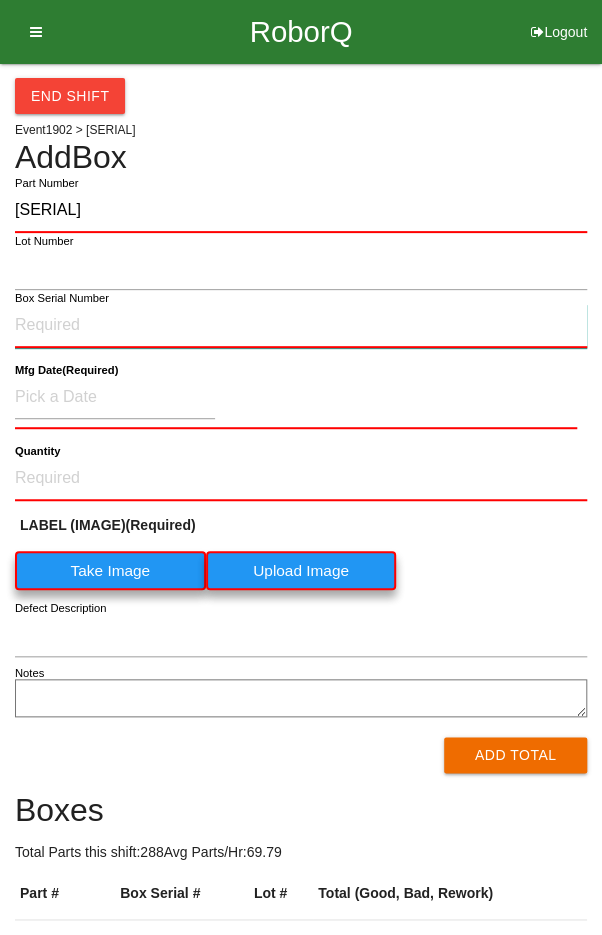 click on "Box Serial Number" at bounding box center [301, 326] 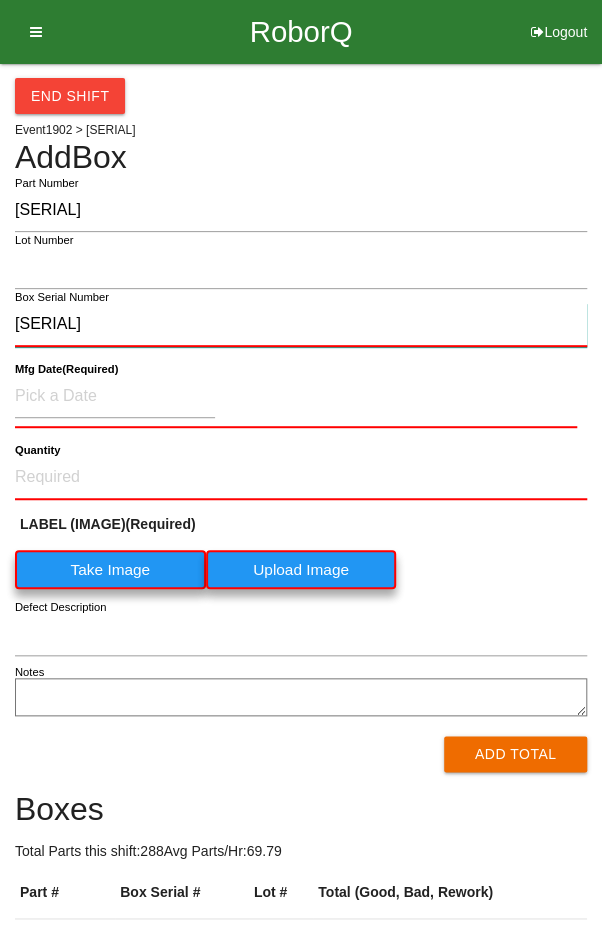 type on "[SERIAL]" 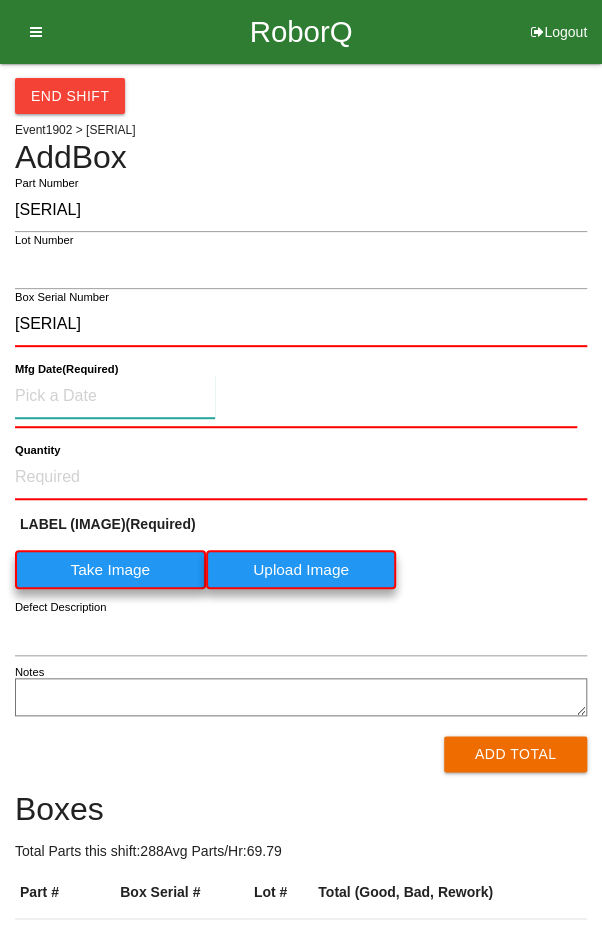 click at bounding box center (115, 396) 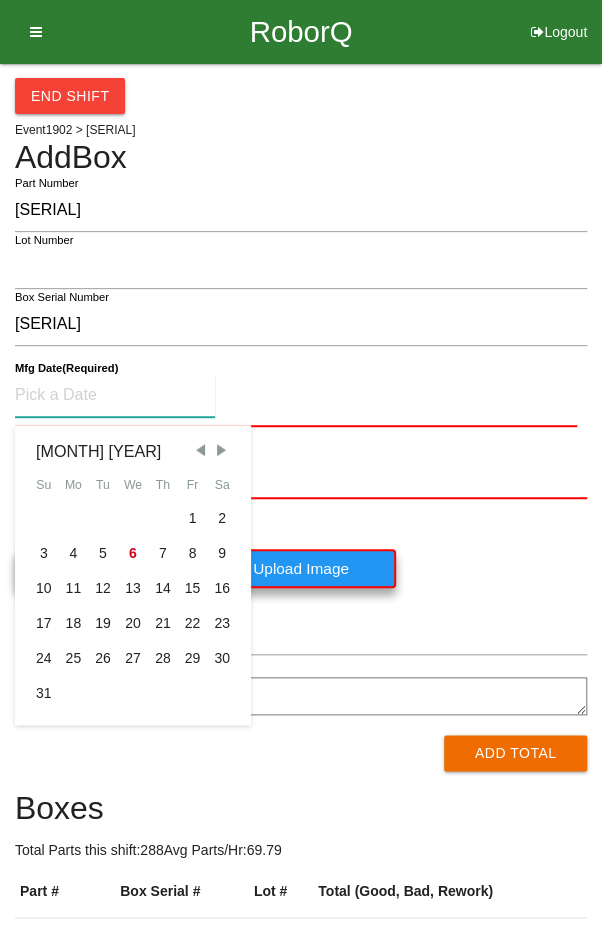 click on "5" at bounding box center [103, 553] 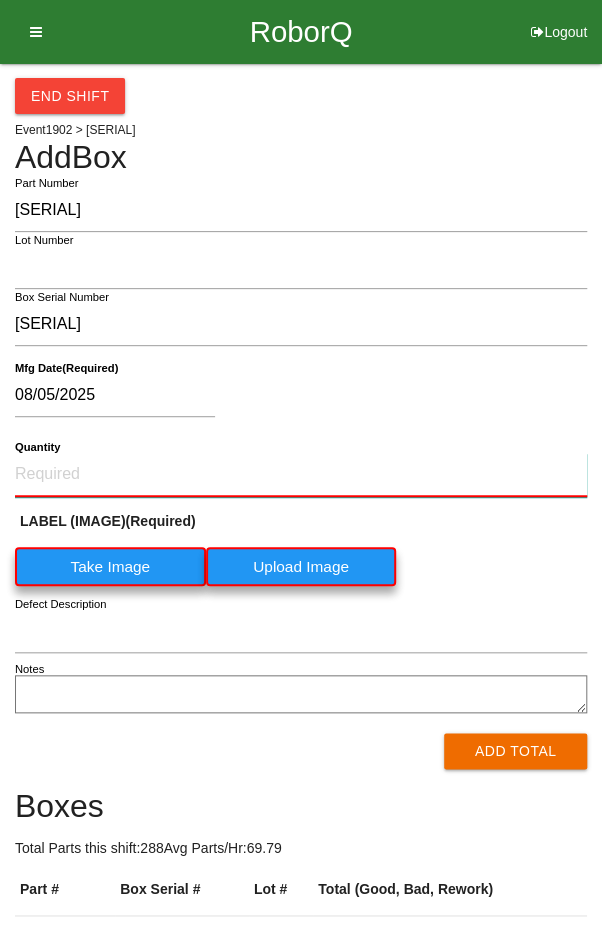 click on "Quantity" at bounding box center [301, 475] 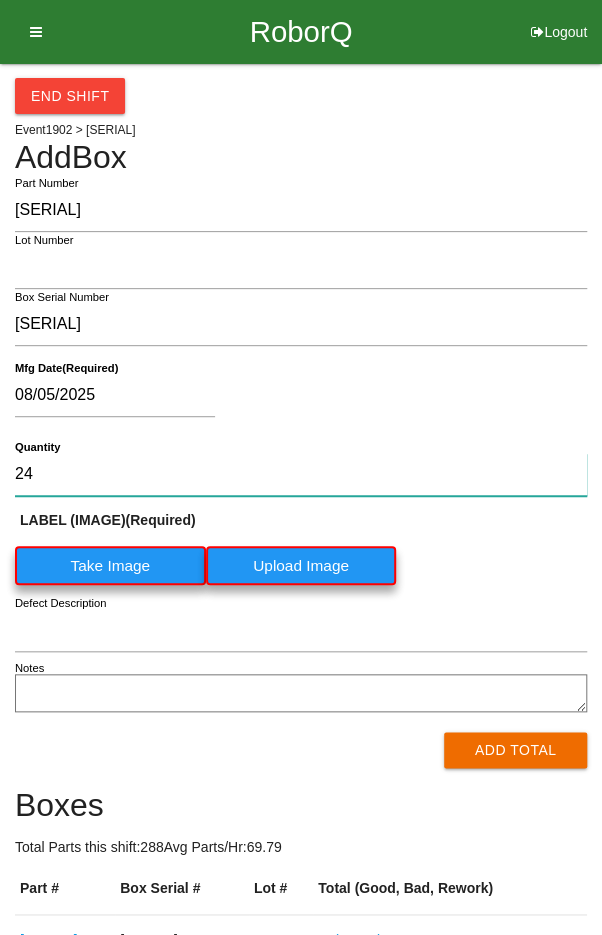 type on "24" 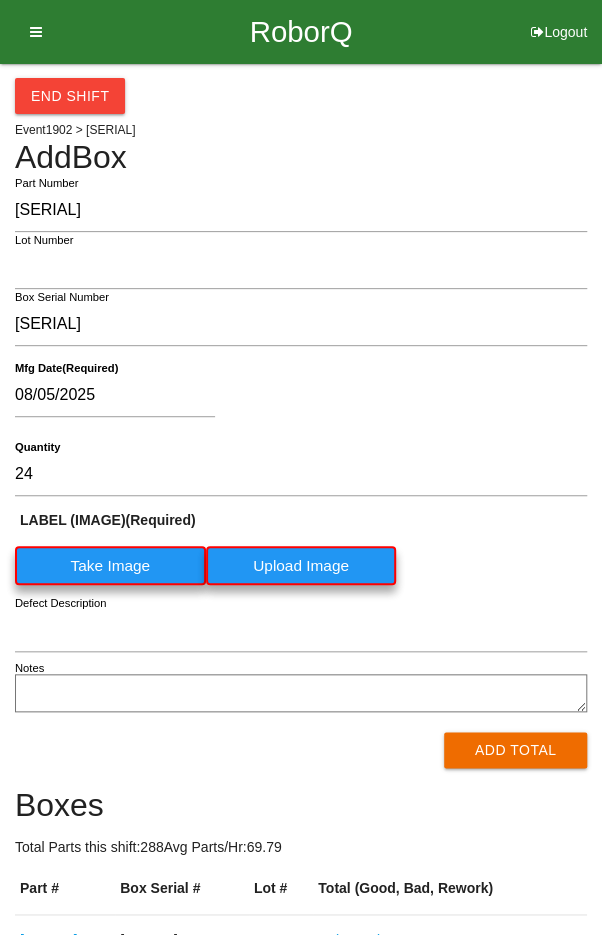 click on "Take Image" at bounding box center (110, 565) 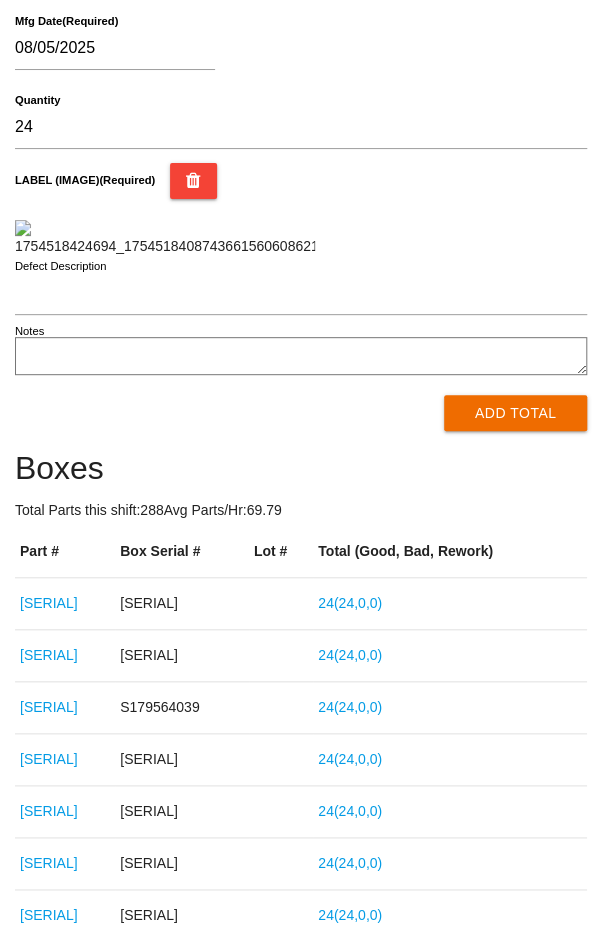 click on "Add Total" at bounding box center (515, 413) 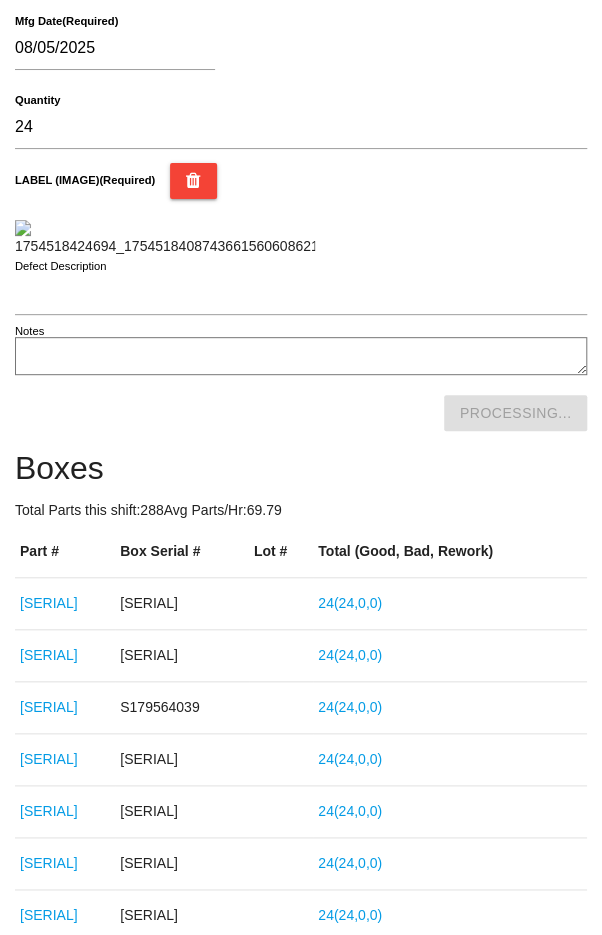 scroll, scrollTop: 347, scrollLeft: 0, axis: vertical 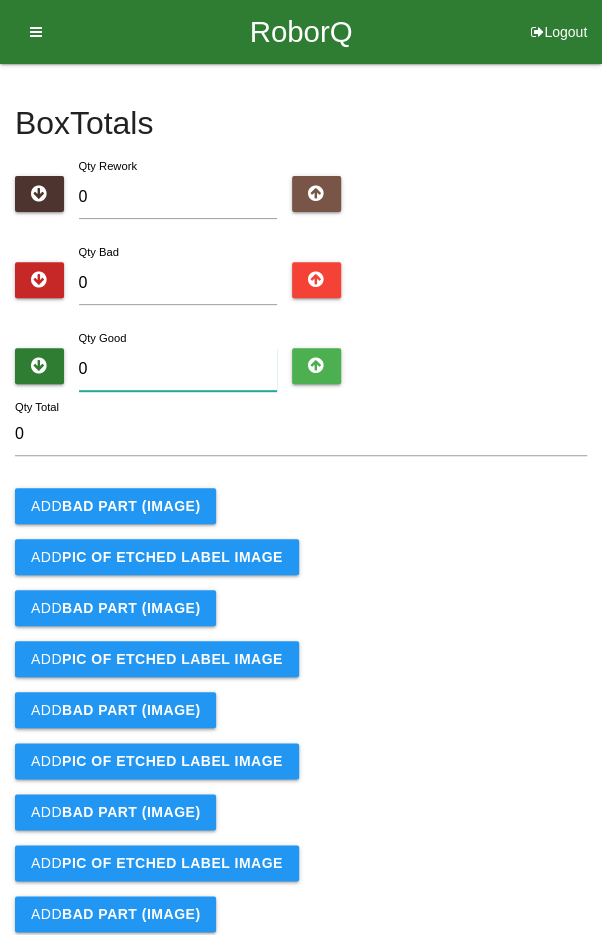 click on "0" at bounding box center (178, 369) 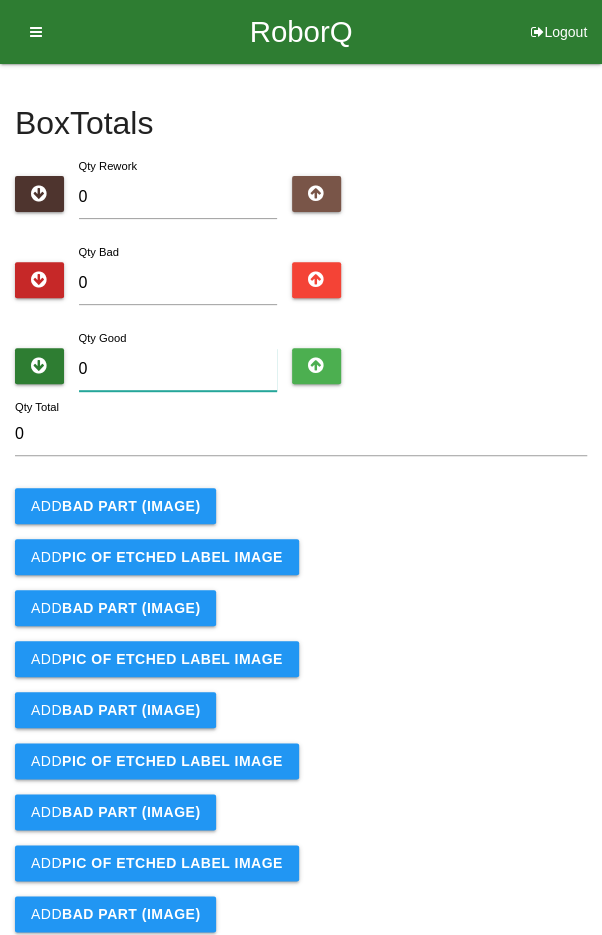 type on "2" 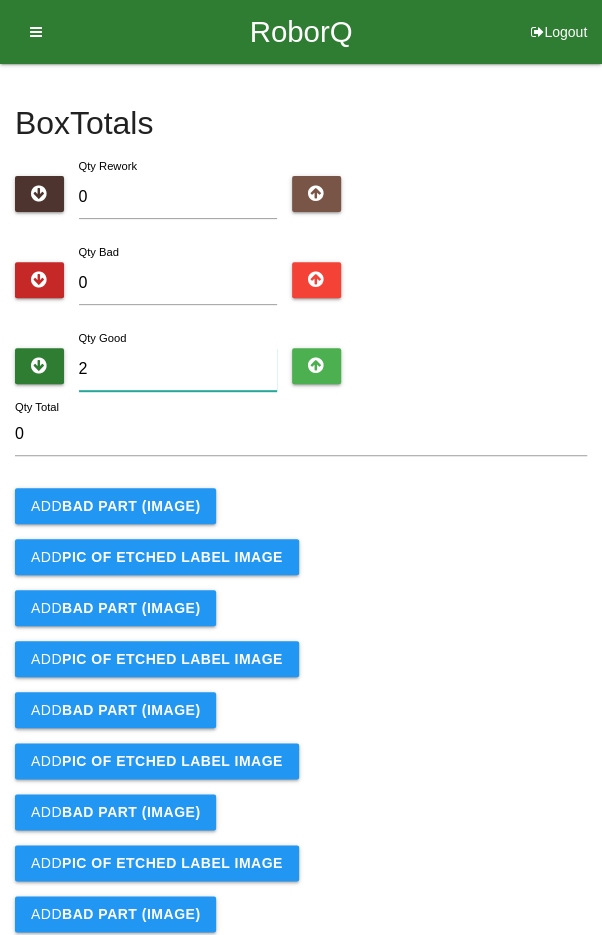 type on "2" 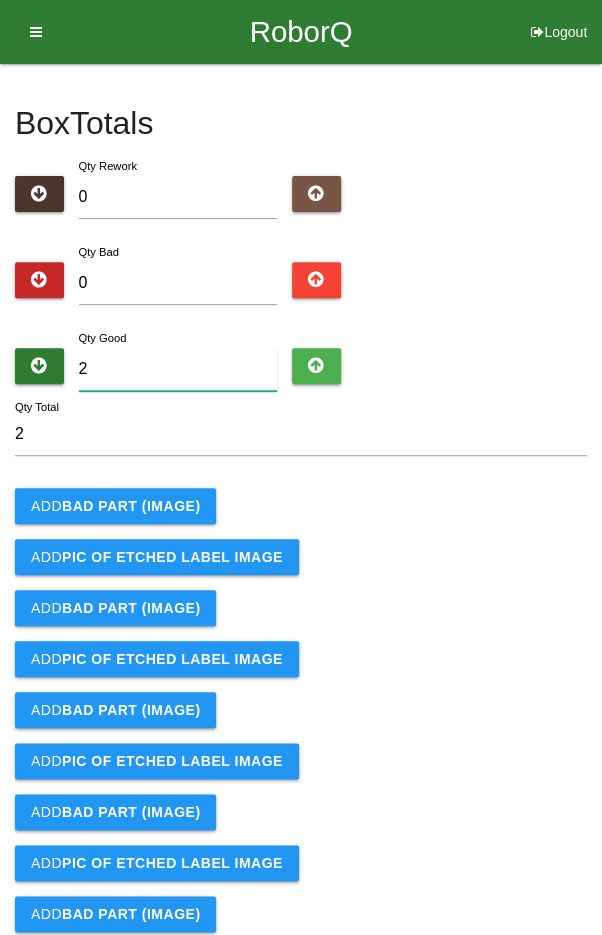 type on "24" 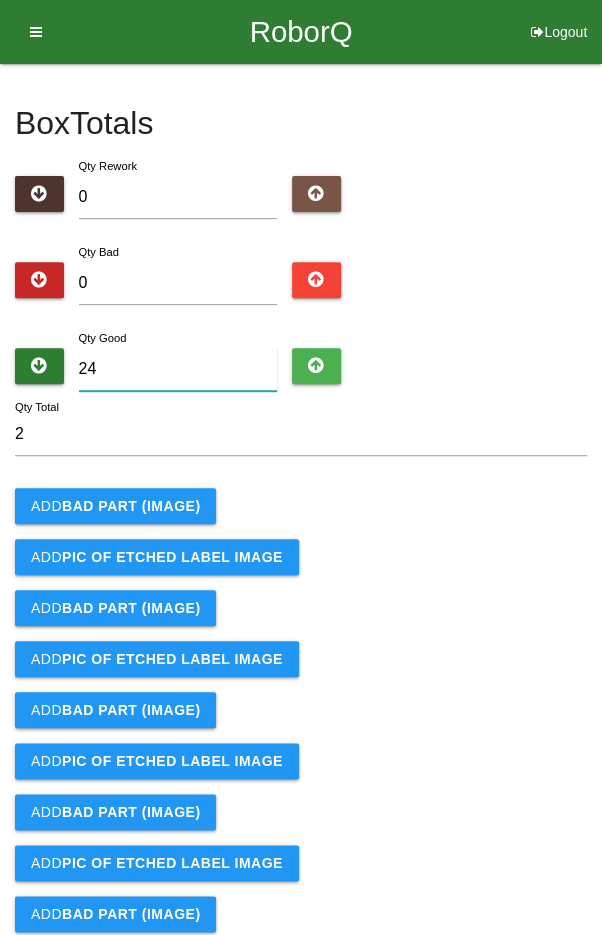 type on "24" 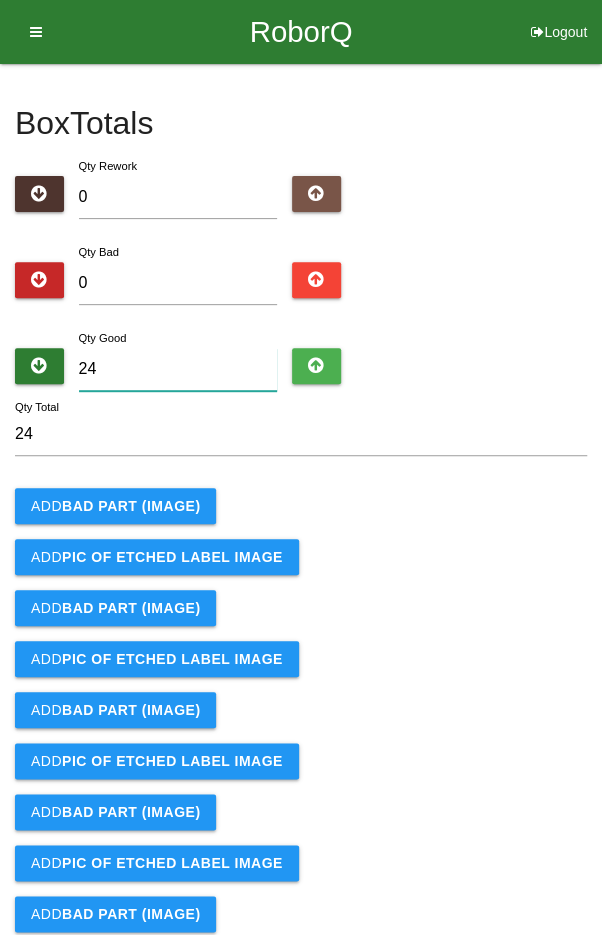 type on "24" 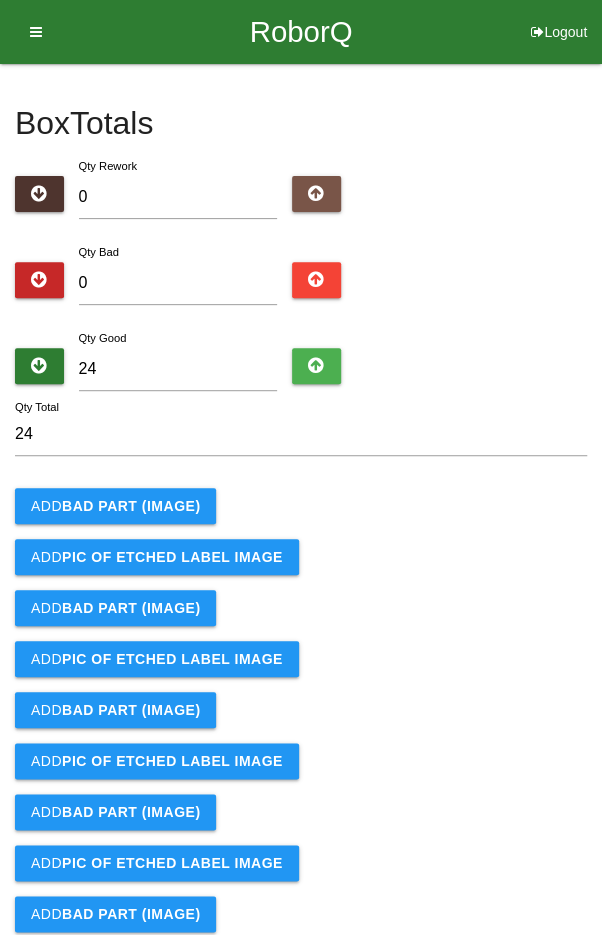 click on "Add  BAD PART (IMAGE)" at bounding box center (301, 506) 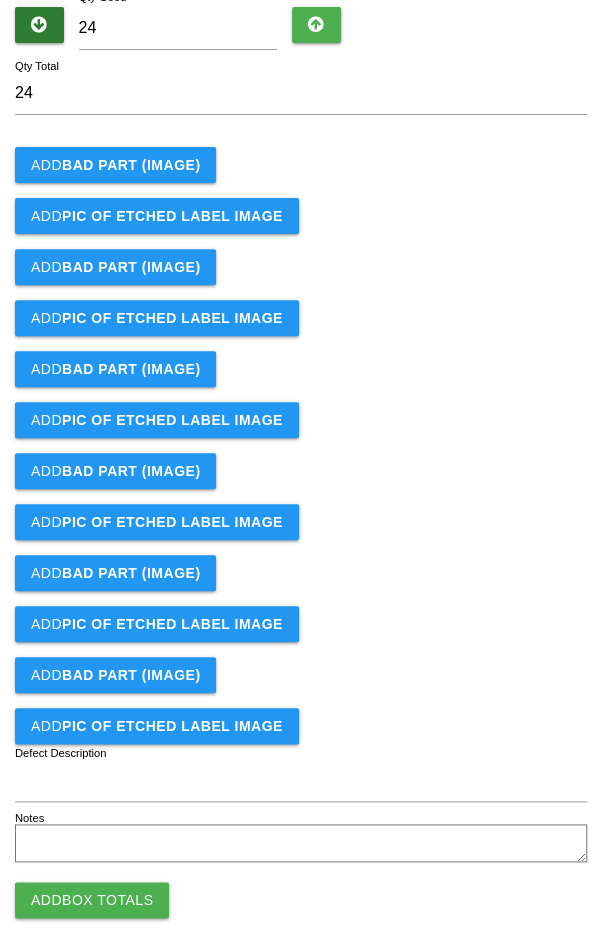 scroll, scrollTop: 373, scrollLeft: 0, axis: vertical 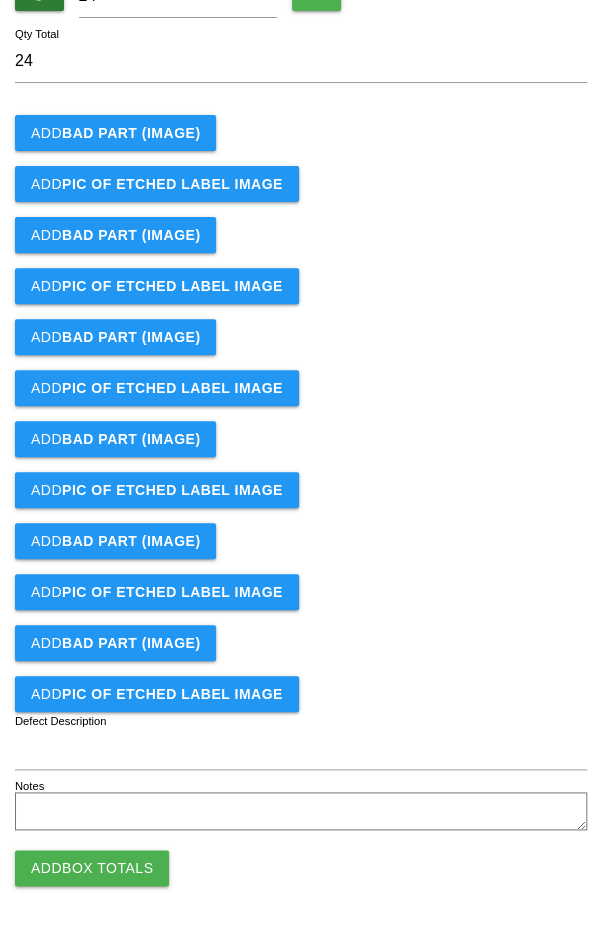 click on "Add  Box Totals" at bounding box center (92, 868) 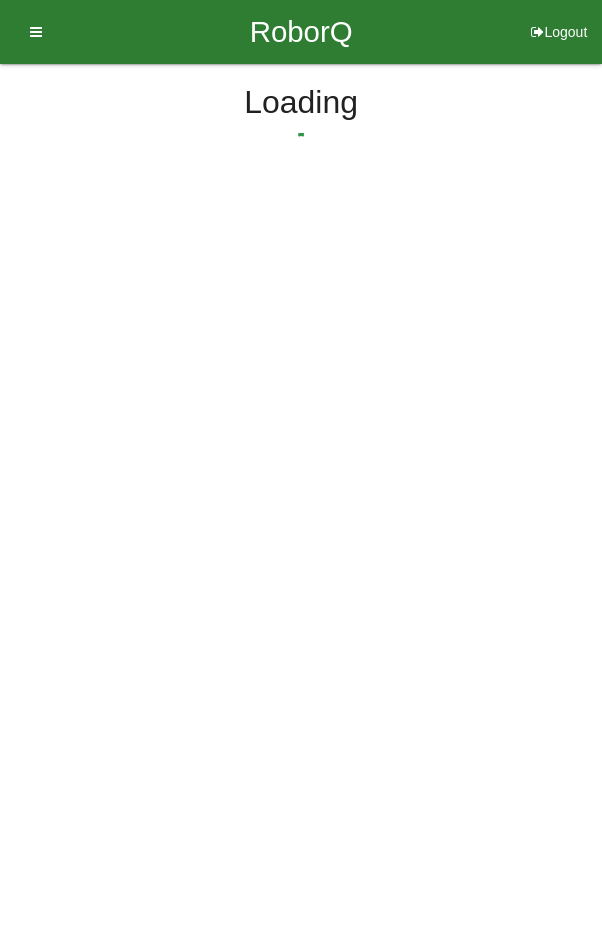 scroll, scrollTop: 0, scrollLeft: 0, axis: both 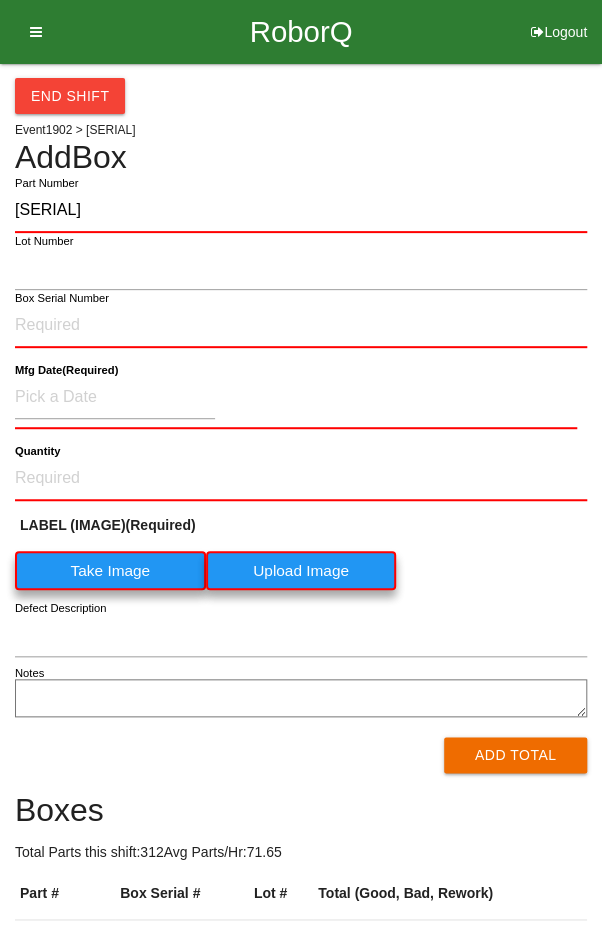 type on "[SERIAL]" 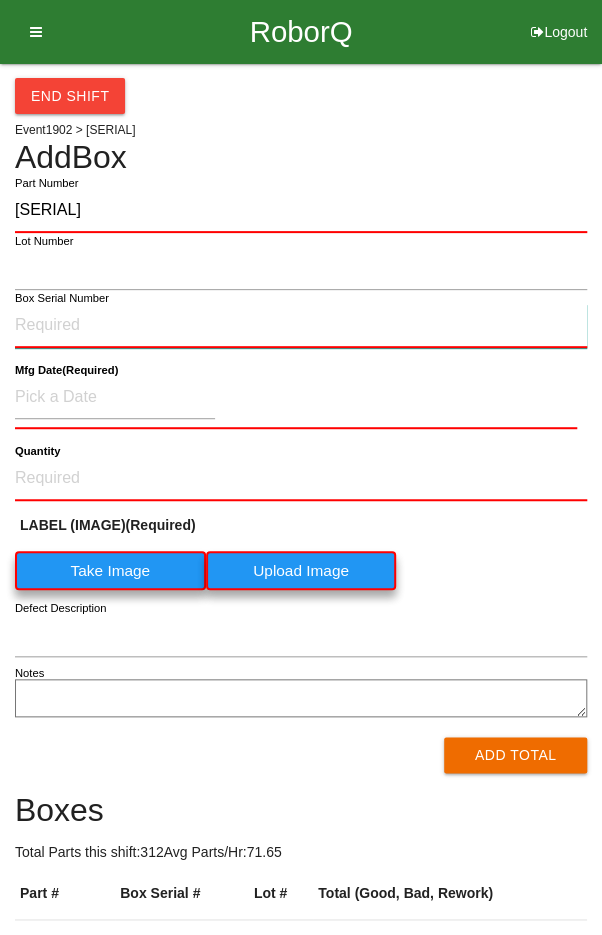 click on "Box Serial Number" at bounding box center [301, 326] 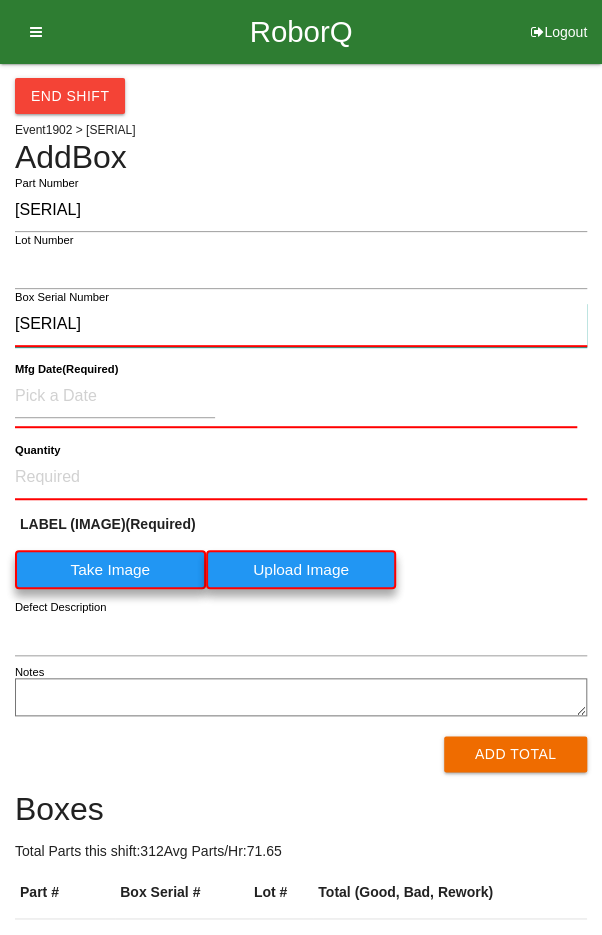type on "[SERIAL]" 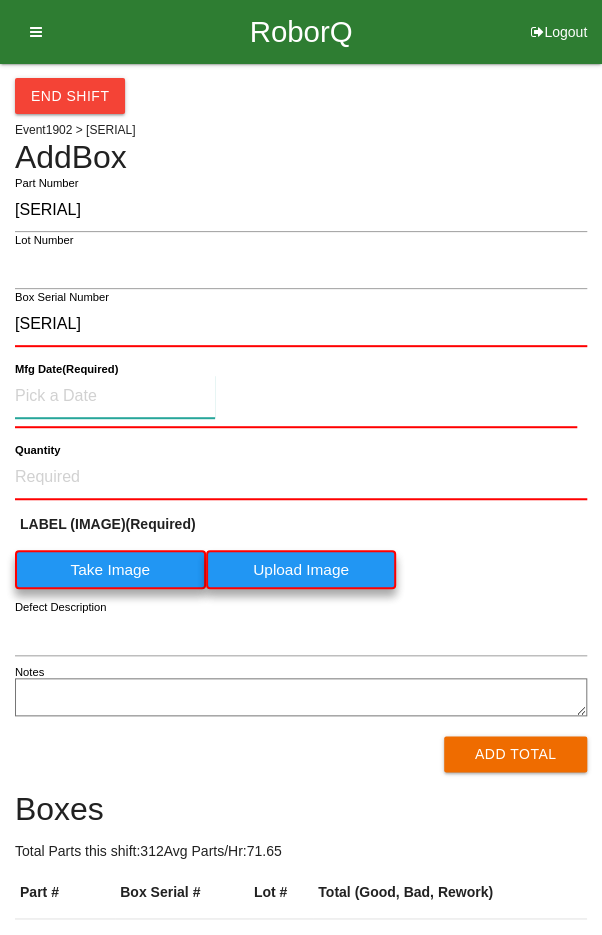 click at bounding box center (115, 396) 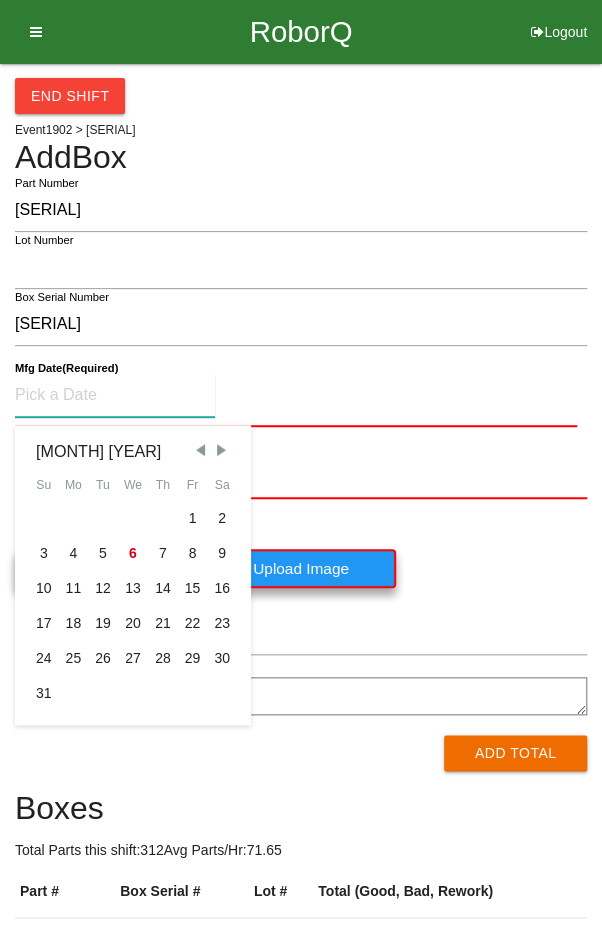 click on "5" at bounding box center (103, 553) 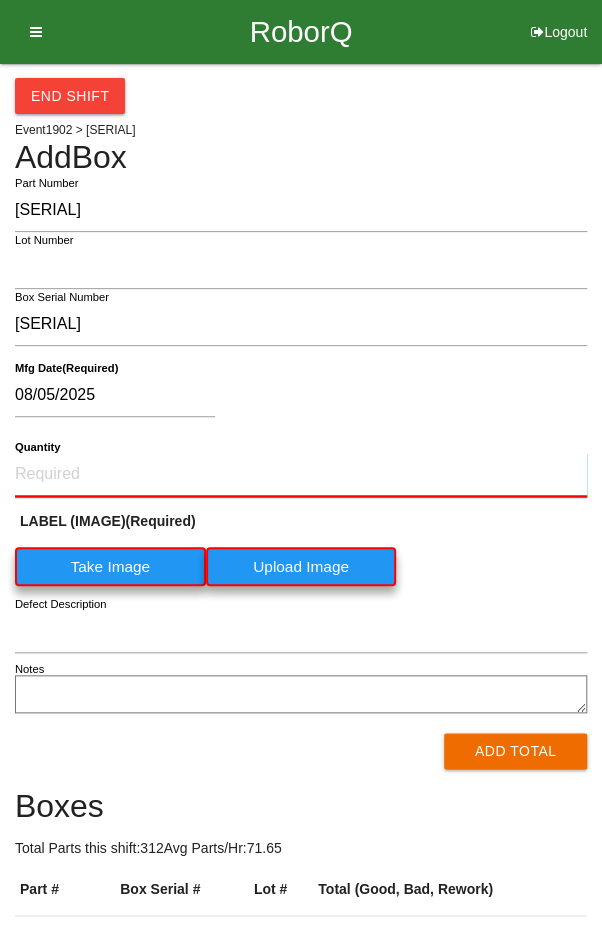 click on "Quantity" at bounding box center (301, 475) 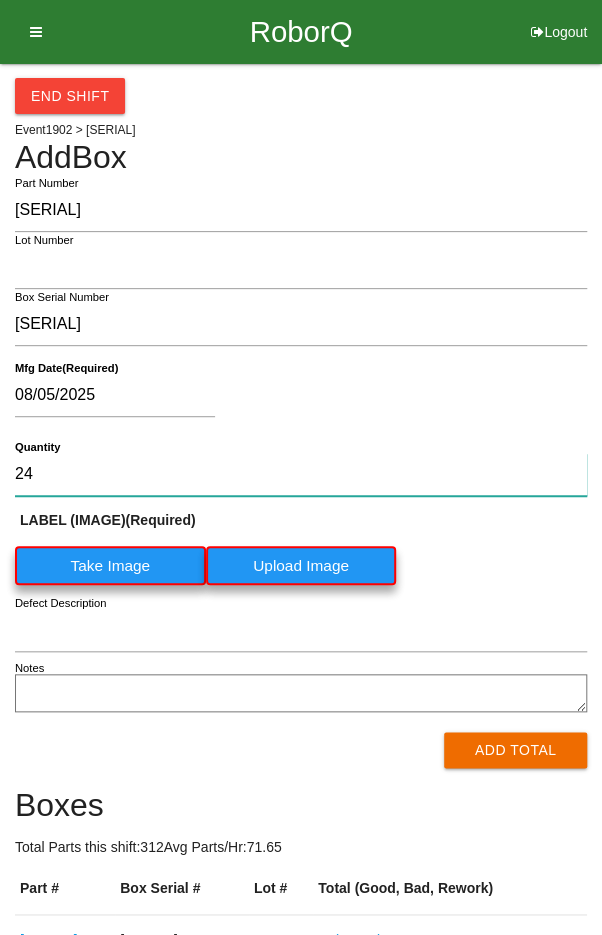type on "24" 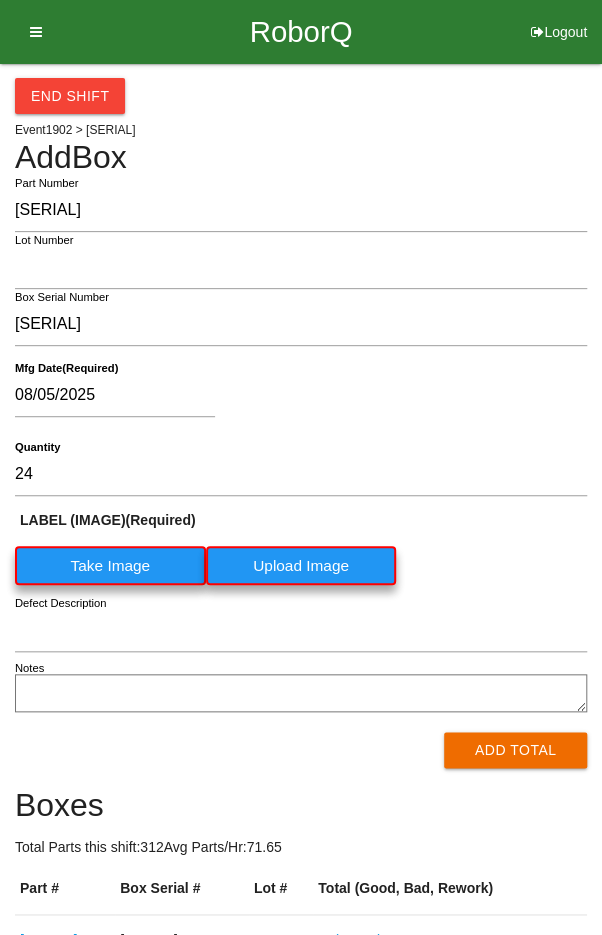 click on "Take Image" at bounding box center [110, 565] 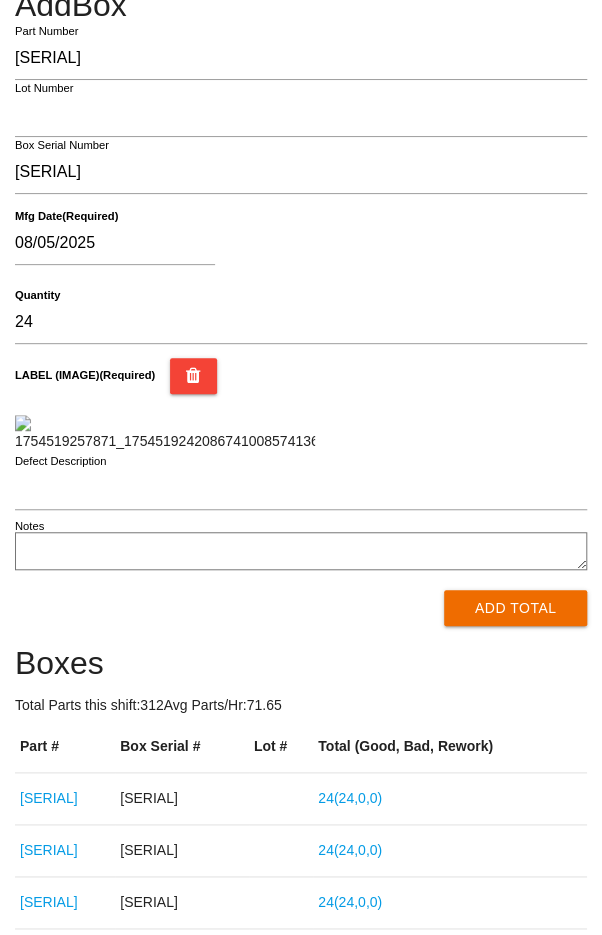 scroll, scrollTop: 297, scrollLeft: 0, axis: vertical 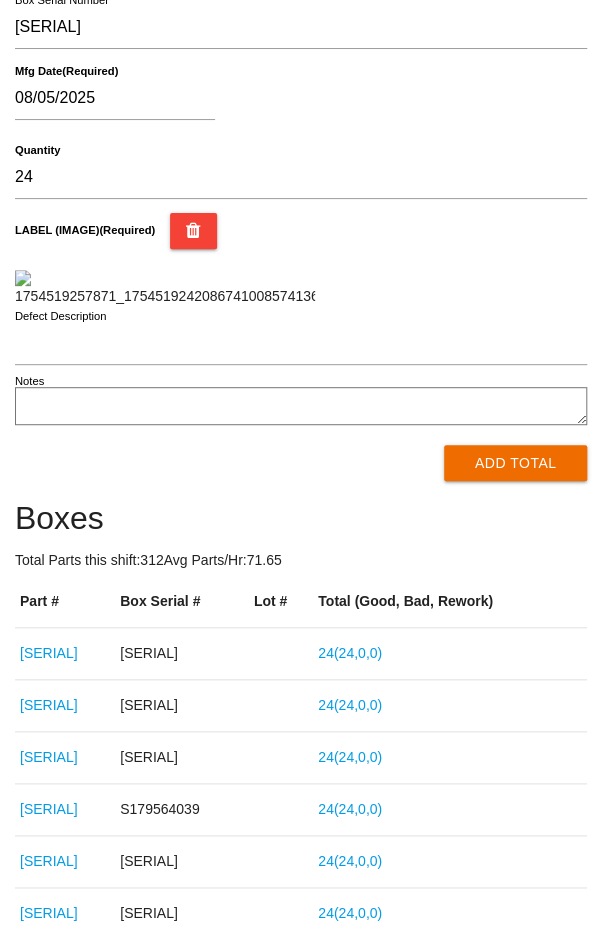 click on "Add Total" at bounding box center (515, 463) 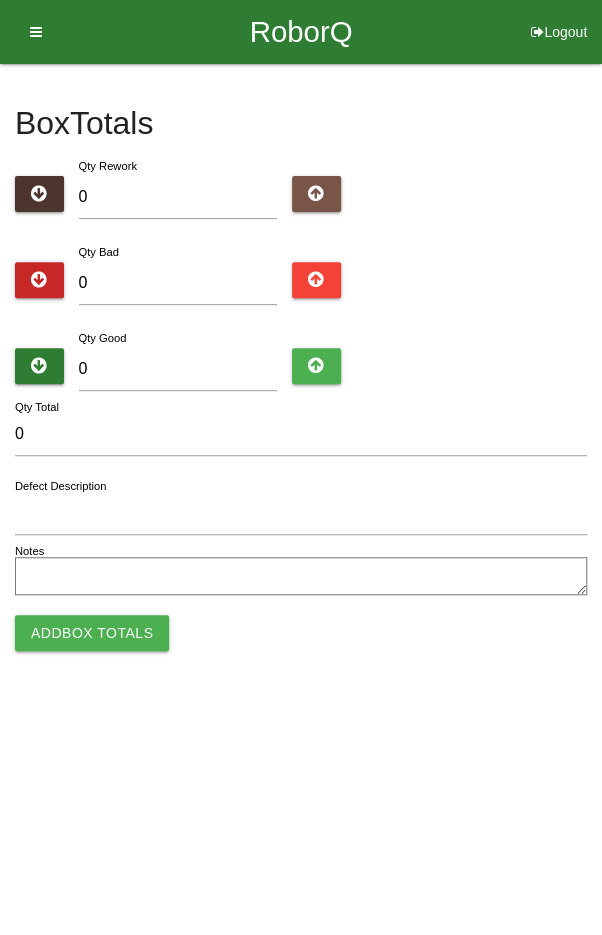 scroll, scrollTop: 0, scrollLeft: 0, axis: both 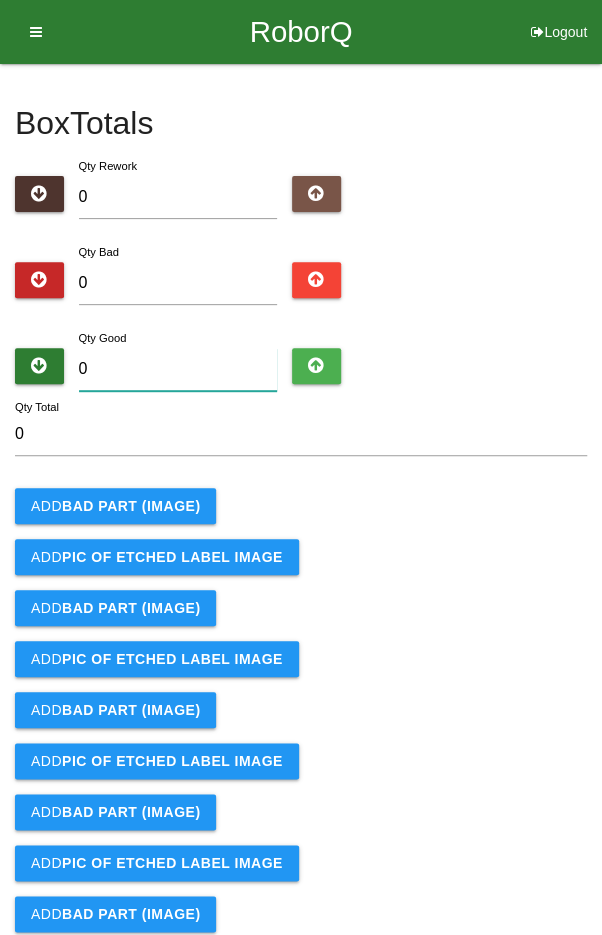 click on "0" at bounding box center [178, 369] 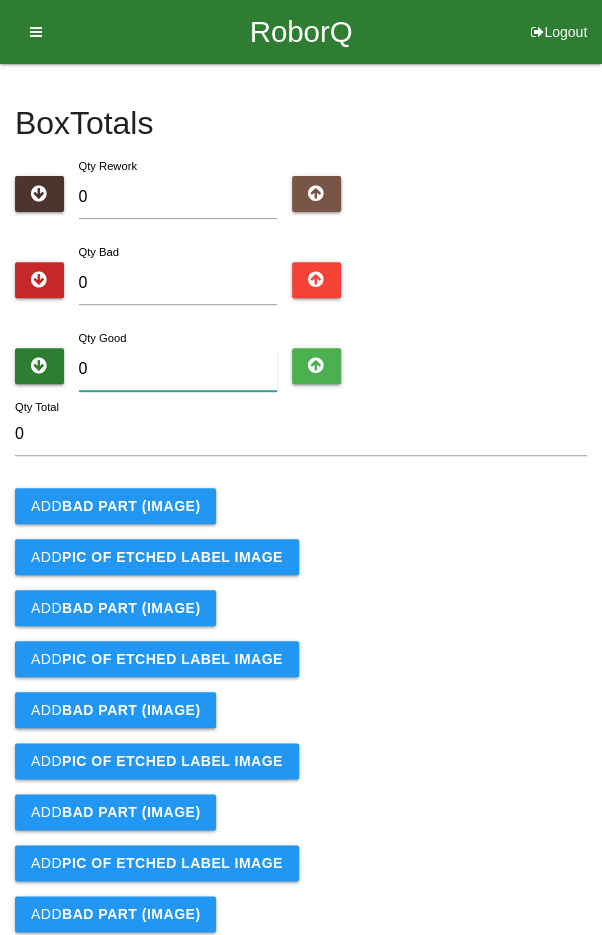 type on "2" 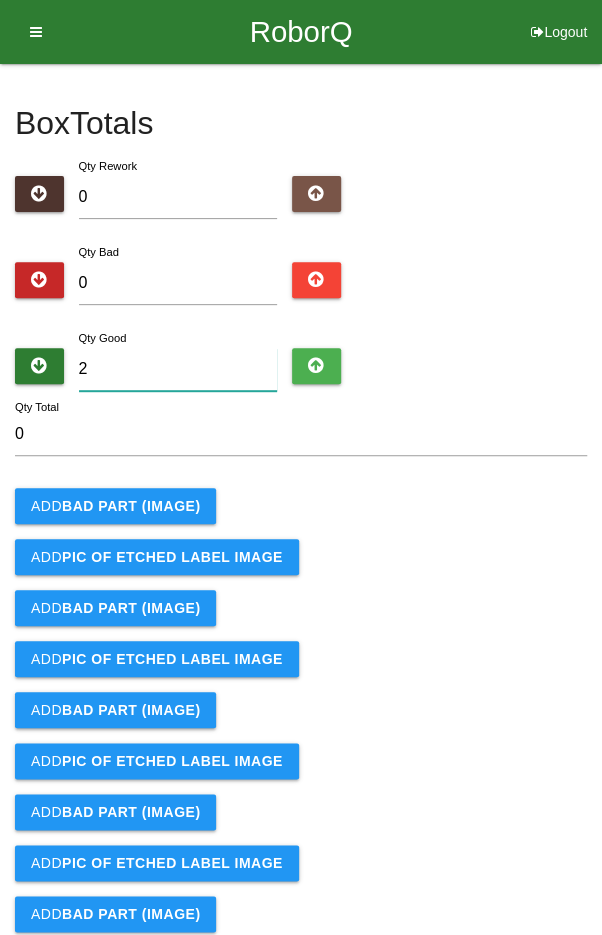 type on "2" 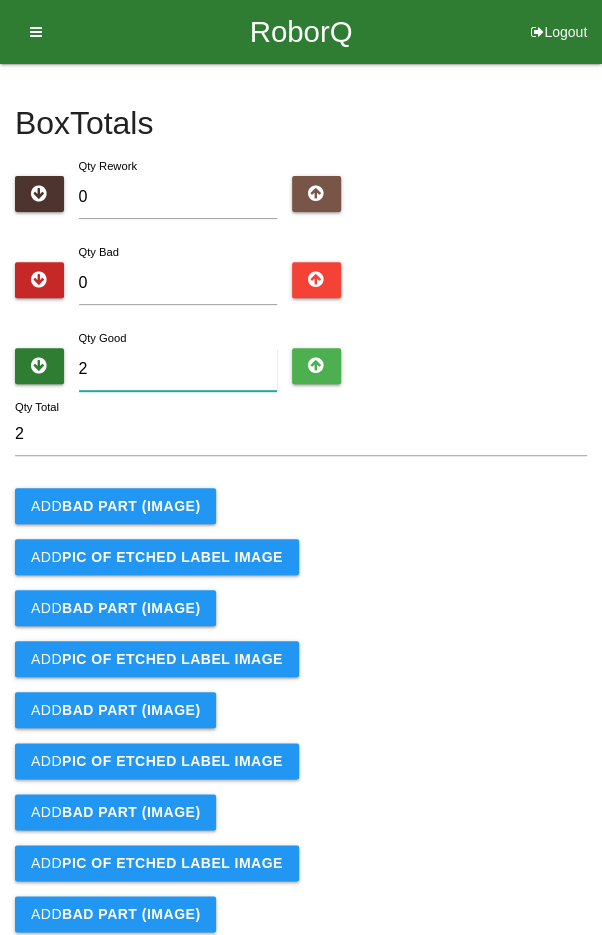 type on "24" 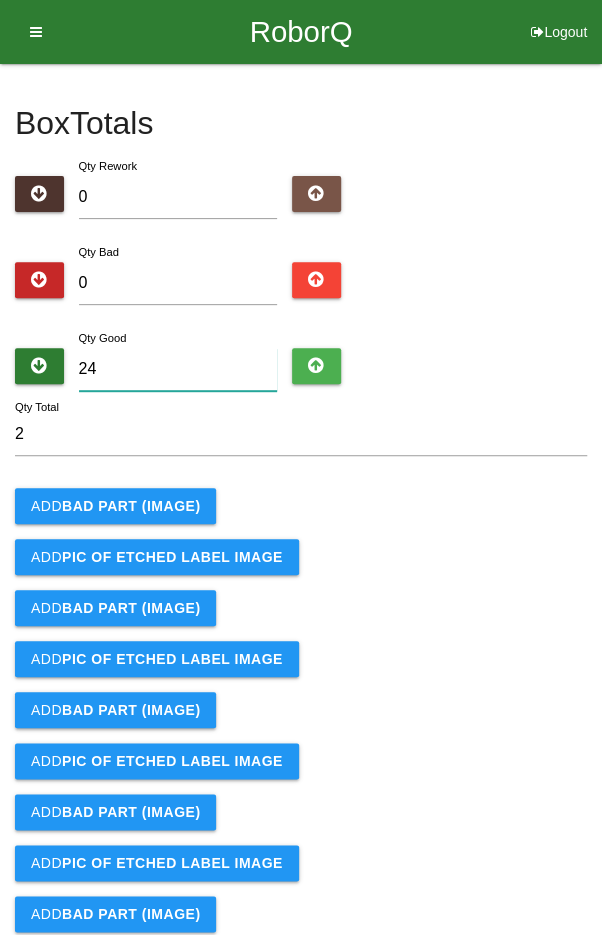 type on "24" 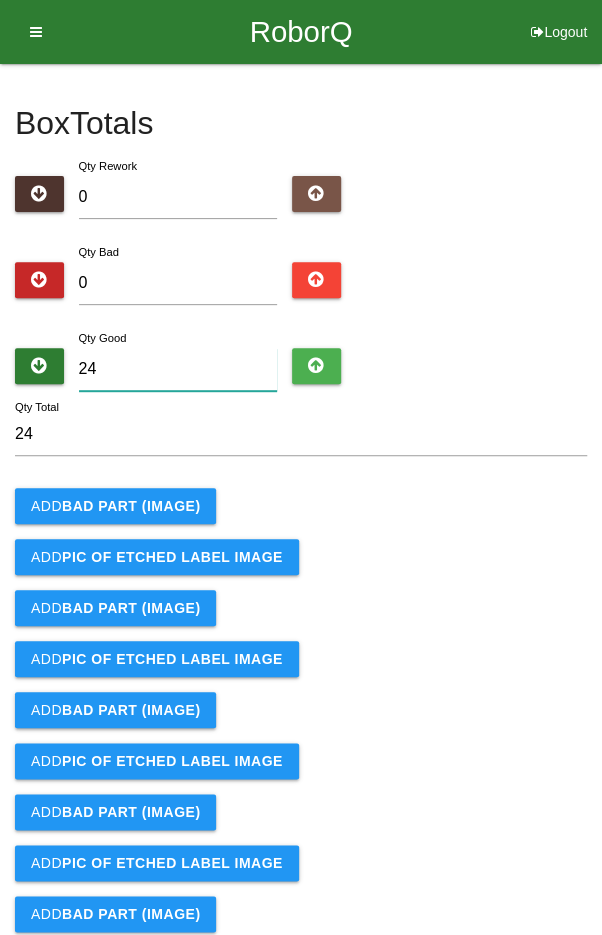 type on "24" 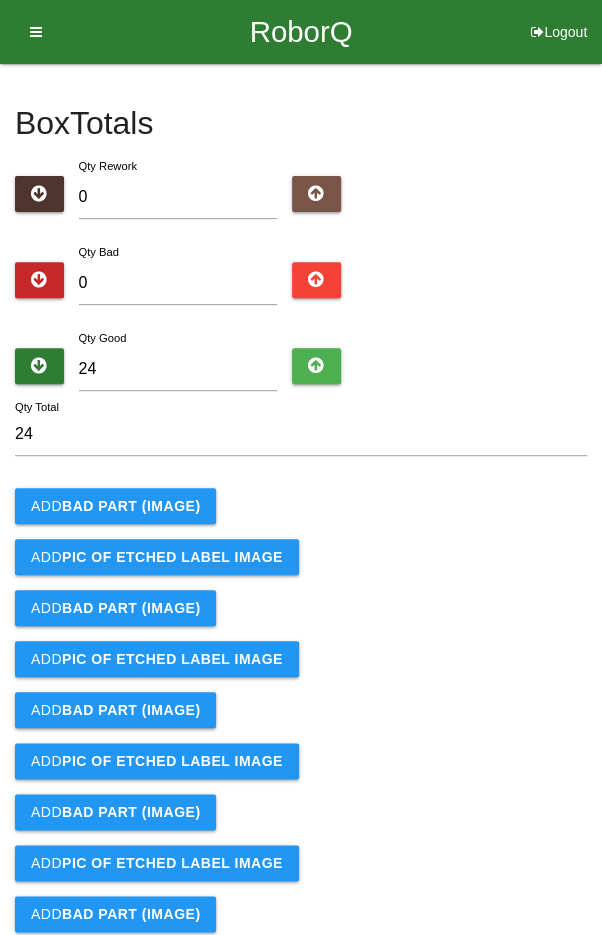 click on "Add  BAD PART (IMAGE)" at bounding box center (301, 506) 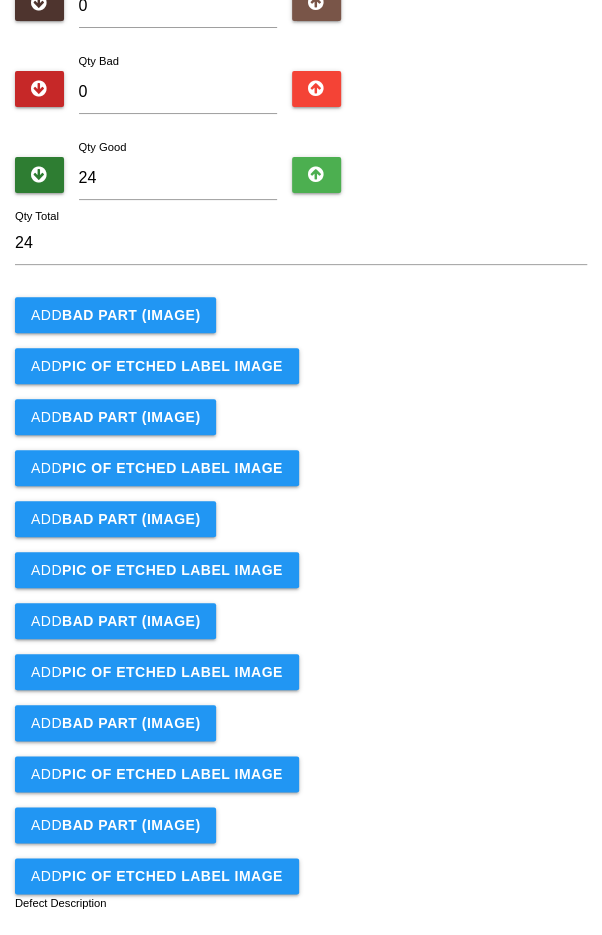 scroll, scrollTop: 373, scrollLeft: 0, axis: vertical 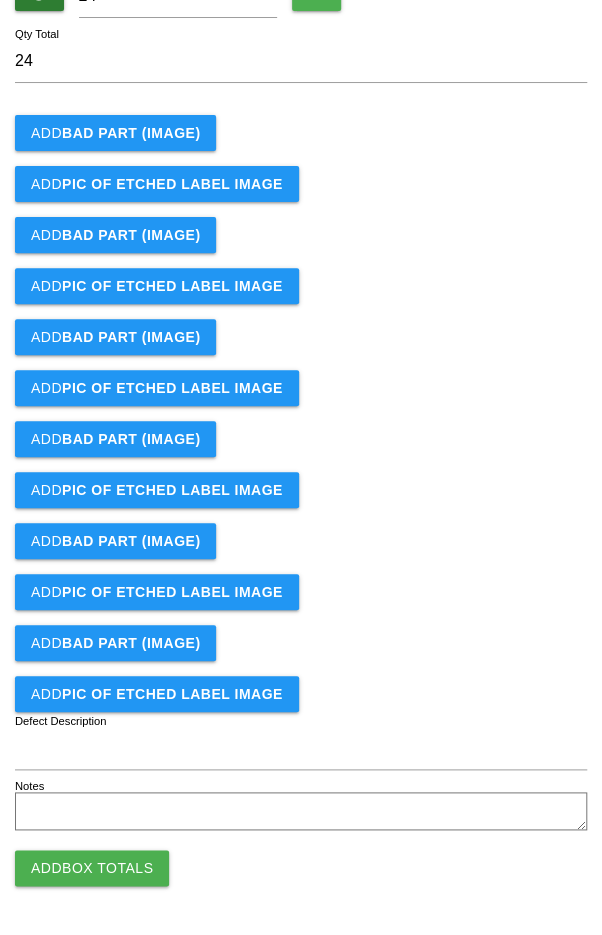 click on "Add  Box Totals" at bounding box center [92, 868] 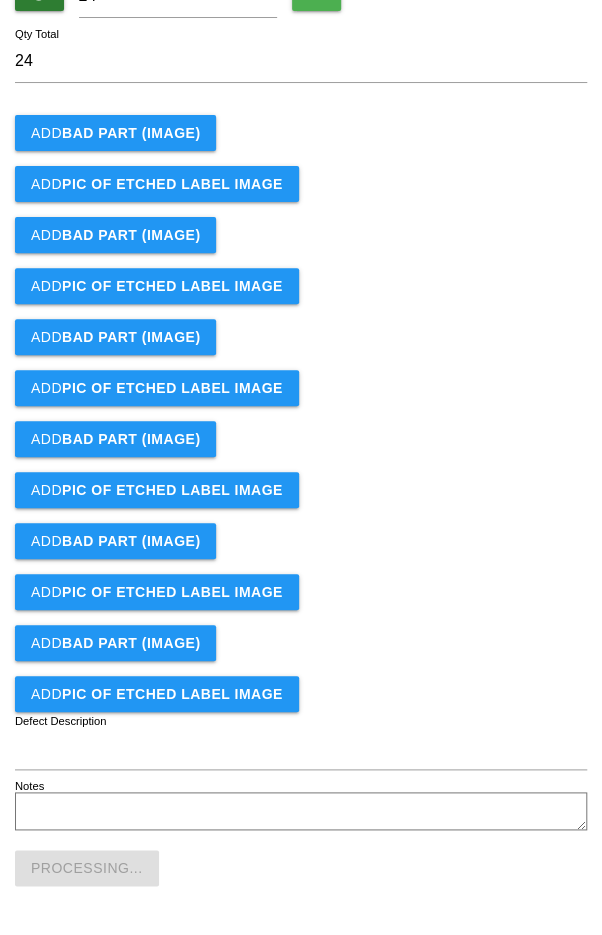 scroll, scrollTop: 0, scrollLeft: 0, axis: both 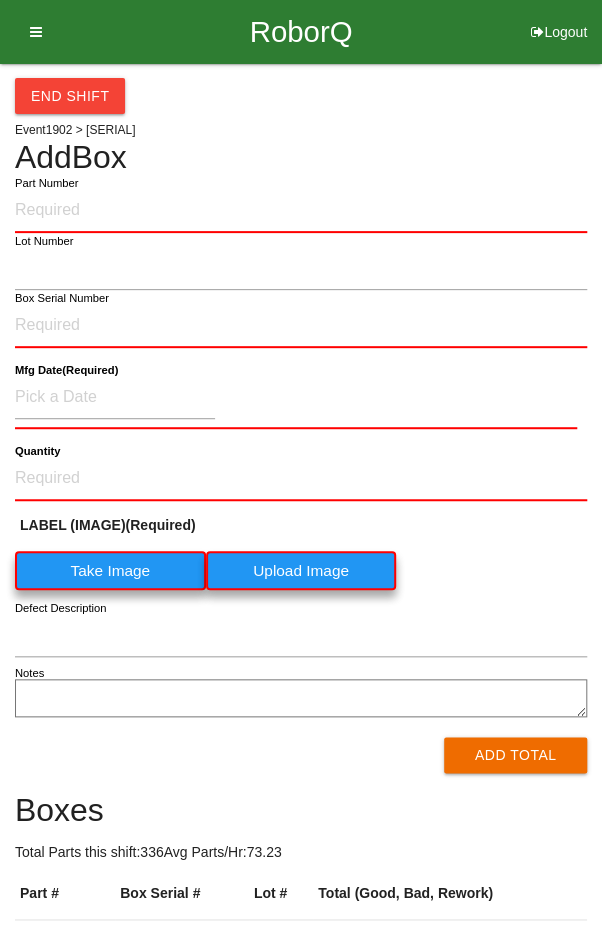 click on "End Shift Event  1902   > [SERIAL] Add  Box   Part Number    Lot Number    Box Serial Number    Mfg Date  (Required) Quantity LABEL (IMAGE)  (Required)  Take Image Upload Image    Defect Description Notes Add Total Boxes Total Parts this shift:  336  Avg Parts/Hr:  73.23 Part # Box Serial # Lot # Total (Good, Bad, Rework) [SERIAL] [SERIAL] 24  ( 24 ,  0 ,  0 ) [SERIAL] [SERIAL] 24  ( 24 ,  0 ,  0 ) [SERIAL] [SERIAL] 24  ( 24 ,  0 ,  0 ) [SERIAL] [SERIAL] 24  ( 24 ,  0 ,  0 ) [SERIAL] [SERIAL] 24  ( 24 ,  0 ,  0 ) [SERIAL] [SERIAL] 24  ( 24 ,  0 ,  0 ) [SERIAL] [SERIAL] 24  ( 24 ,  0 ,  0 ) [SERIAL] [SERIAL] 24  ( 24 ,  0 ,  0 ) [SERIAL] [SERIAL] 24  ( 24 ,  0 ,  0 ) [SERIAL] [SERIAL] 24  ( 24 ,  0 ,  0 ) [SERIAL] [SERIAL] 24  ( 24 ,  0 ,  0 ) [SERIAL] [SERIAL] 24  ( 23 ,  1 ,  0 ) [SERIAL] [SERIAL] 24  ( 19 ,  5 ,  0 ) [SERIAL] [SERIAL] 24  ( 23 ,  1 ,  0 ) [SERIAL] [SERIAL] 24  ( 23 ,  1 ,  0 )" at bounding box center [301, 856] 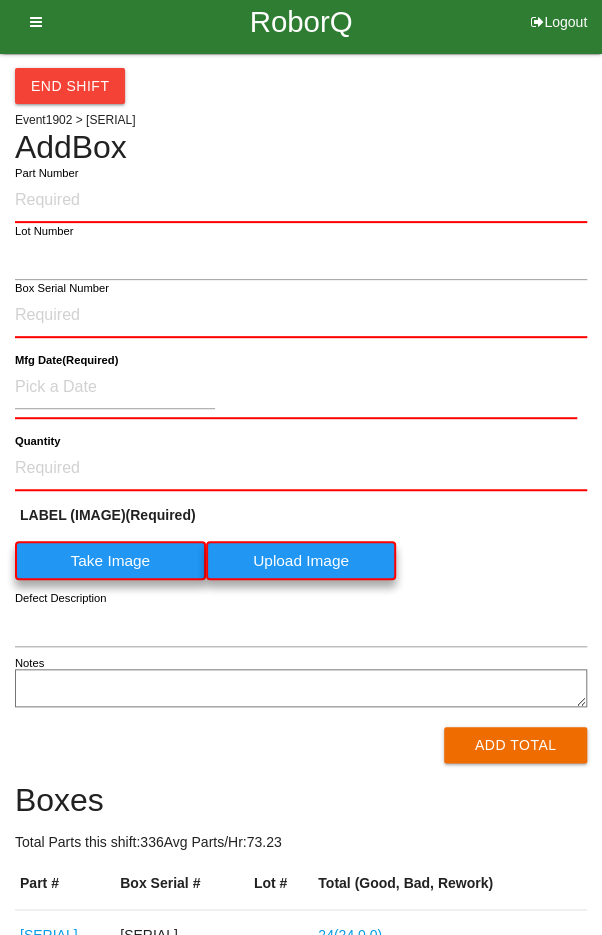 scroll, scrollTop: 0, scrollLeft: 0, axis: both 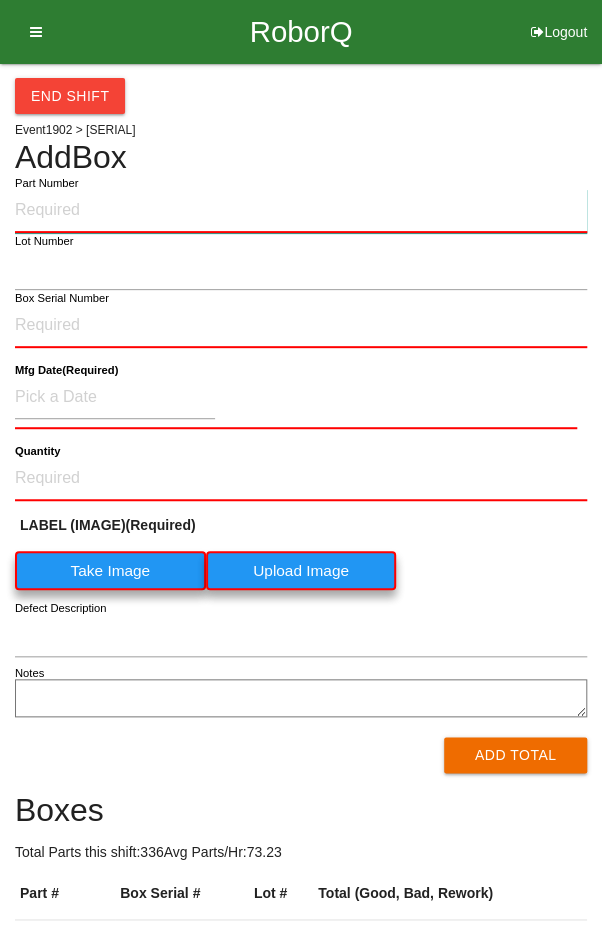paste on "[SERIAL]" 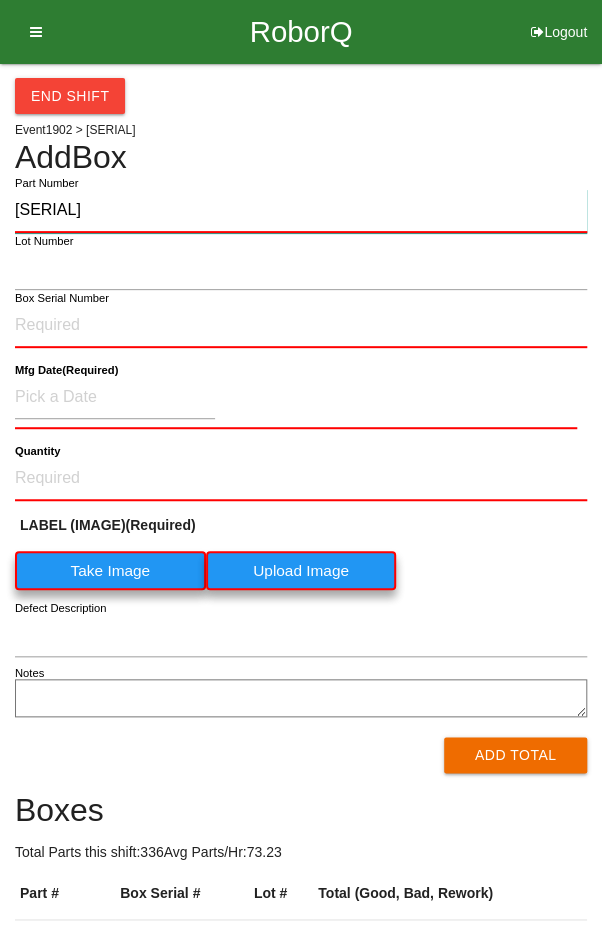 type on "[SERIAL]" 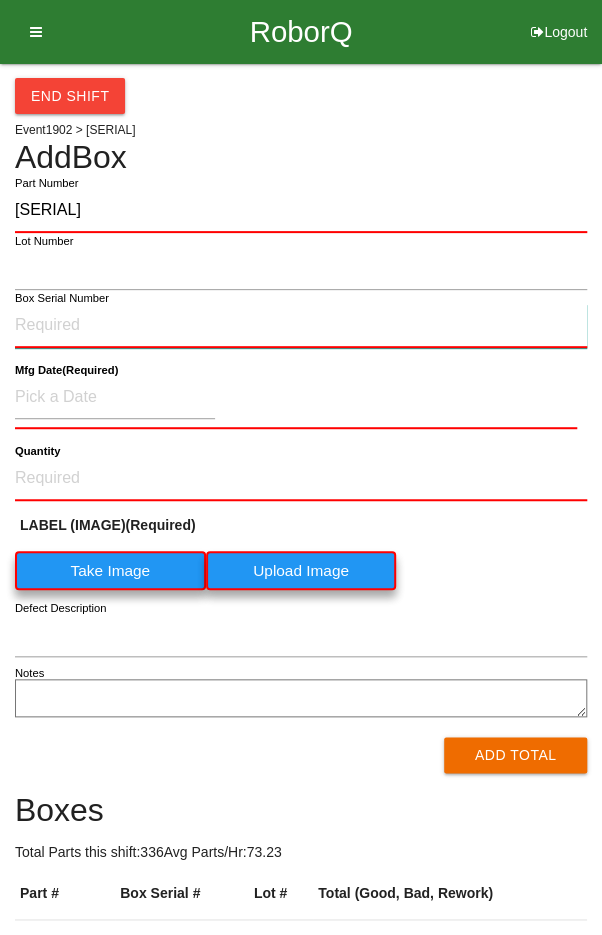 click on "Box Serial Number" at bounding box center [301, 326] 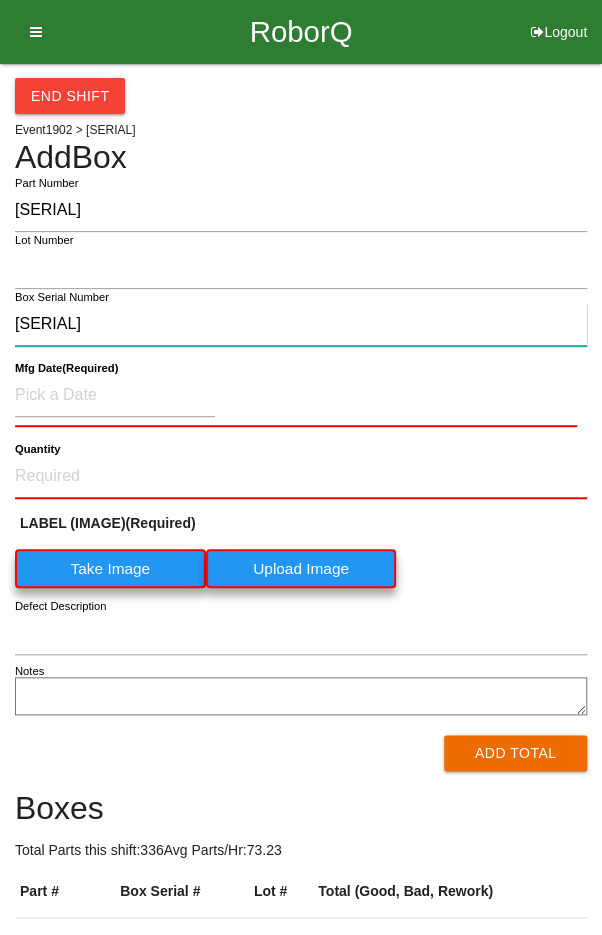 type on "[SERIAL]" 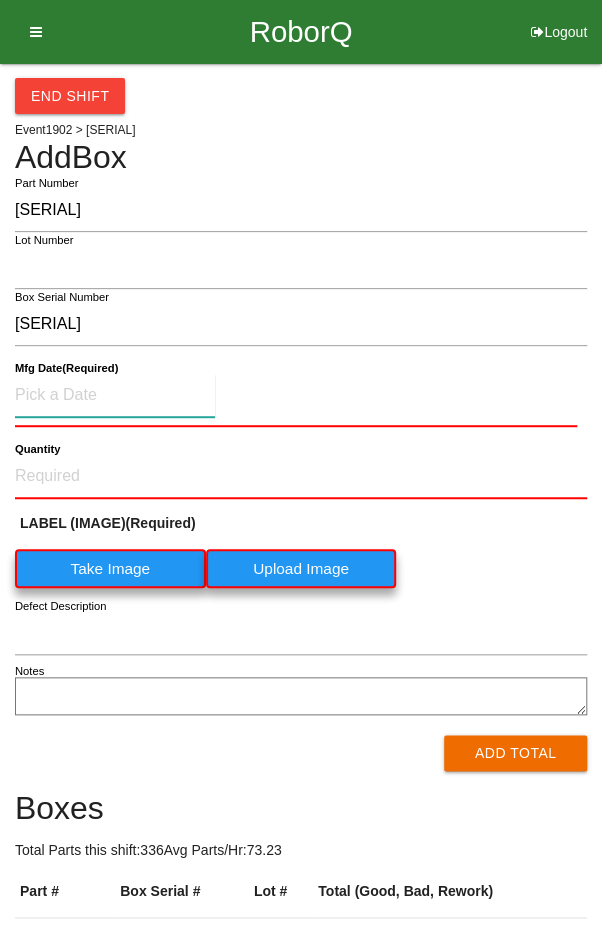 click at bounding box center (115, 395) 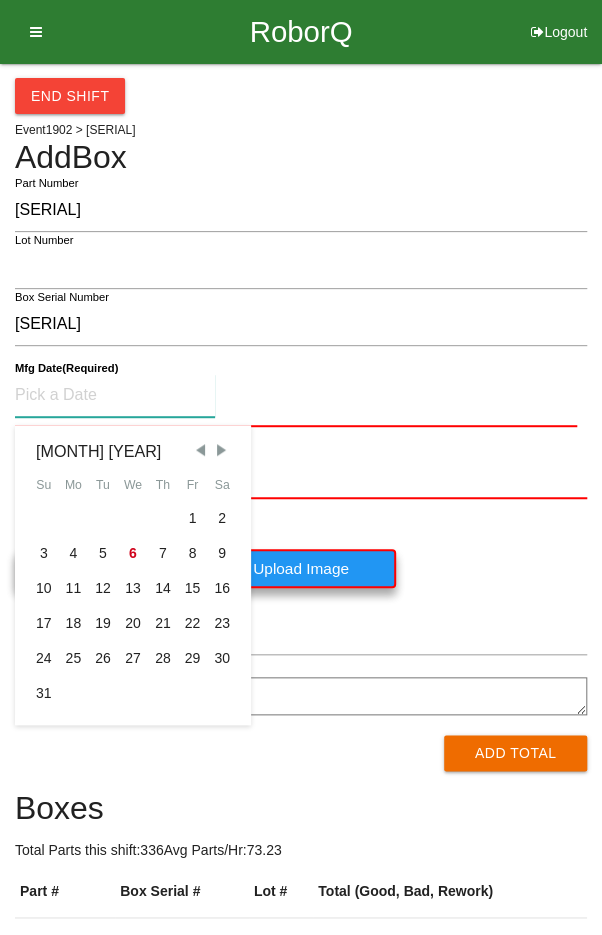 click on "5" at bounding box center (103, 553) 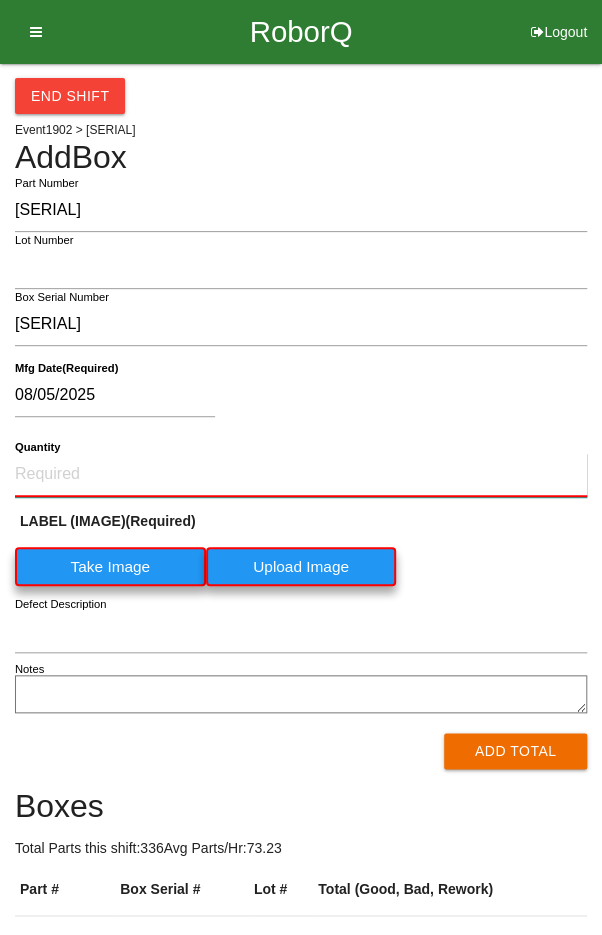 click on "Quantity" at bounding box center (301, 475) 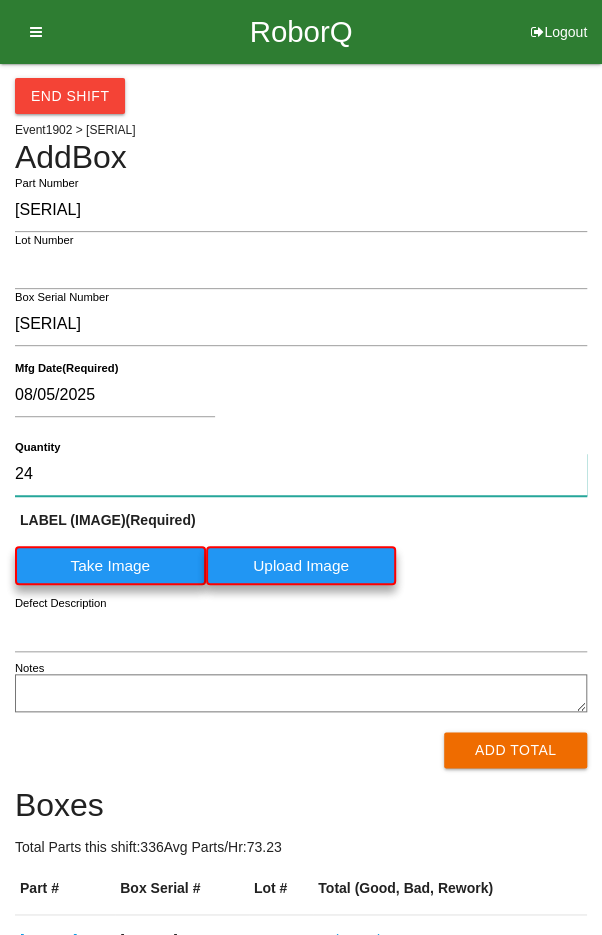 type on "24" 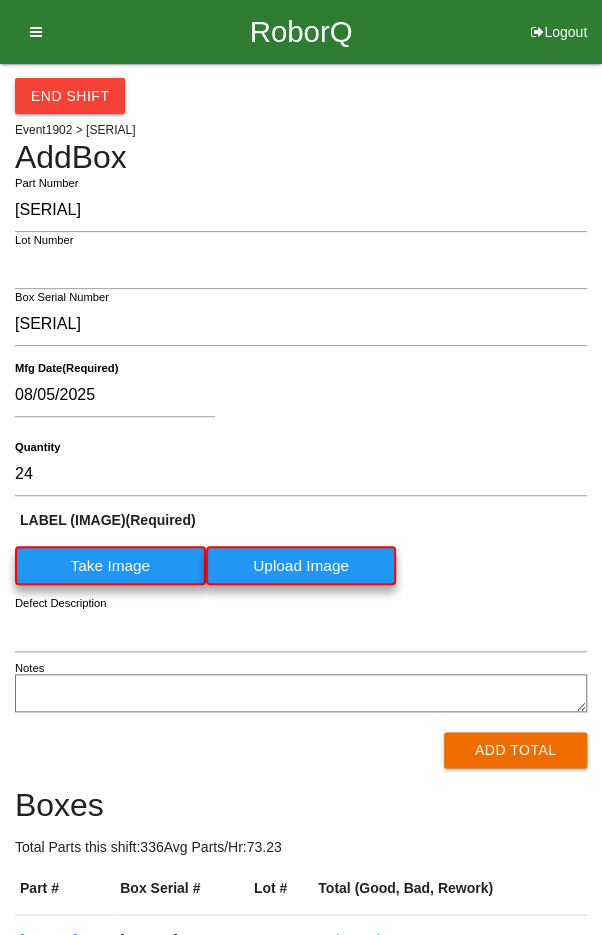 click on "Take Image" at bounding box center (110, 565) 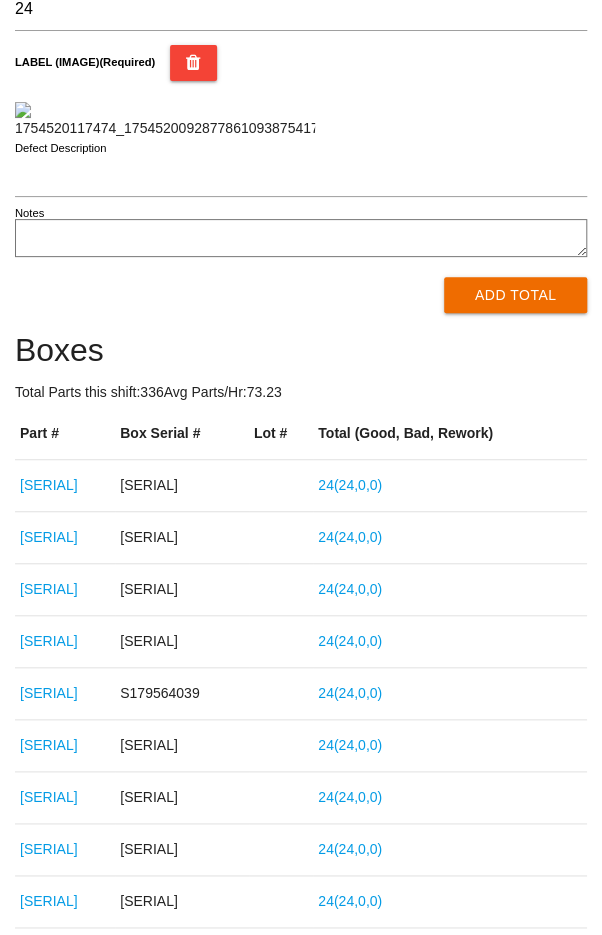 scroll, scrollTop: 472, scrollLeft: 0, axis: vertical 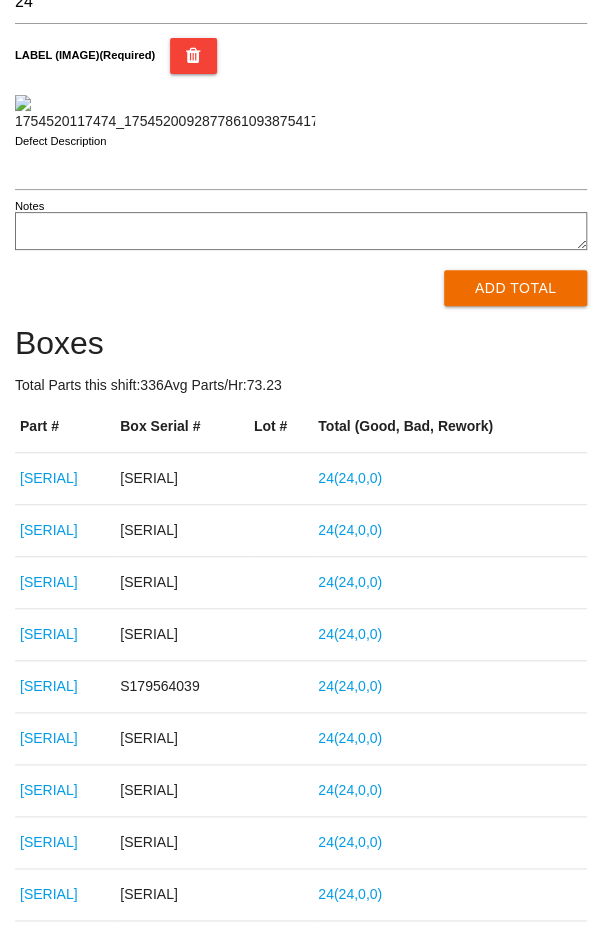 click on "Add Total" at bounding box center (515, 288) 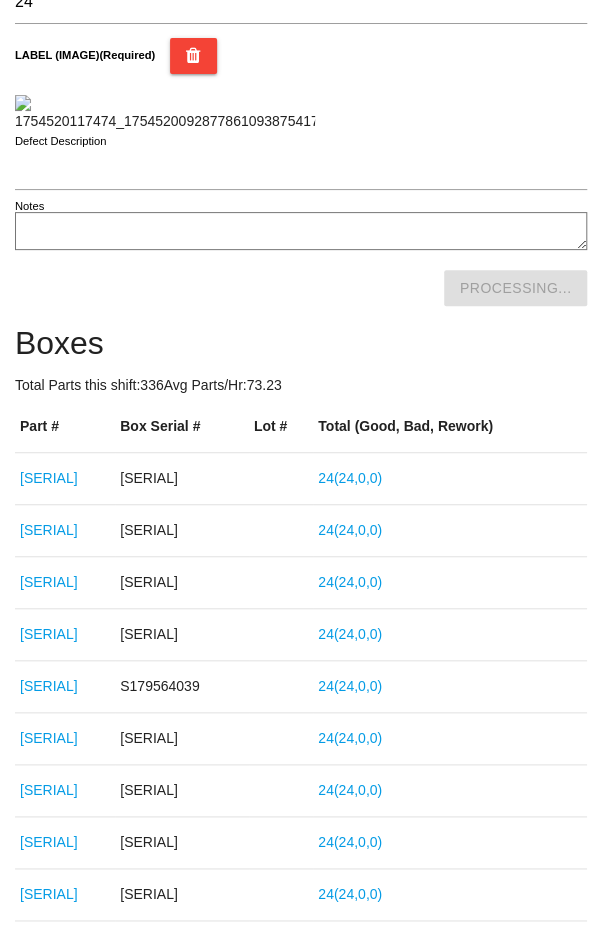 scroll, scrollTop: 0, scrollLeft: 0, axis: both 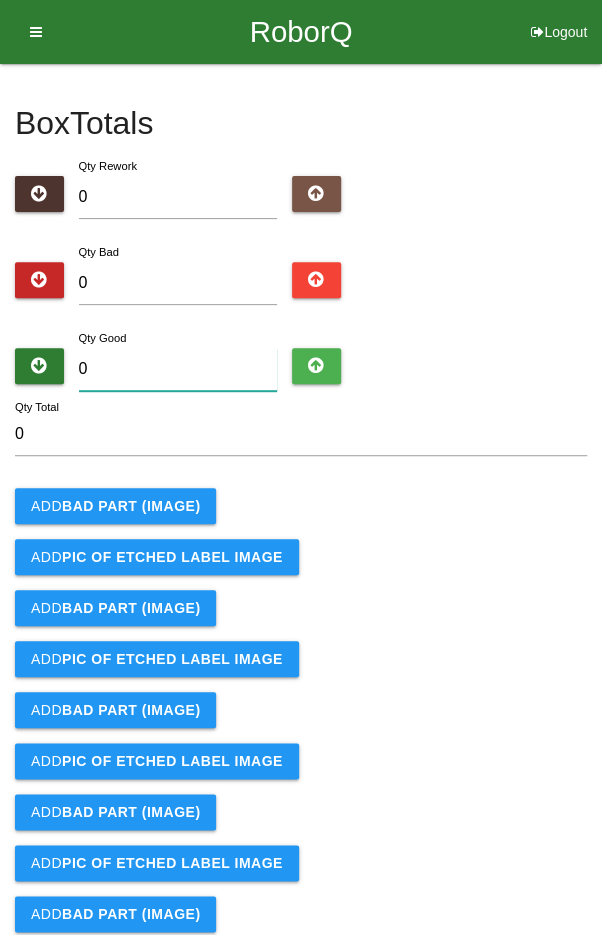 click on "0" at bounding box center (178, 369) 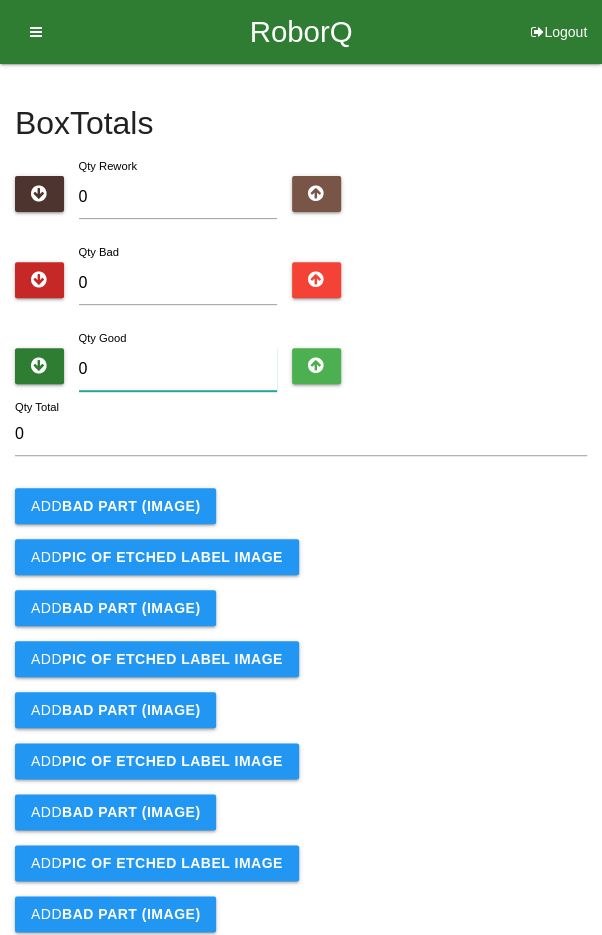 type on "2" 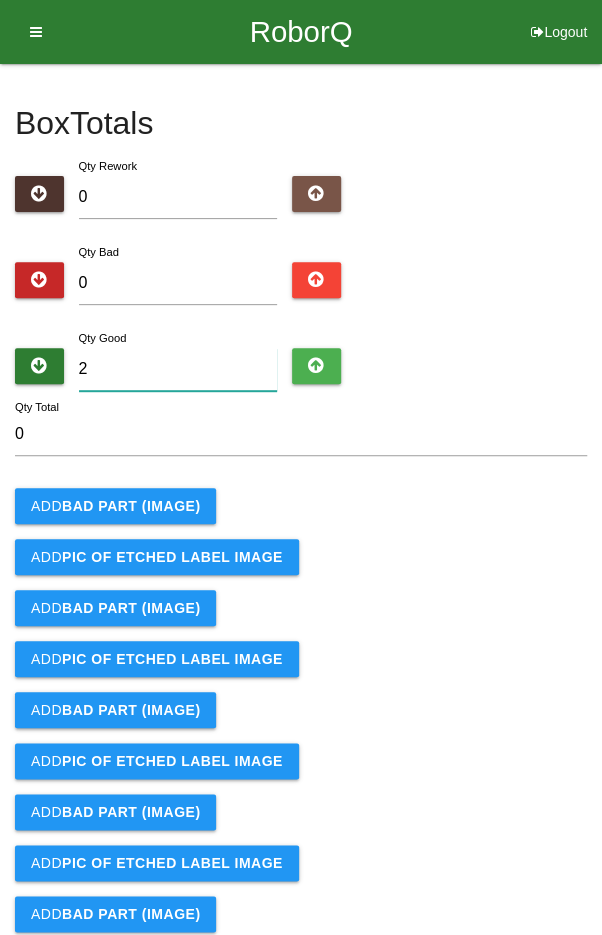 type on "2" 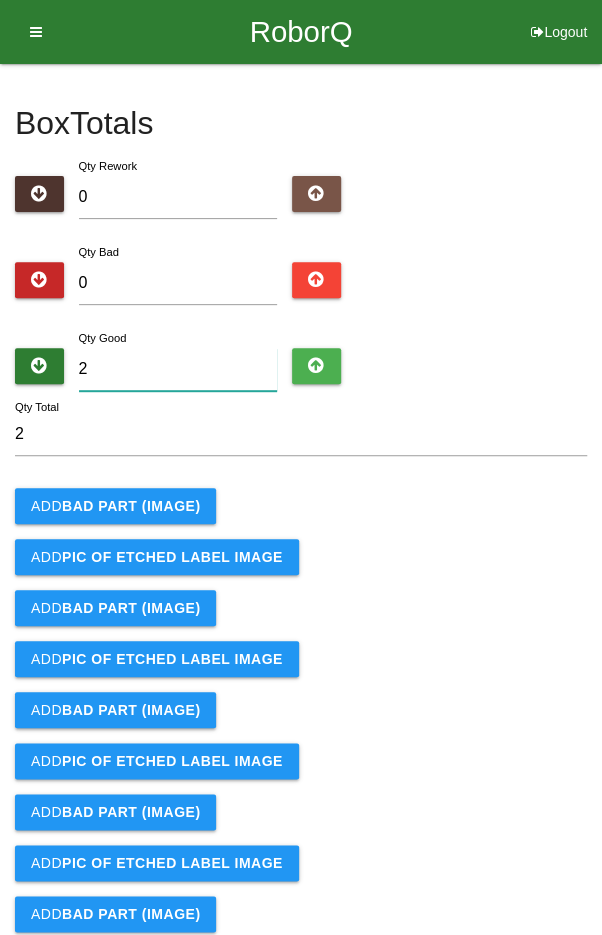 type on "24" 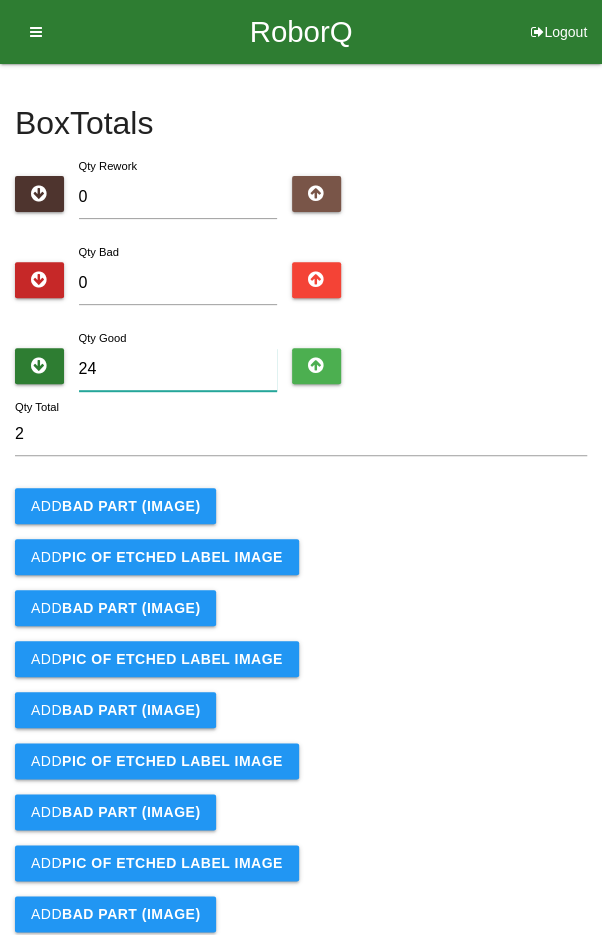 type on "24" 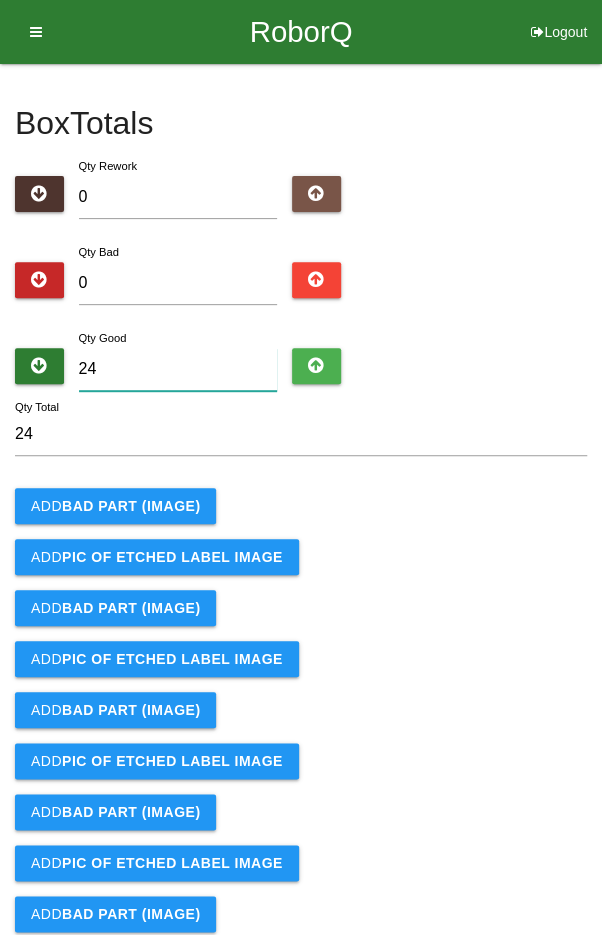 type on "24" 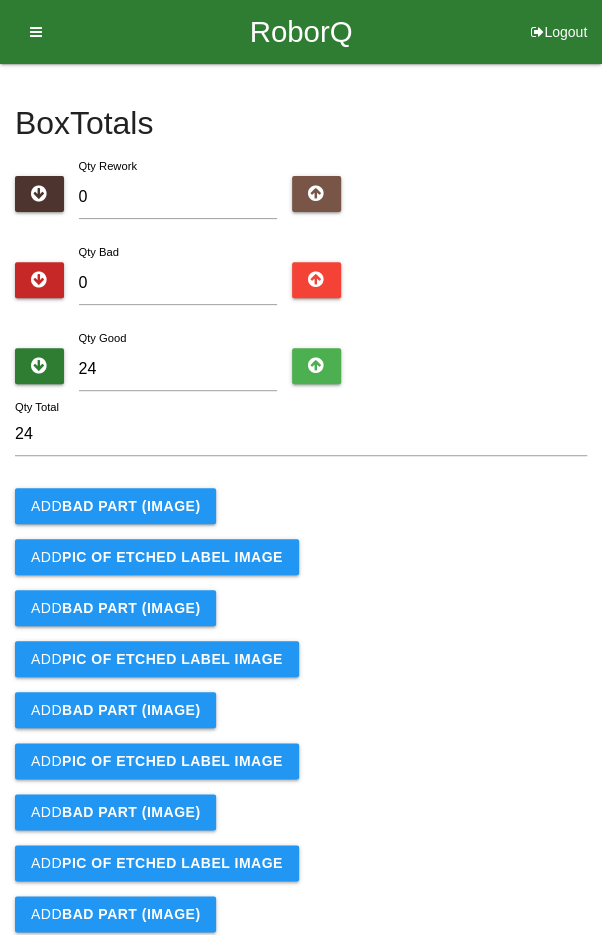 click on "Add  BAD PART (IMAGE)" at bounding box center [301, 506] 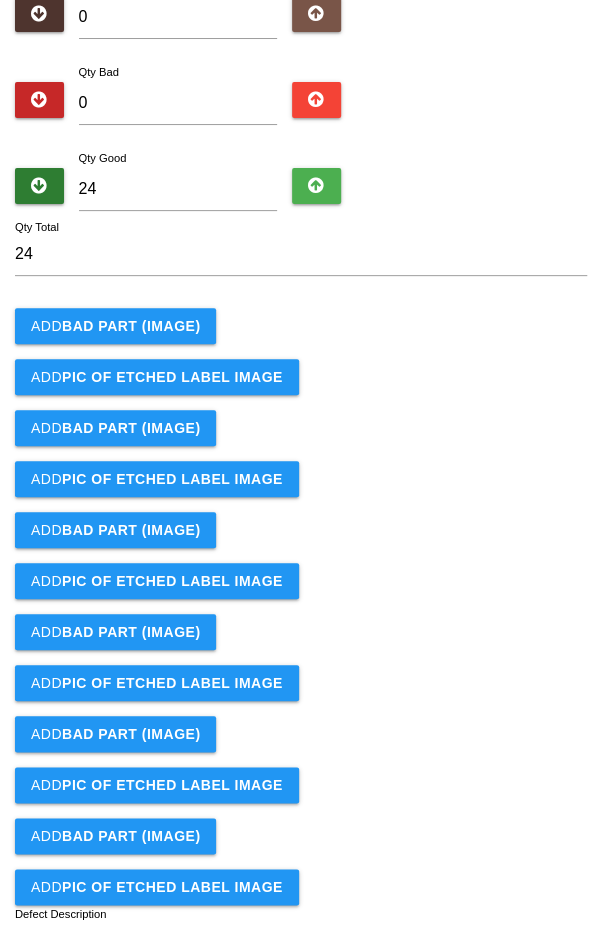 scroll, scrollTop: 373, scrollLeft: 0, axis: vertical 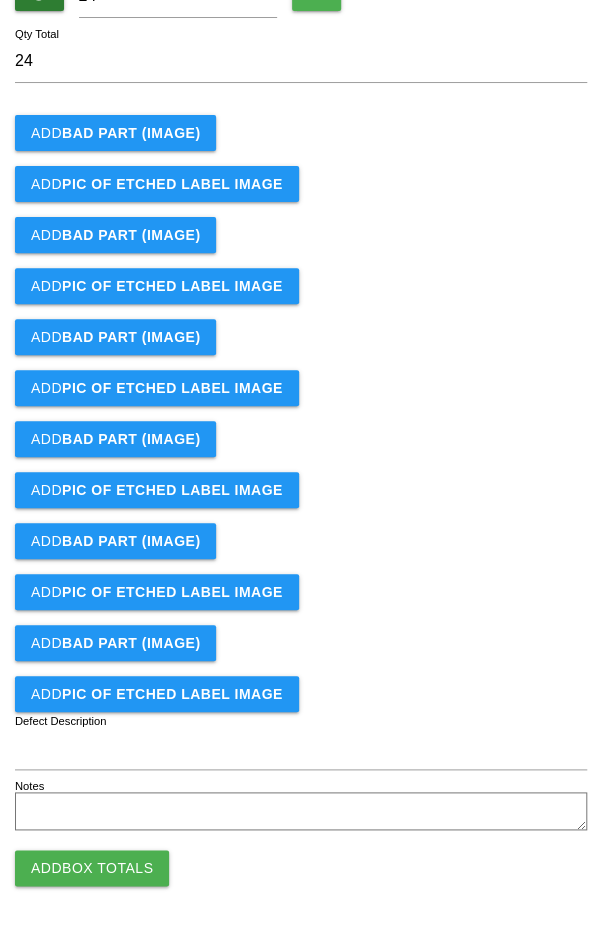 click on "Add  Box Totals" at bounding box center (92, 868) 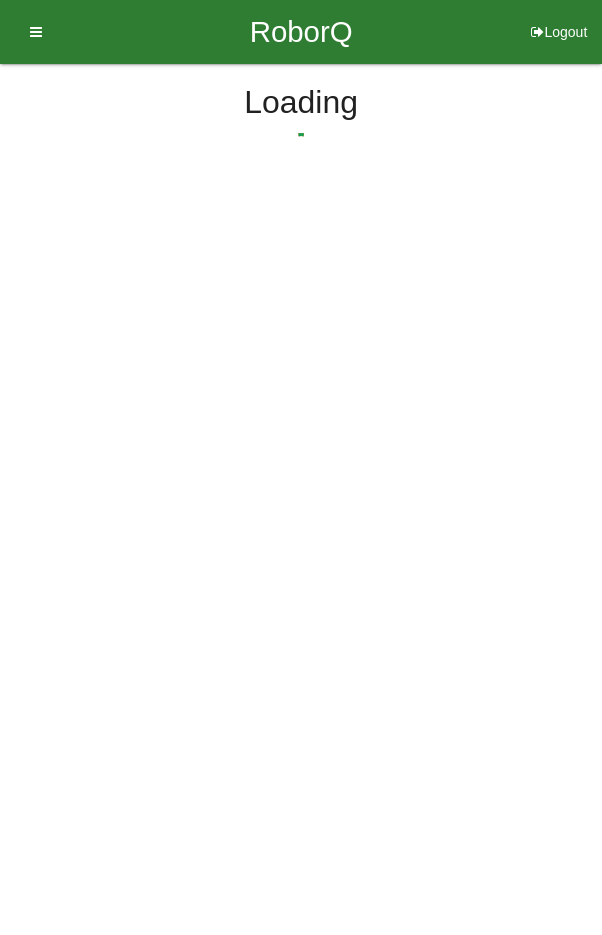 scroll, scrollTop: 0, scrollLeft: 0, axis: both 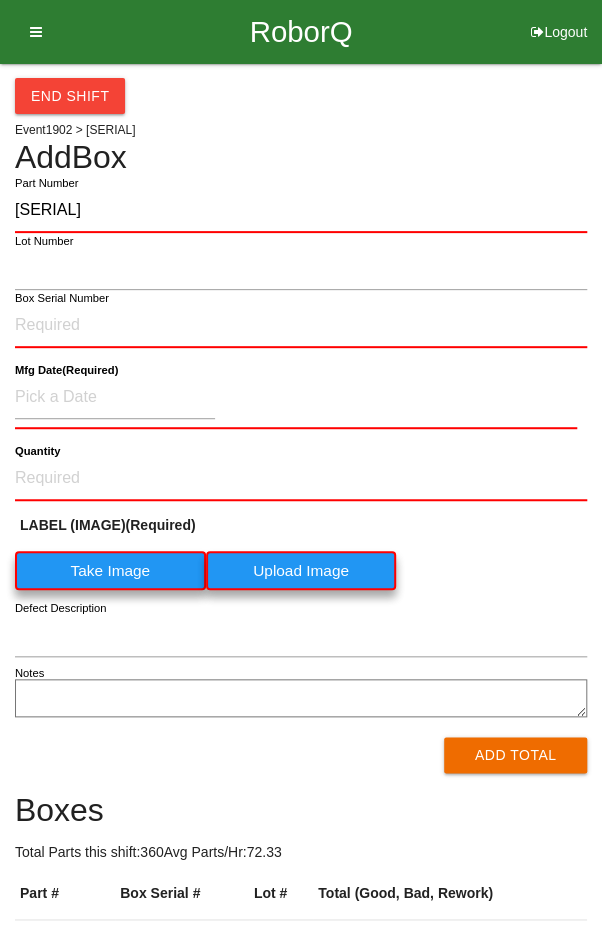 type on "[SERIAL]" 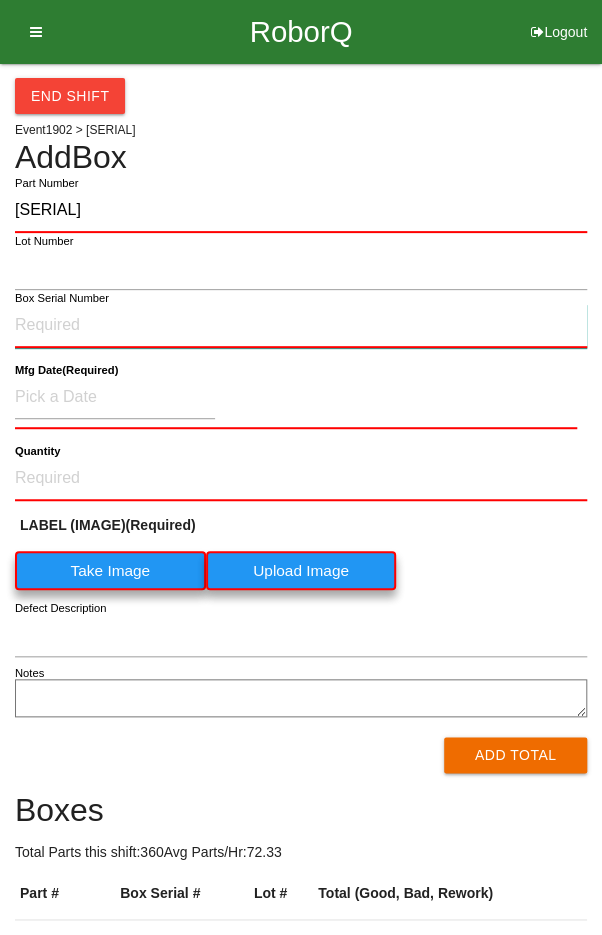 click on "Box Serial Number" at bounding box center (301, 326) 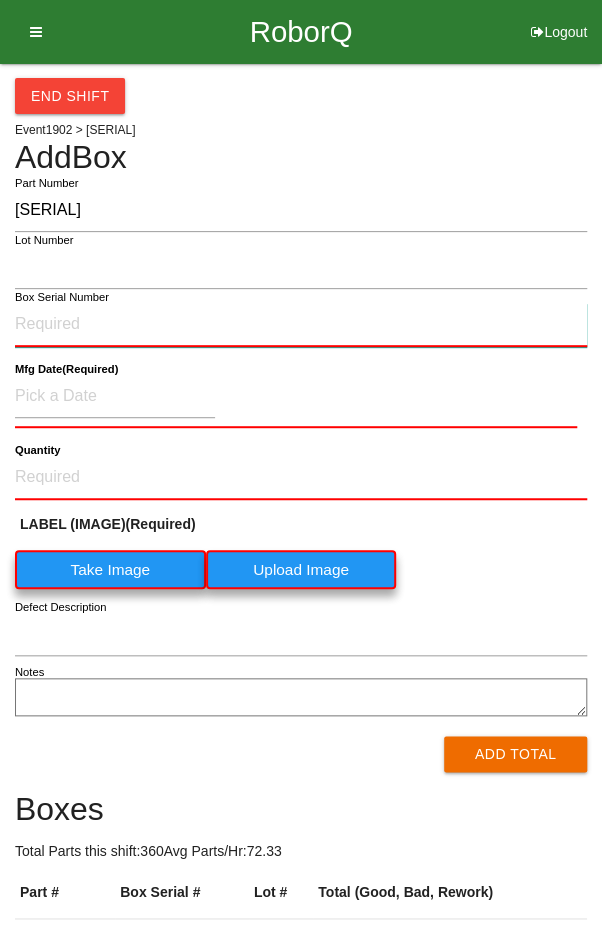 click on "Box Serial Number" at bounding box center (301, 325) 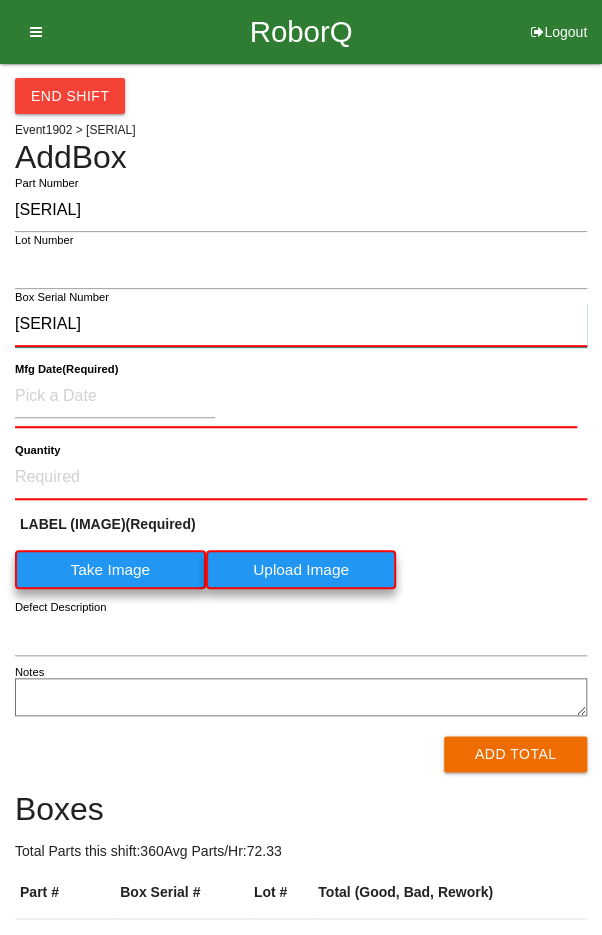 type on "[SERIAL]" 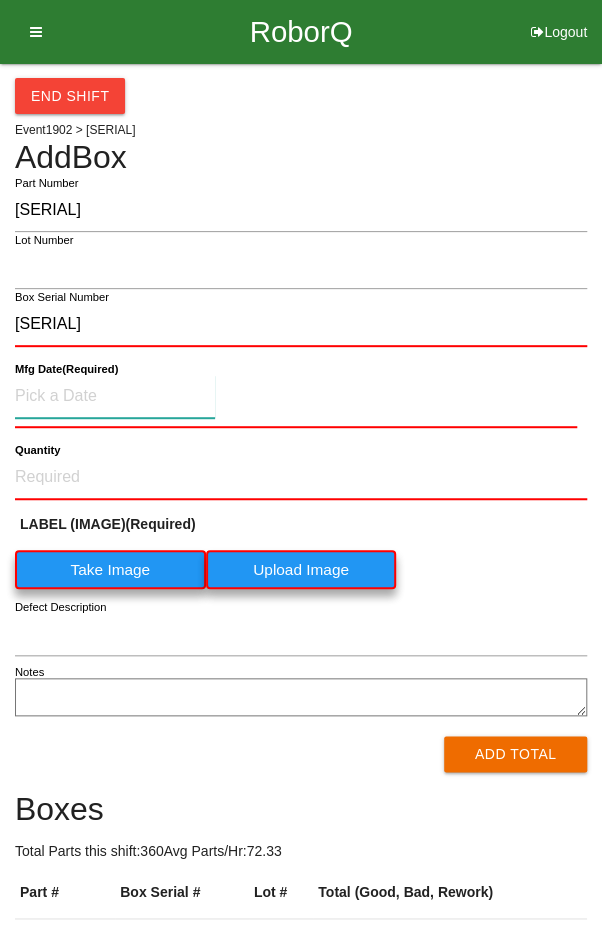 click at bounding box center (115, 396) 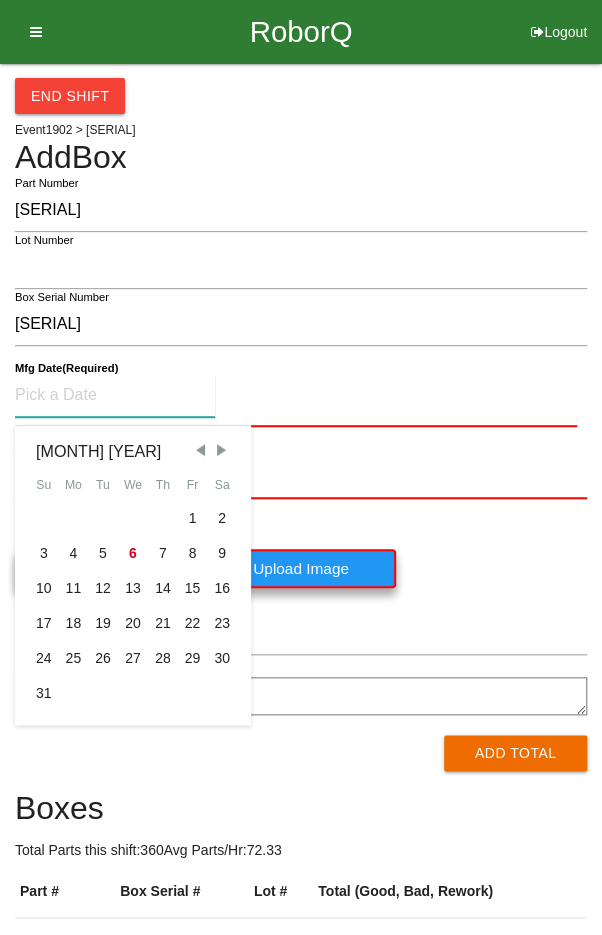 click on "5" at bounding box center (103, 553) 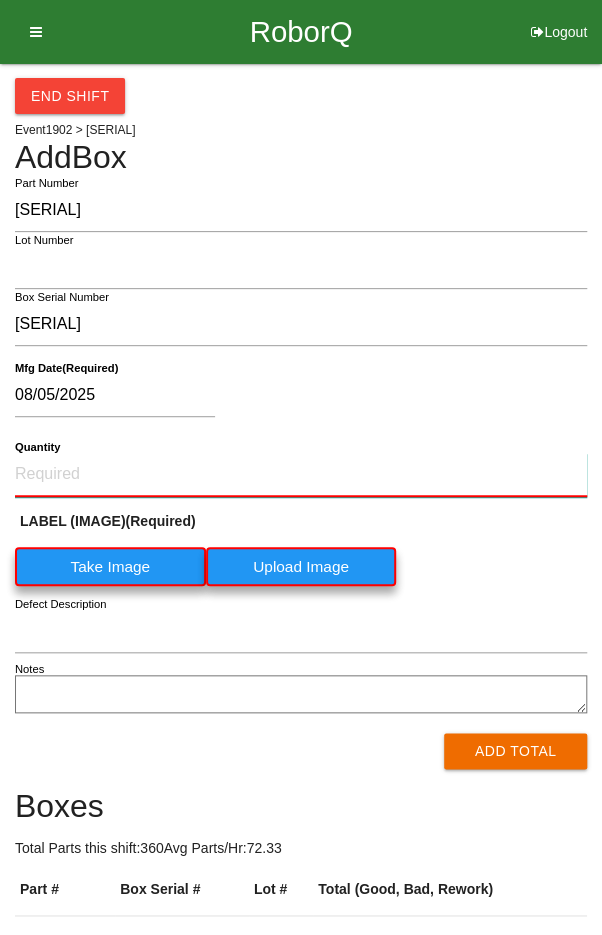 click on "Quantity" at bounding box center [301, 475] 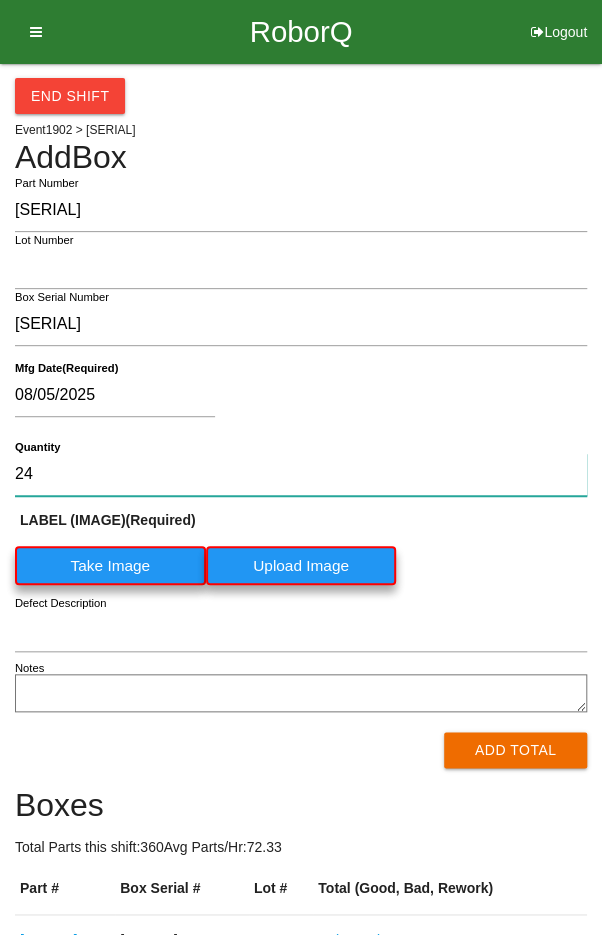 type on "24" 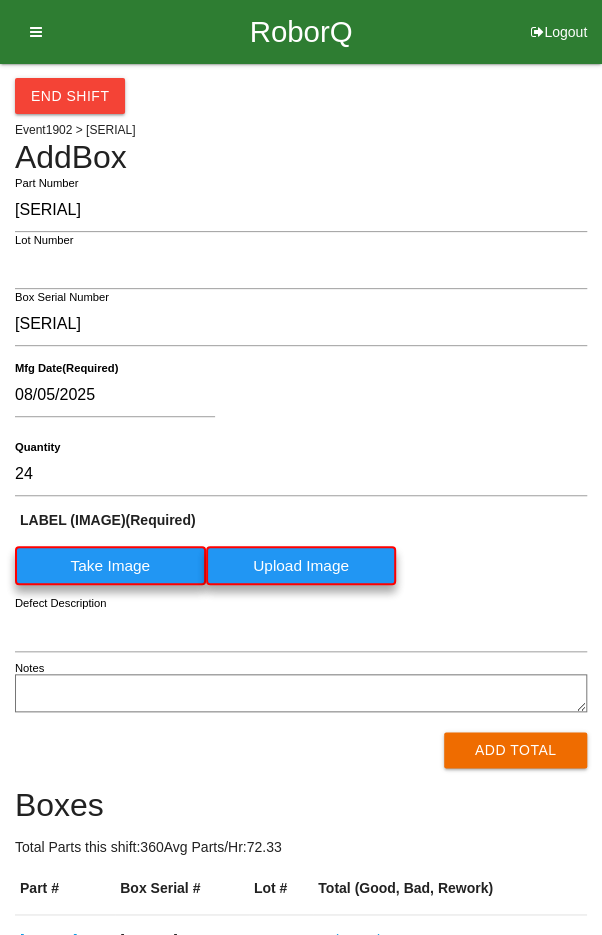 click on "Take Image" at bounding box center (110, 565) 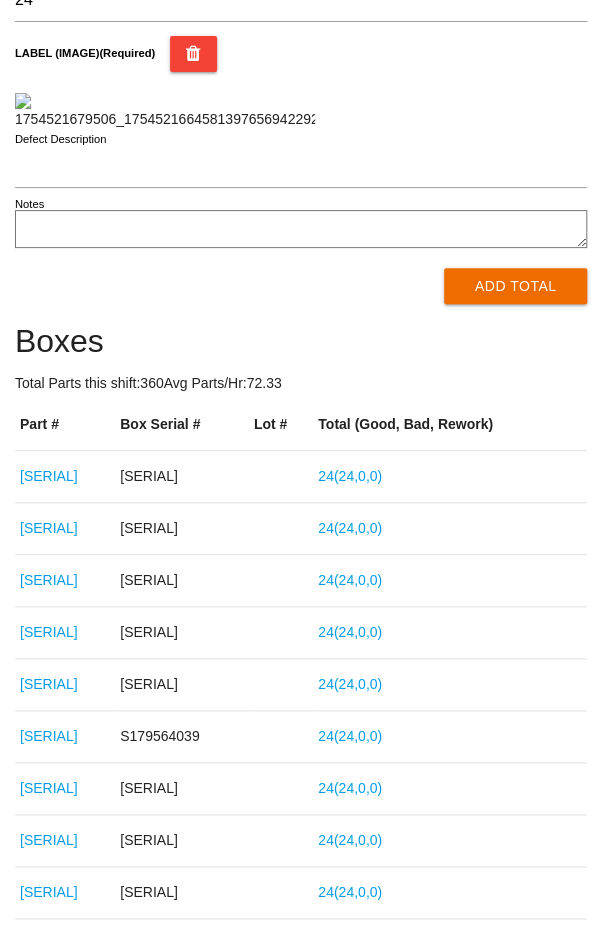 scroll, scrollTop: 464, scrollLeft: 0, axis: vertical 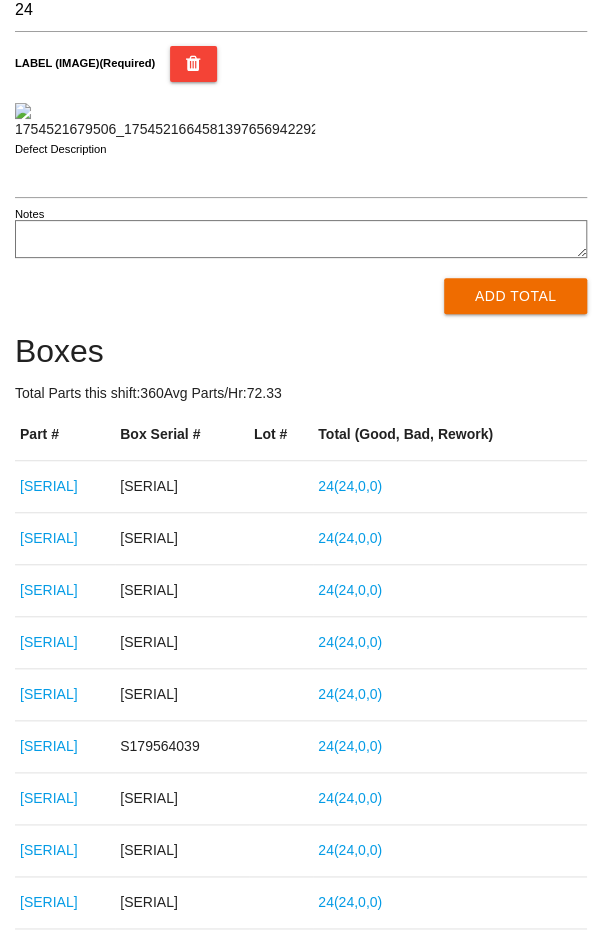 click on "Add Total" at bounding box center (515, 296) 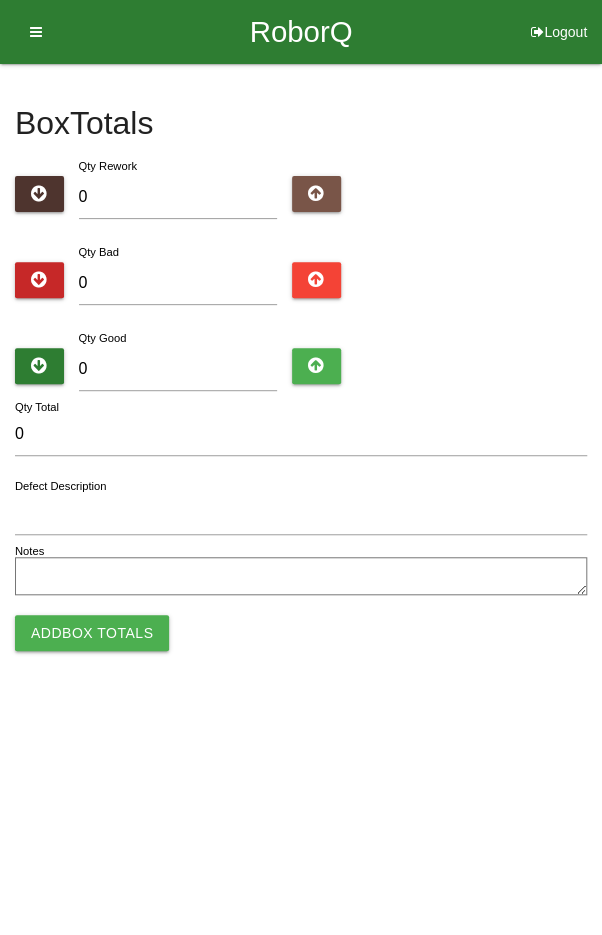 scroll, scrollTop: 0, scrollLeft: 0, axis: both 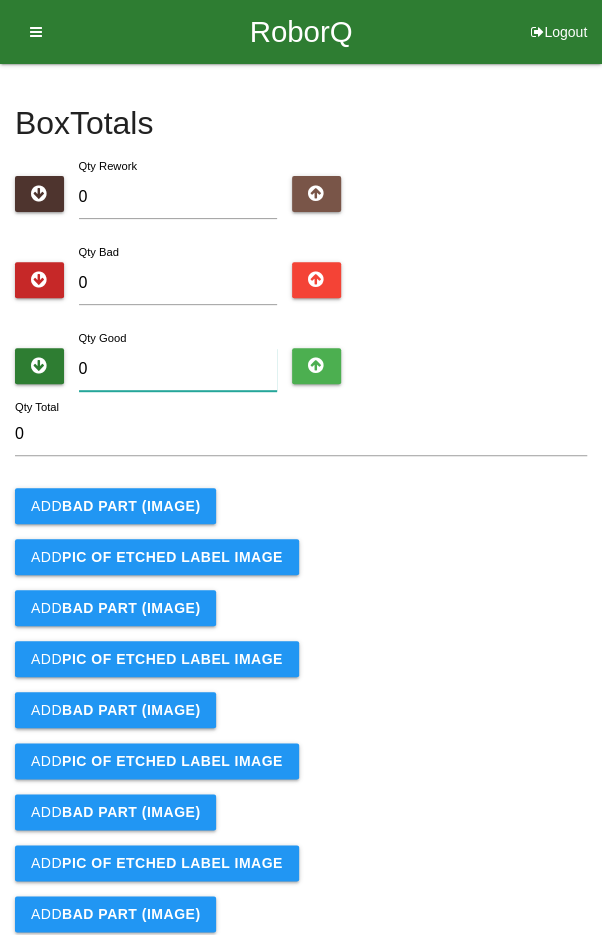 click on "0" at bounding box center (178, 369) 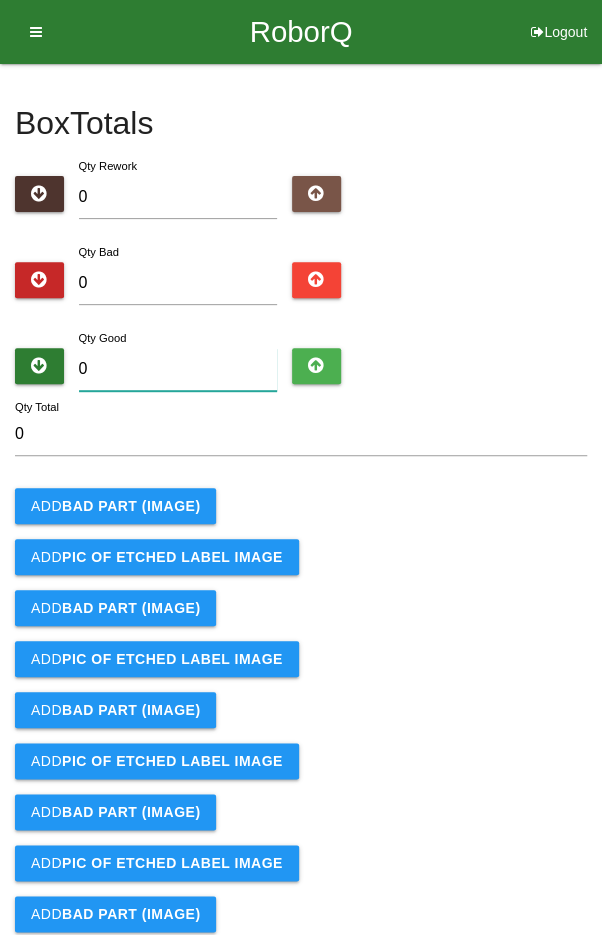 type on "2" 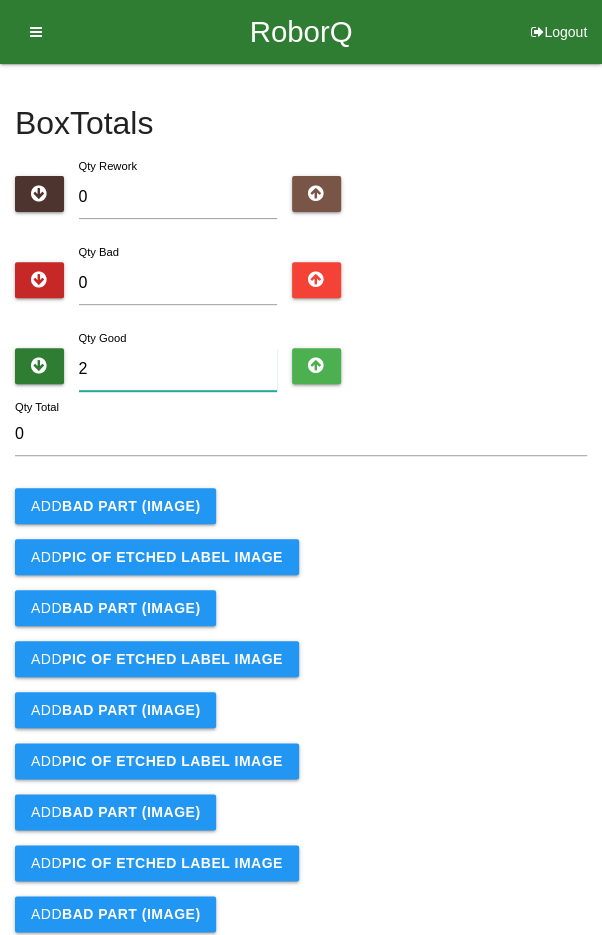 type on "2" 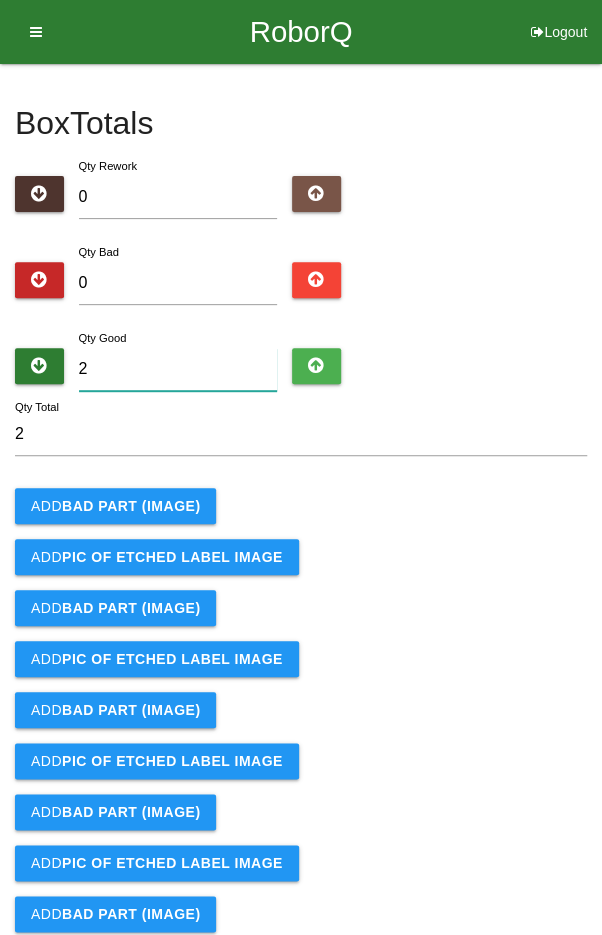 type on "24" 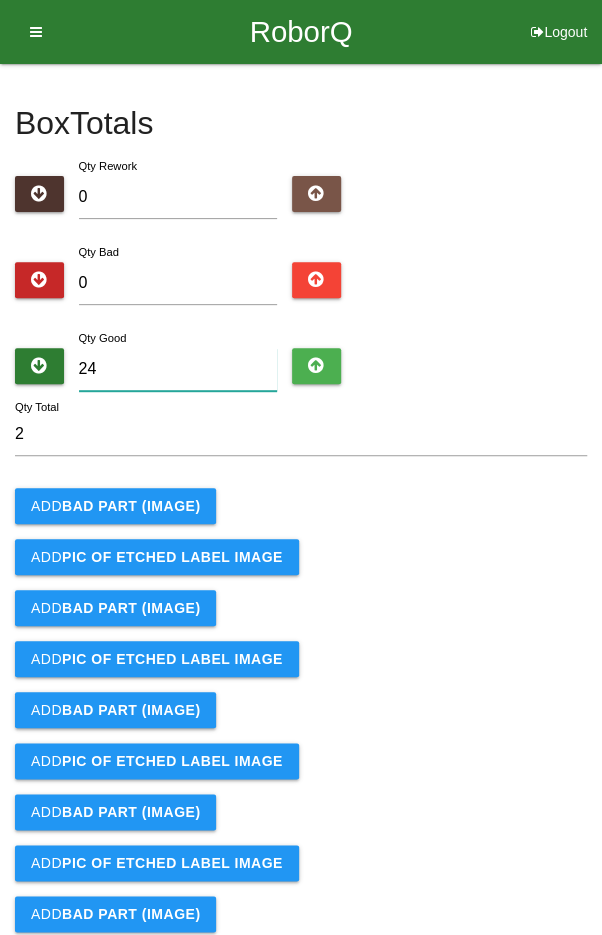type on "24" 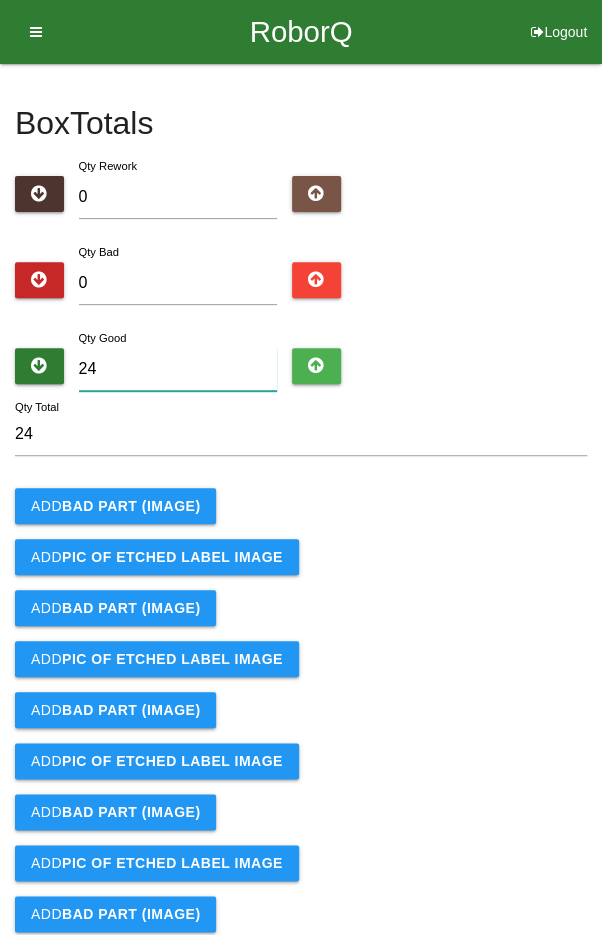 type on "24" 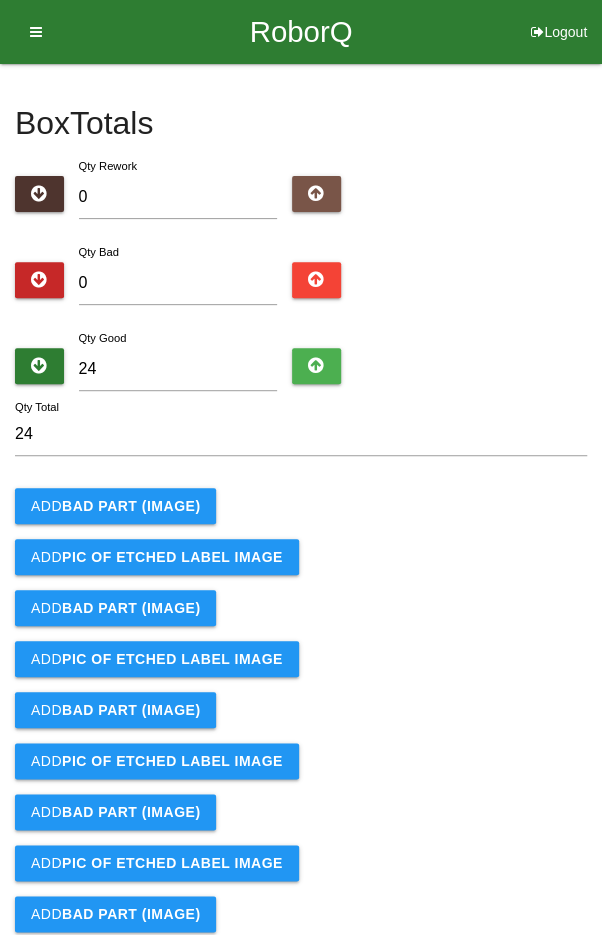 click on "Add  BAD PART (IMAGE)" at bounding box center (301, 506) 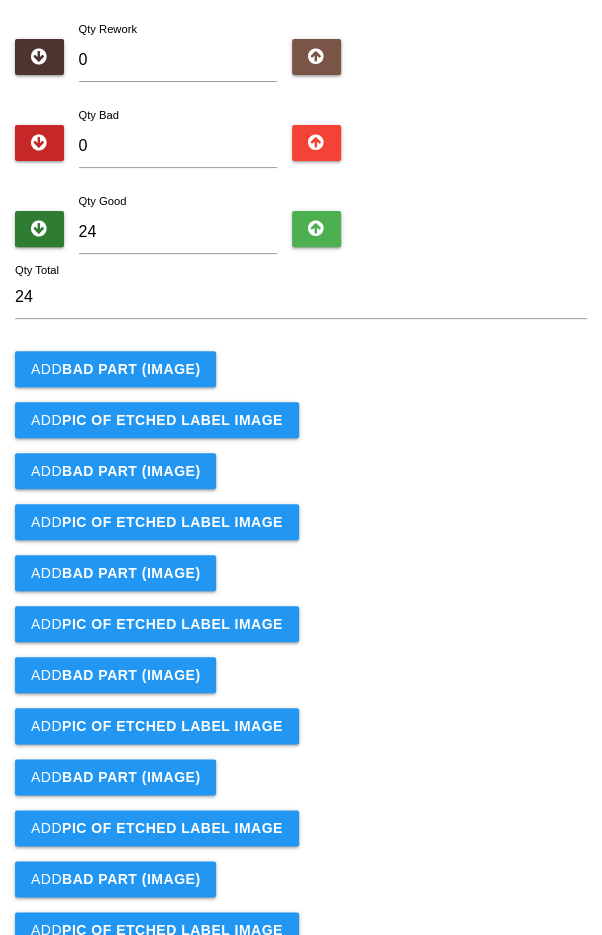 scroll, scrollTop: 373, scrollLeft: 0, axis: vertical 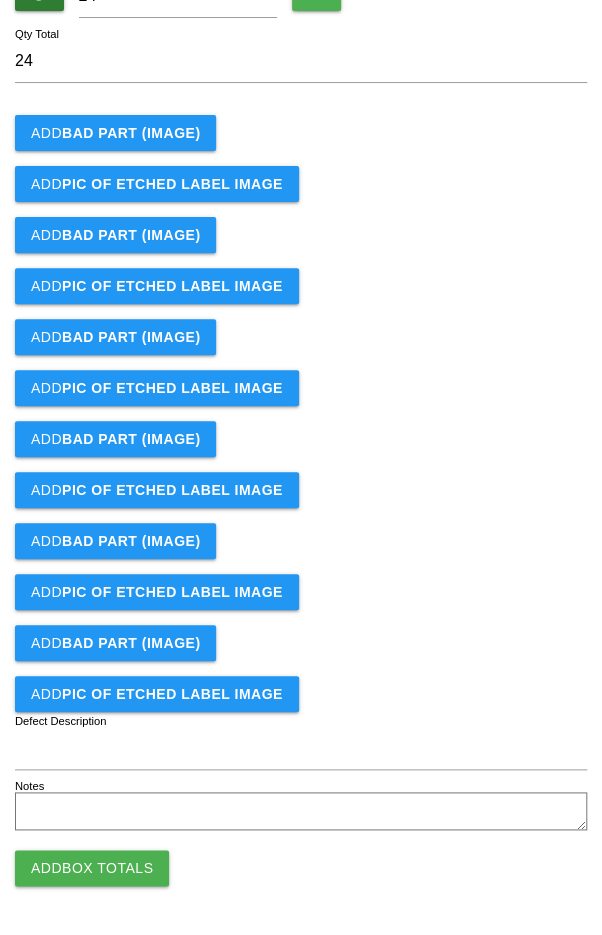 click on "Add  Box Totals" at bounding box center (92, 868) 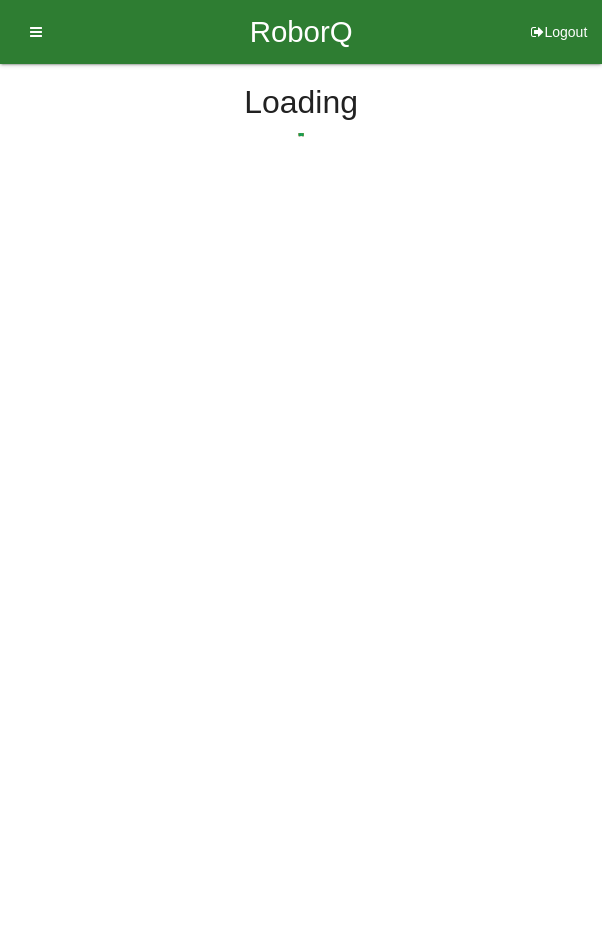 scroll, scrollTop: 0, scrollLeft: 0, axis: both 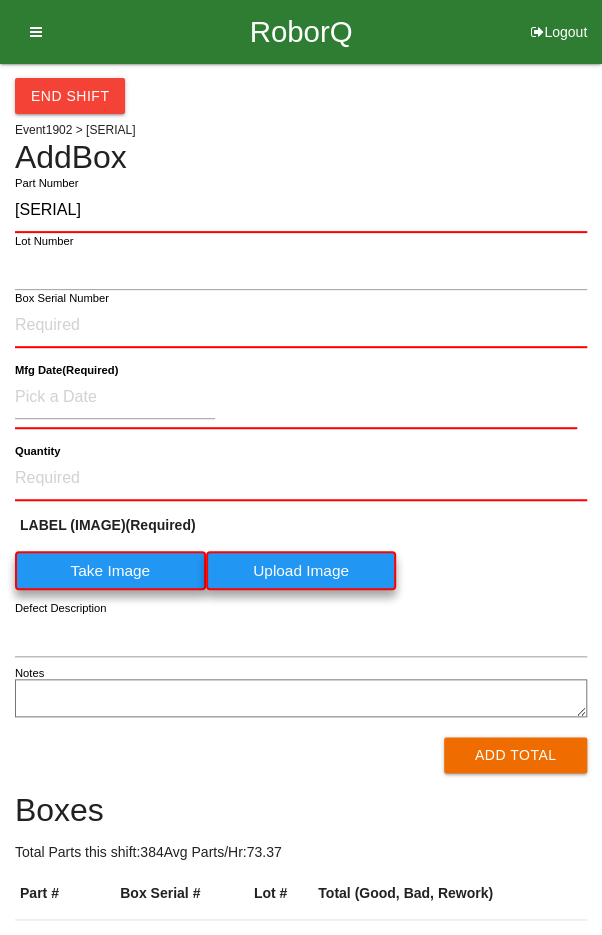 type on "[SERIAL]" 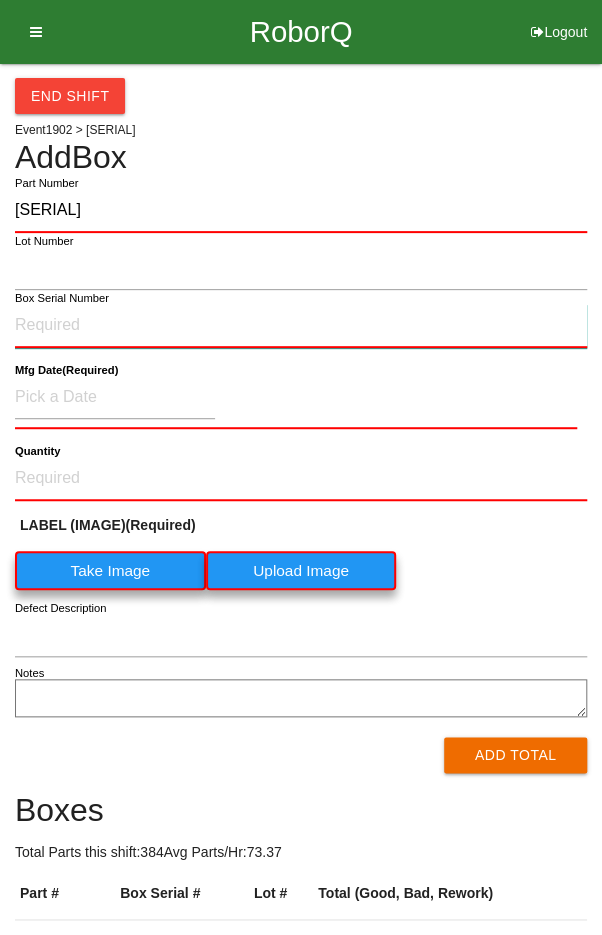 click on "Box Serial Number" at bounding box center [301, 326] 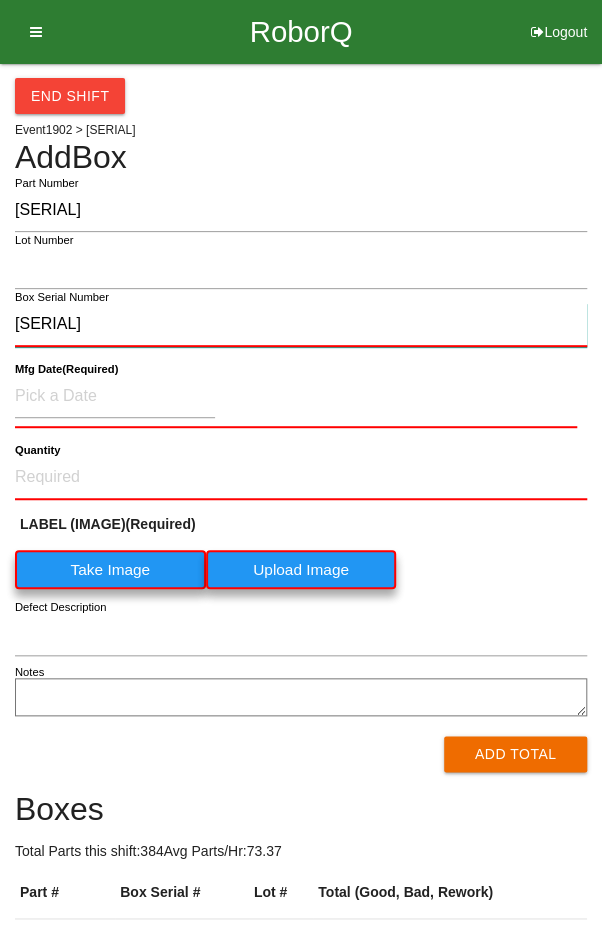 type on "[SERIAL]" 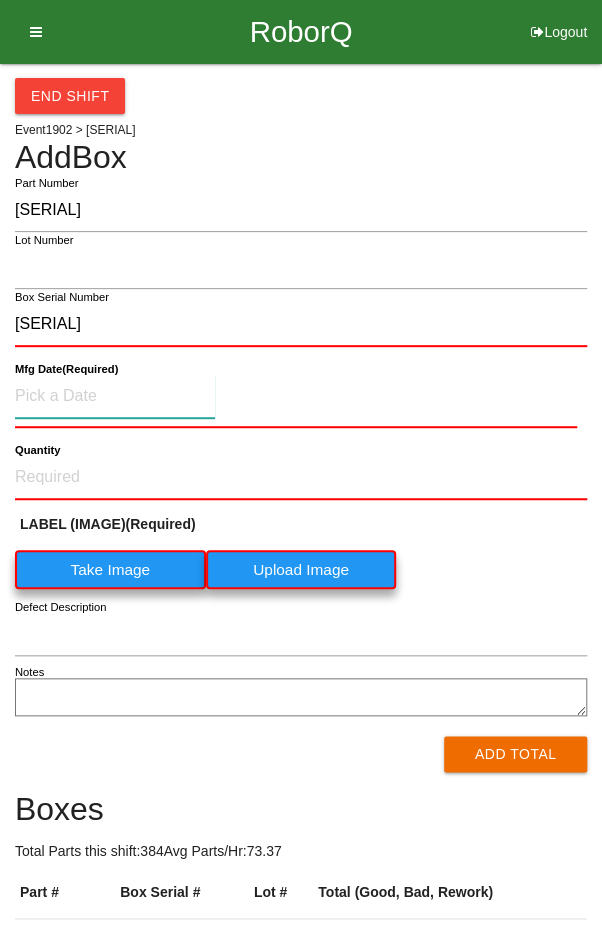 click at bounding box center (115, 396) 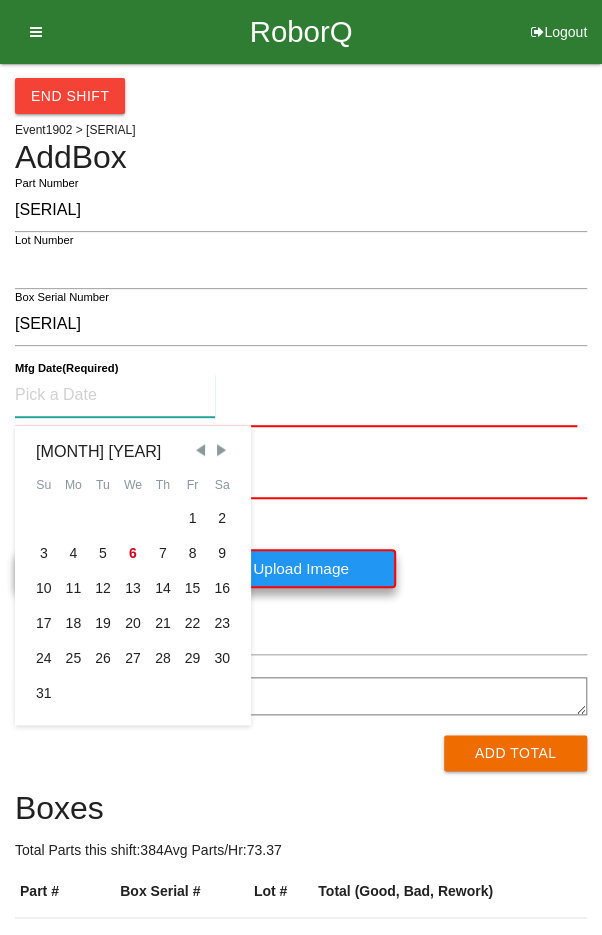click on "5" at bounding box center [103, 553] 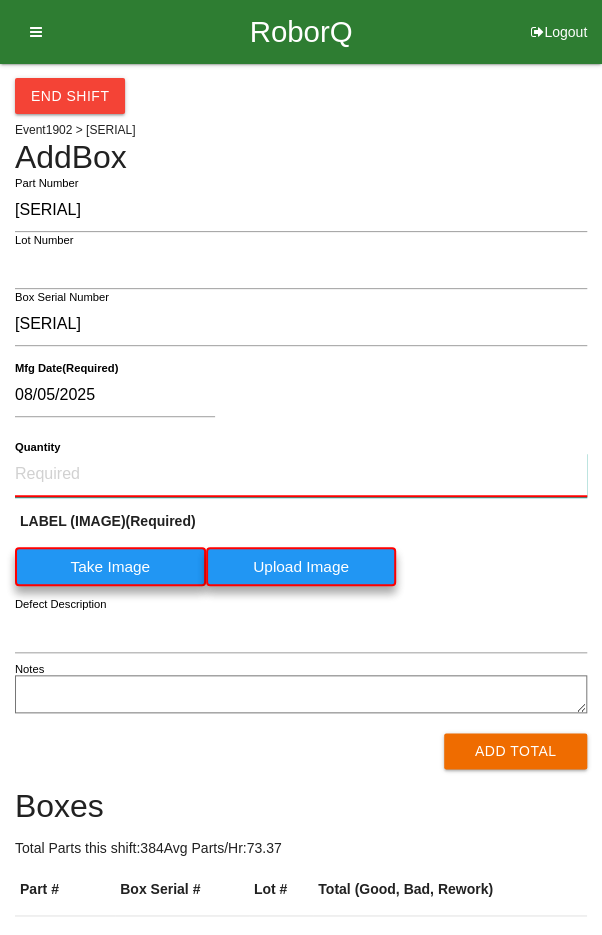 click on "Quantity" at bounding box center [301, 475] 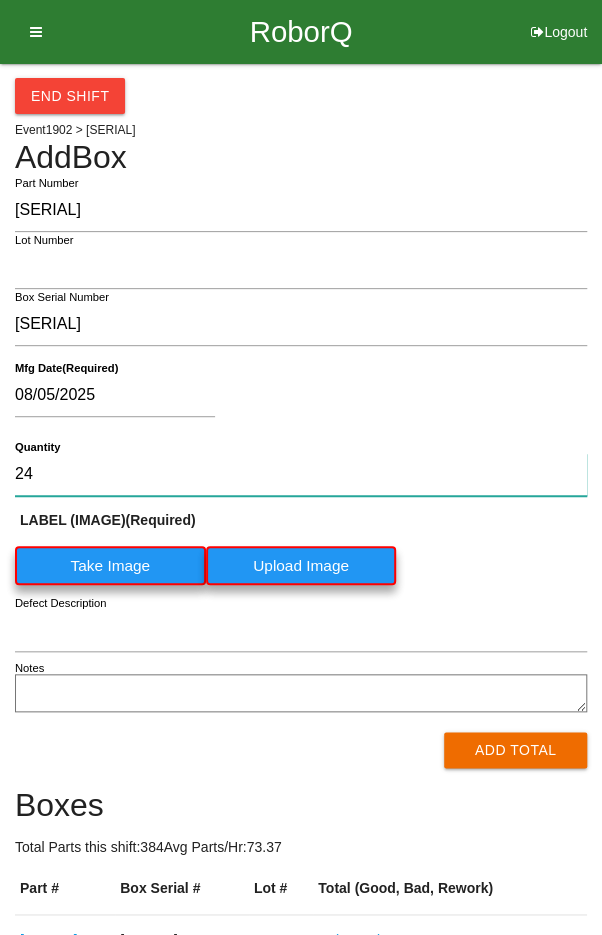 type on "24" 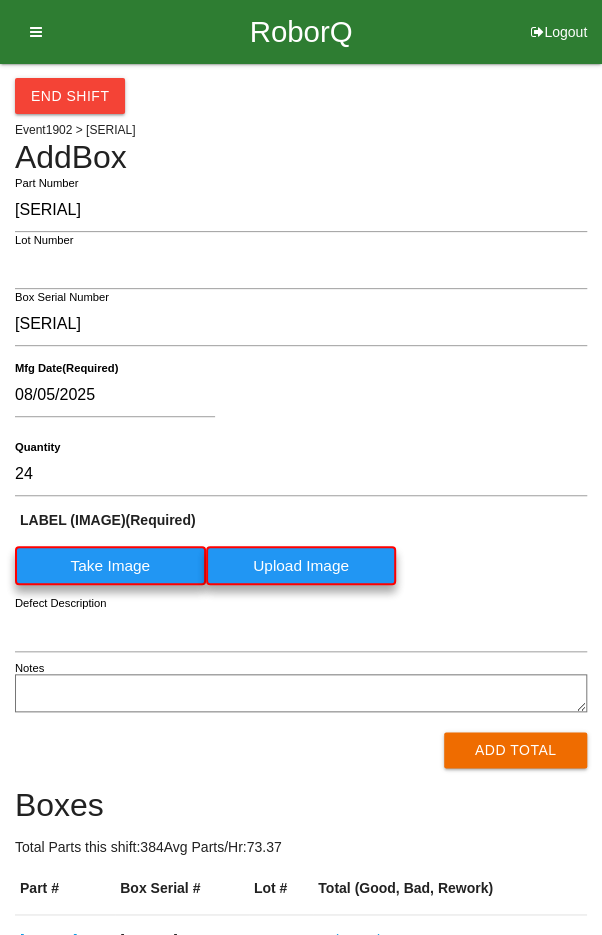 click on "Take Image" at bounding box center (110, 565) 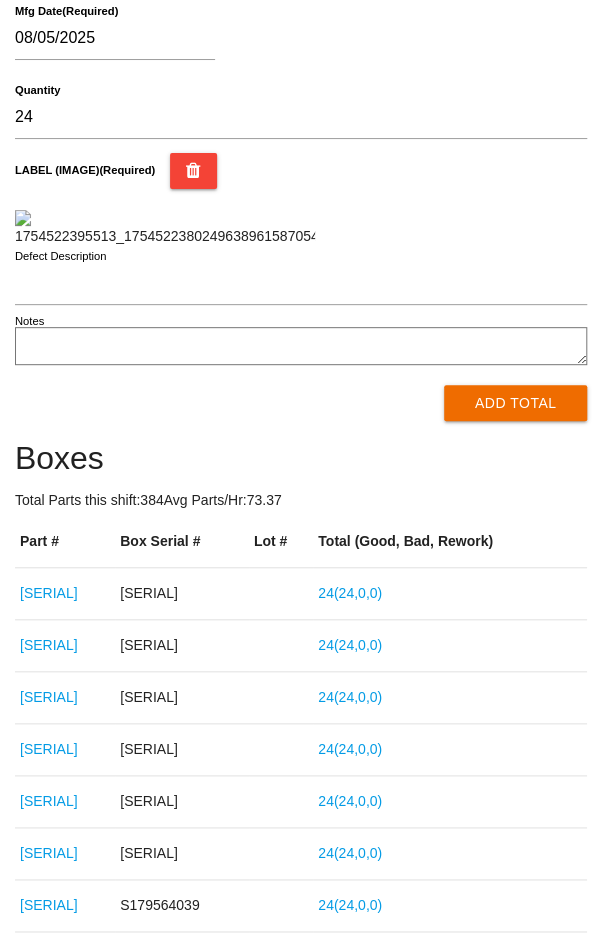 scroll, scrollTop: 362, scrollLeft: 0, axis: vertical 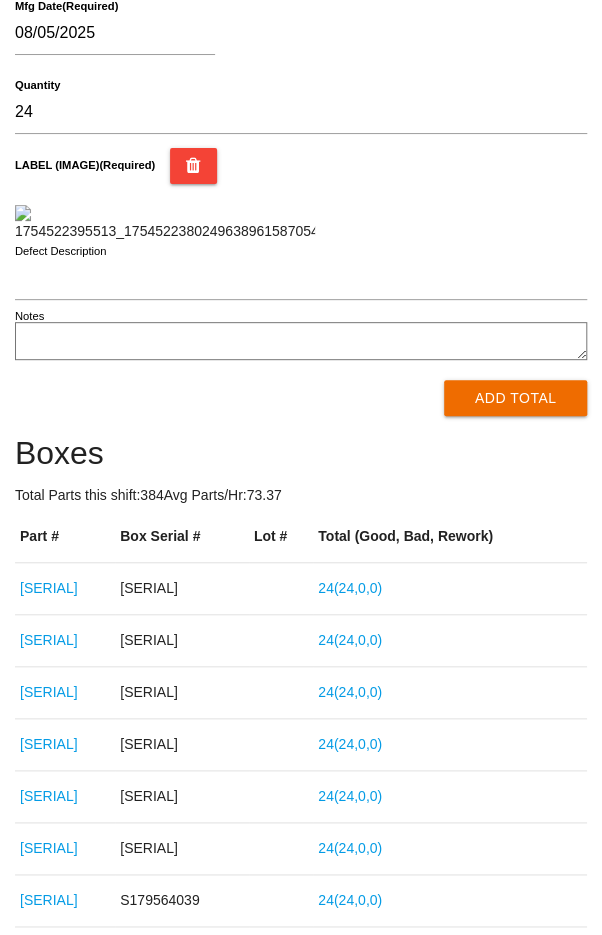 click on "Add Total" at bounding box center [515, 398] 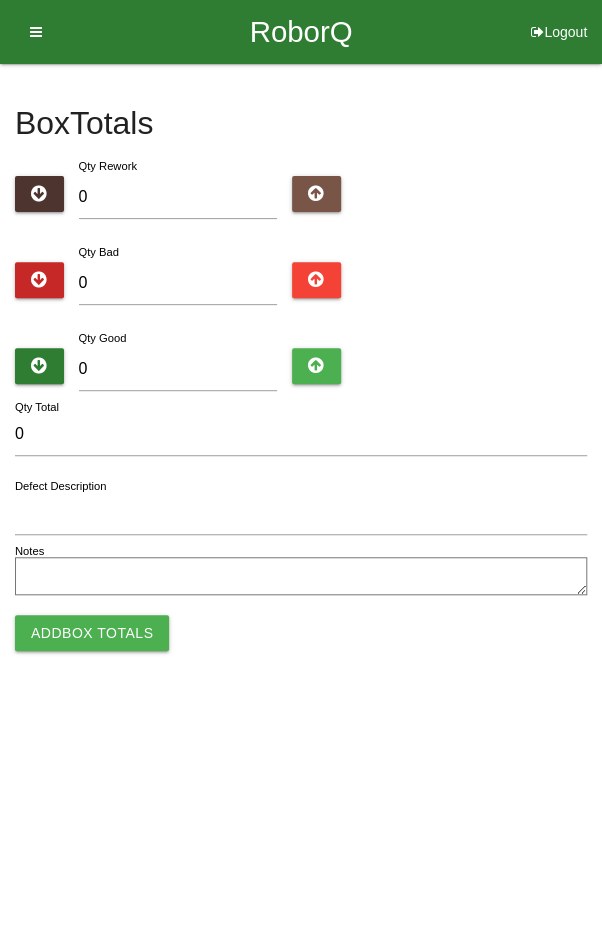 scroll, scrollTop: 0, scrollLeft: 0, axis: both 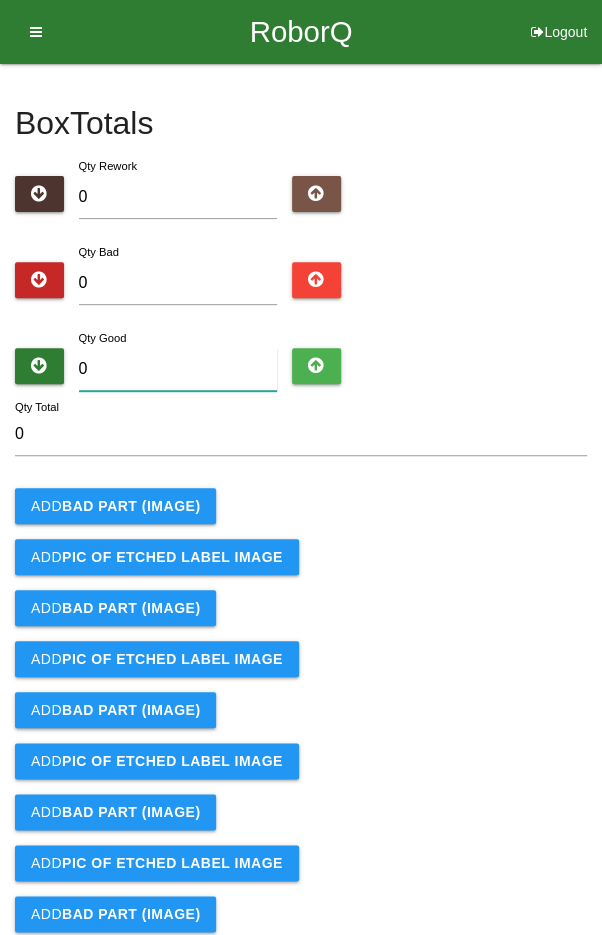 click on "0" at bounding box center (178, 369) 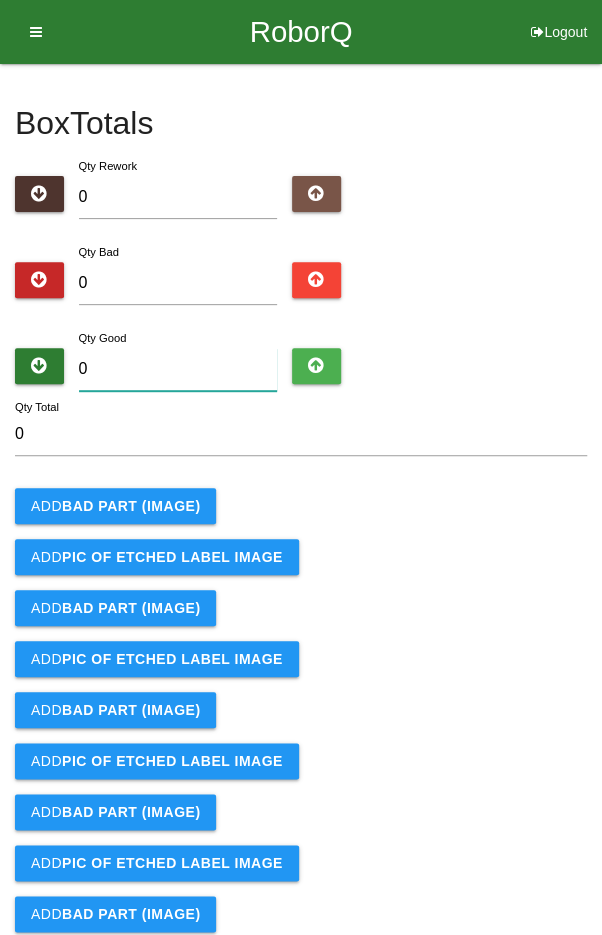 type on "2" 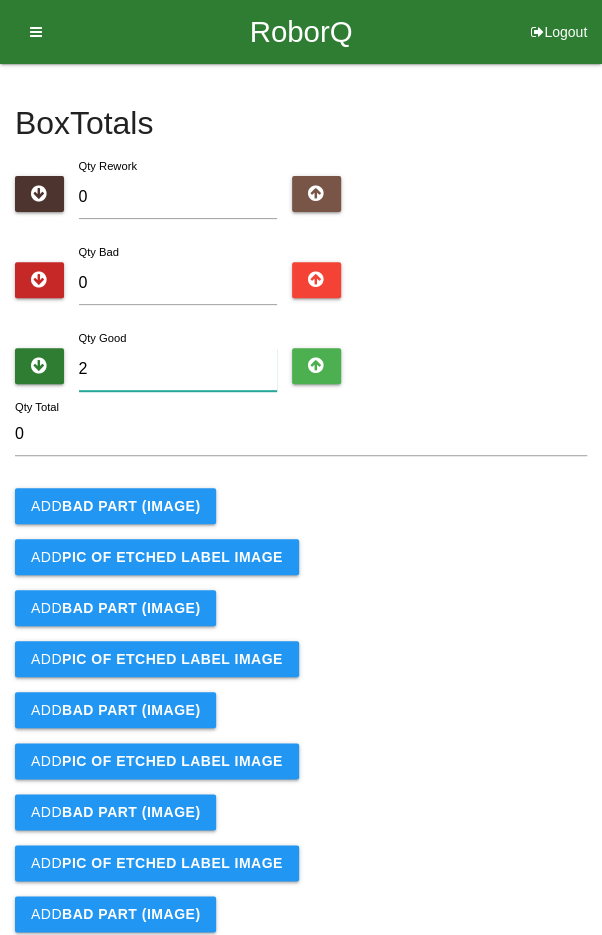 type on "2" 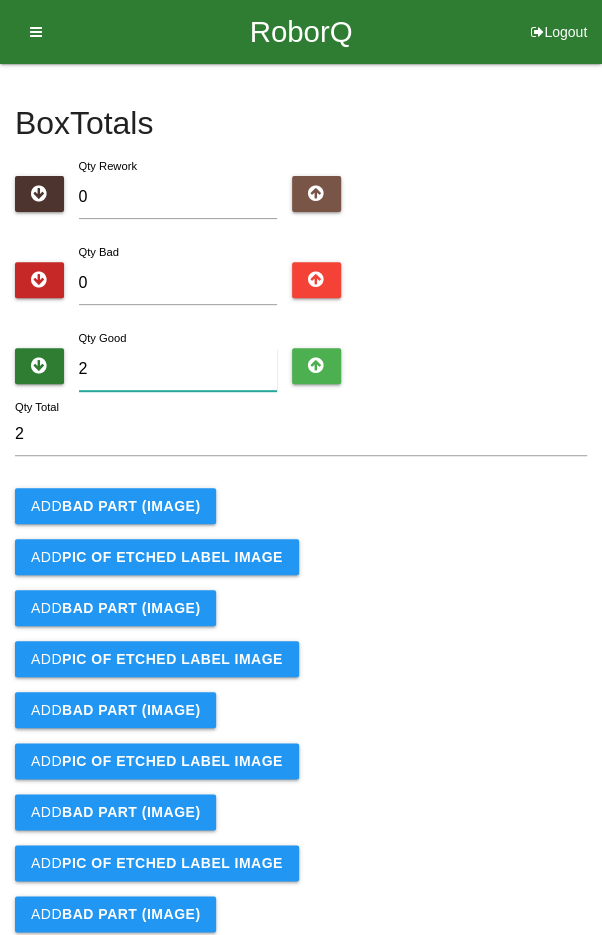 type on "24" 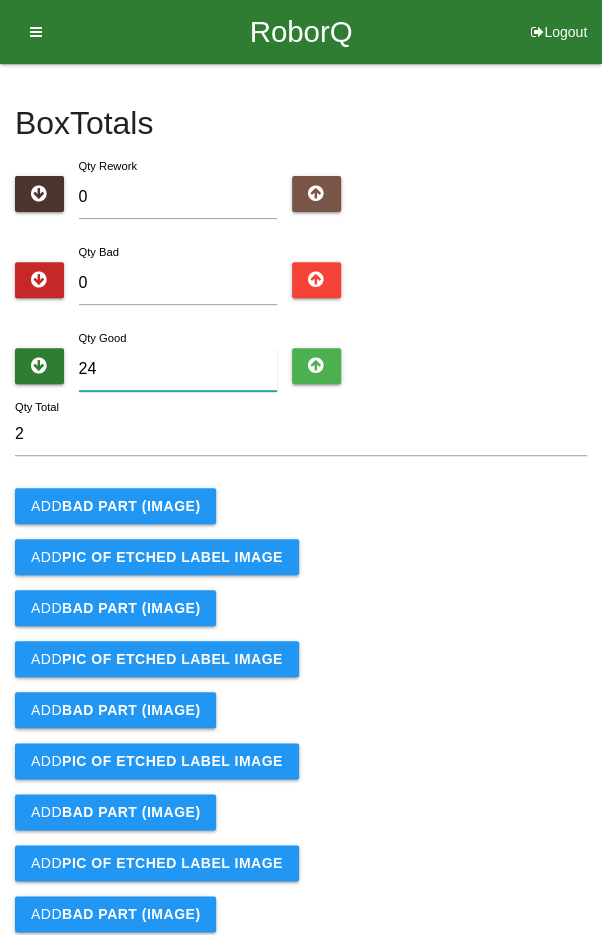 type on "24" 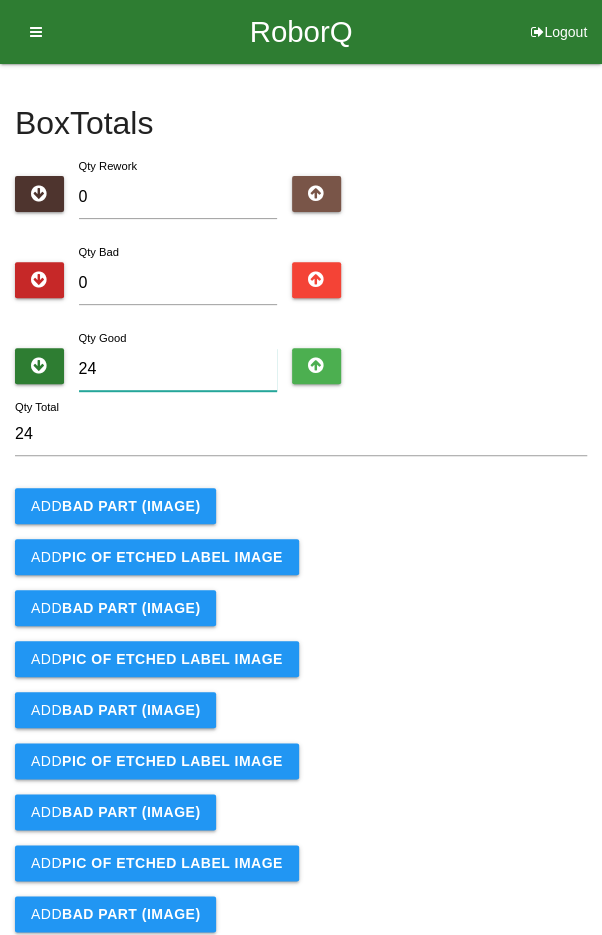 type on "24" 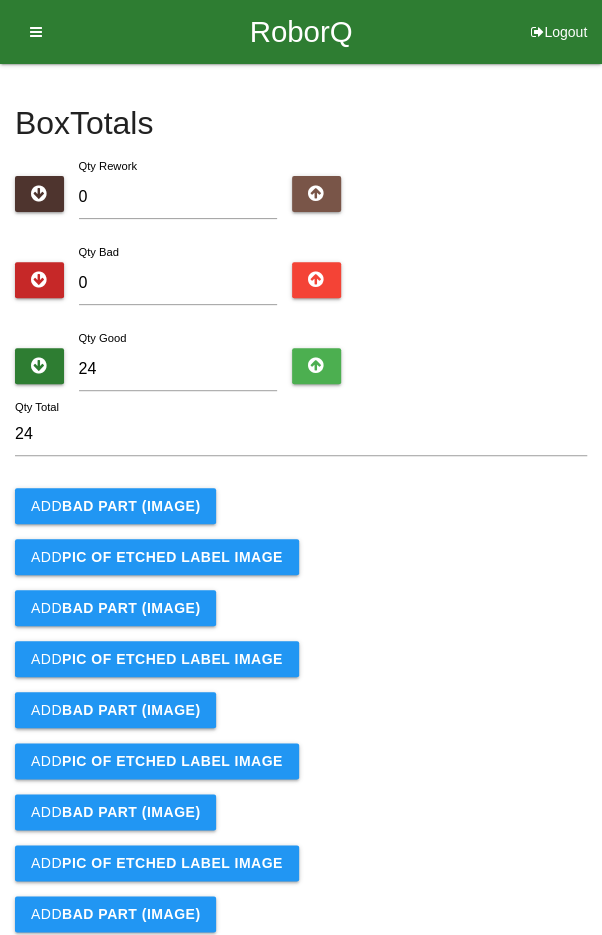 click on "24 Qty Total Add  BAD PART (IMAGE) Add  PIC of ETCHED LABEL Image Add  BAD PART (IMAGE) Add  PIC of ETCHED LABEL Image Add  BAD PART (IMAGE) Add  PIC of ETCHED LABEL Image Add  BAD PART (IMAGE) Add  PIC of ETCHED LABEL Image Add  BAD PART (IMAGE) Add  PIC of ETCHED LABEL Image Add  BAD PART (IMAGE) Add  PIC of ETCHED LABEL Image Defect Description Notes Add  Box Totals" at bounding box center (301, 811) 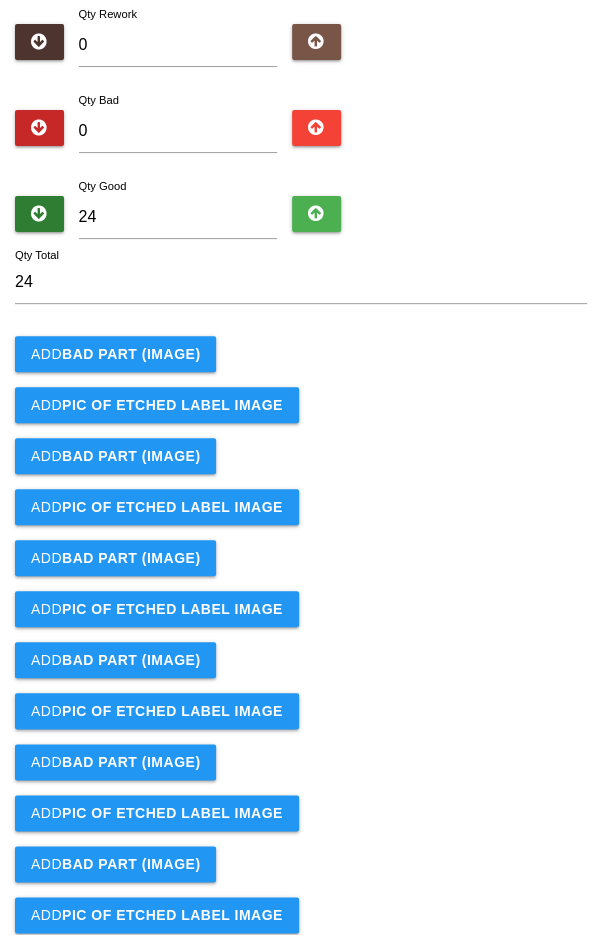 scroll, scrollTop: 373, scrollLeft: 0, axis: vertical 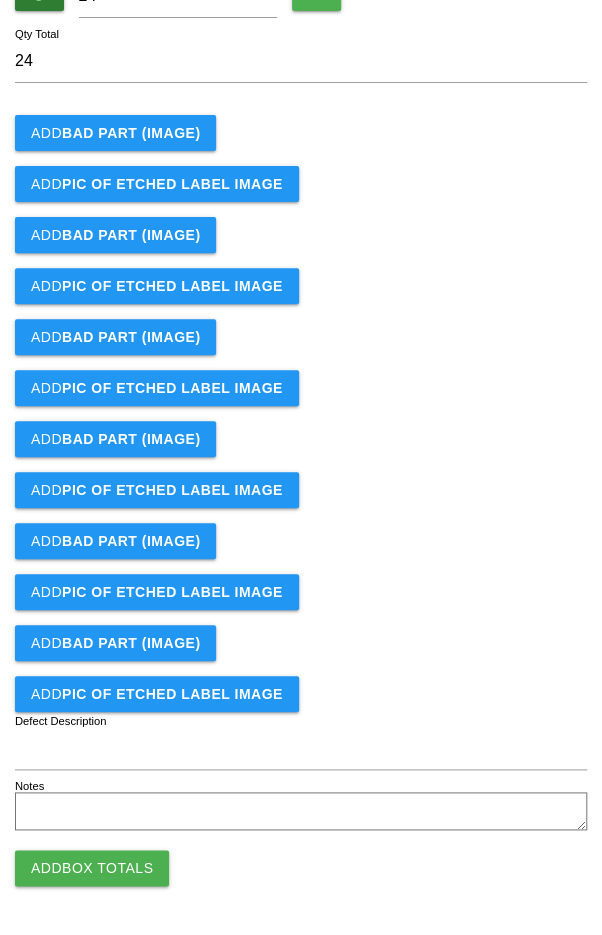 click on "Add  Box Totals" at bounding box center (92, 868) 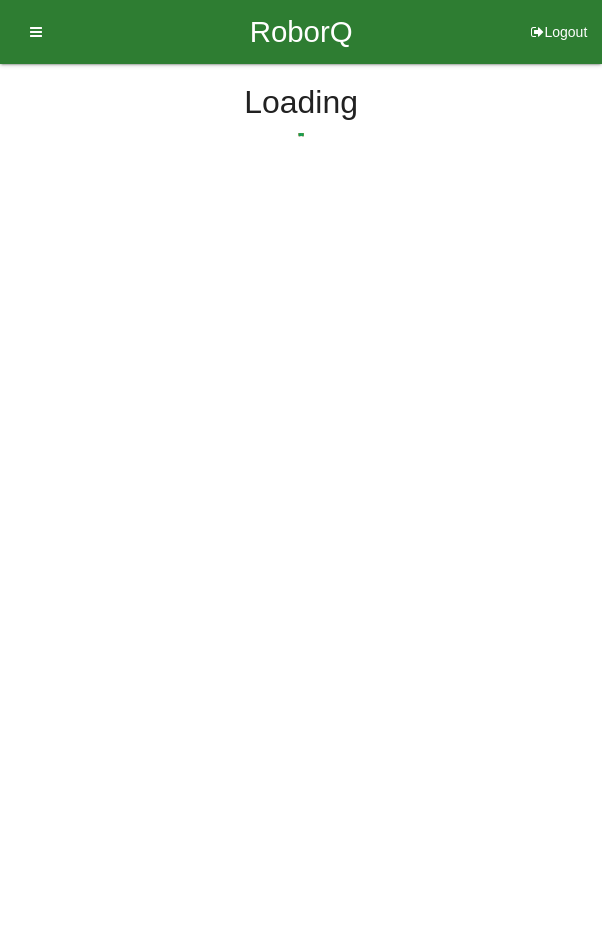 scroll, scrollTop: 0, scrollLeft: 0, axis: both 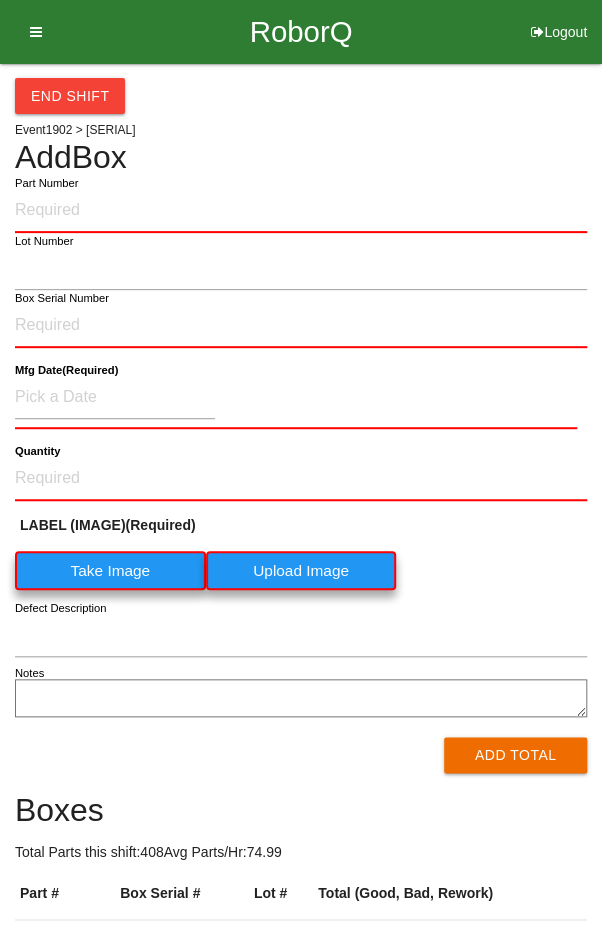 click on "End Shift Event  1902   > [SERIAL] Add  Box   Part Number    Lot Number    Box Serial Number    Mfg Date  (Required) Quantity LABEL (IMAGE)  (Required)  Take Image Upload Image    Defect Description Notes Add Total Boxes Total Parts this shift:  408  Avg Parts/Hr:  74.99 Part # Box Serial # Lot # Total (Good, Bad, Rework) [SERIAL] 24  ( 24 ,  0 ,  0 ) [SERIAL] 24  ( 24 ,  0 ,  0 ) [SERIAL] 24  ( 24 ,  0 ,  0 ) [SERIAL] 24  ( 24 ,  0 ,  0 ) [SERIAL] 24  ( 24 ,  0 ,  0 ) [SERIAL] 24  ( 24 ,  0 ,  0 ) [SERIAL] 24  ( 24 ,  0 ,  0 ) [SERIAL] 24  ( 24 ,  0 ,  0 ) [SERIAL] 24  ( 24 ,  0 ,  0 ) [SERIAL] 24  ( 24 ,  0 ,  0 ) [SERIAL] 24  ( 24 ,  0 ,  0 ) [SERIAL] 24  ( 24 ,  0 ,  0 ) [SERIAL] 24  ( 24 ,  0 ,  0 ) [SERIAL] 24  ( 23 ,  1 ,  0 ) [SERIAL] 24  ( 19 ,  5 ,  0 ) [SERIAL] 24  ( 23 ,  10" at bounding box center [301, 934] 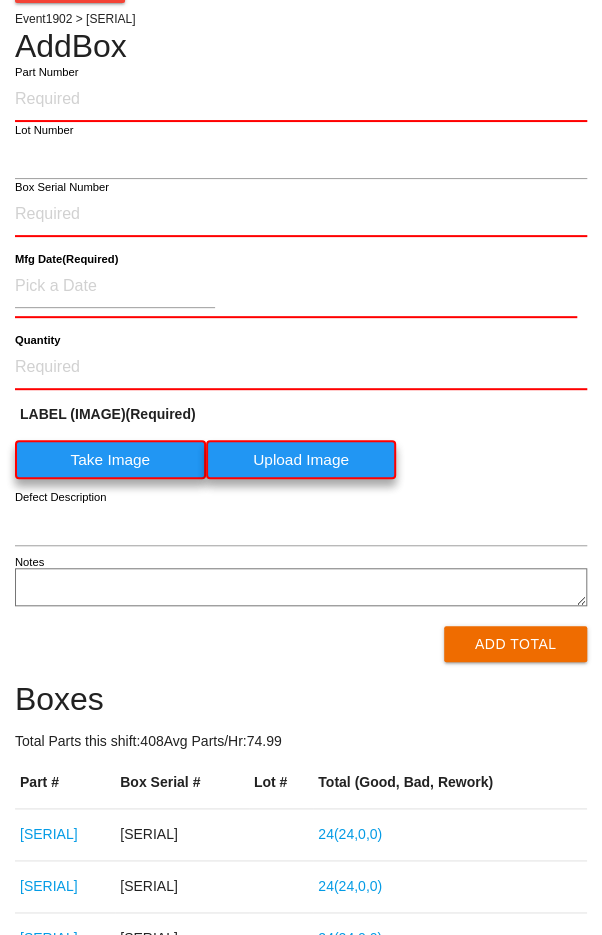 scroll, scrollTop: 107, scrollLeft: 0, axis: vertical 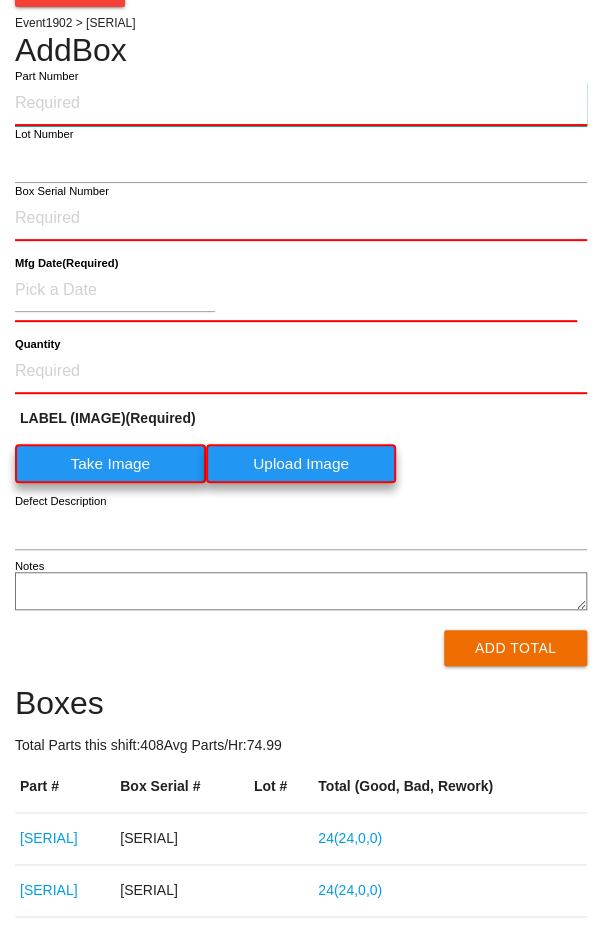 paste on "[SERIAL]" 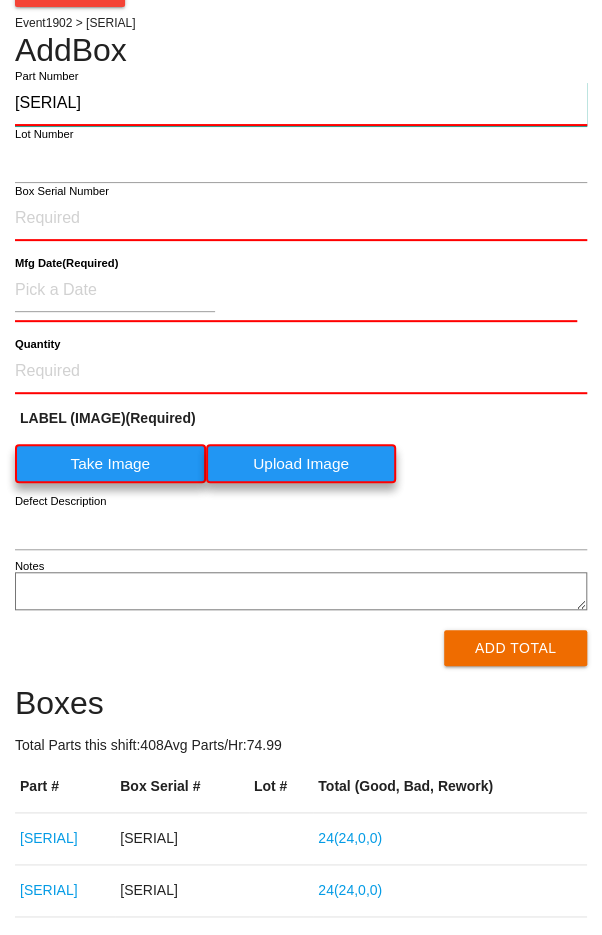 type on "[SERIAL]" 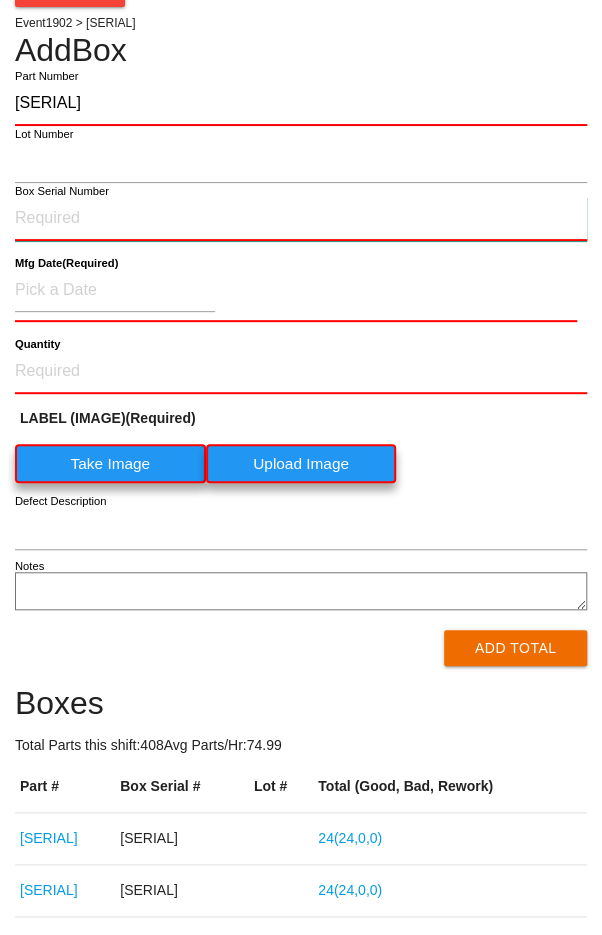 click on "Box Serial Number" at bounding box center (301, 219) 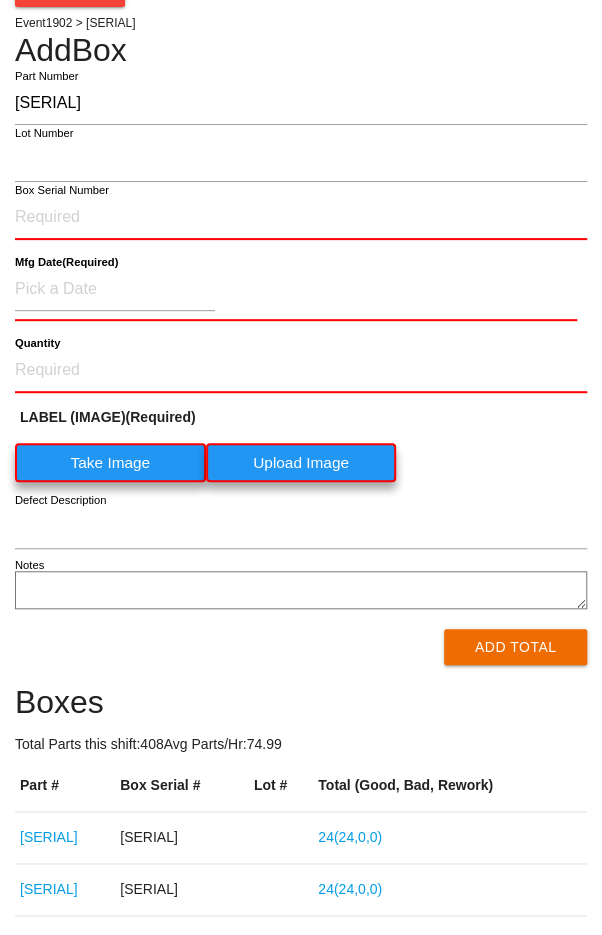 click on "LABEL (IMAGE)  (Required)  Take Image Upload Image" at bounding box center (301, 449) 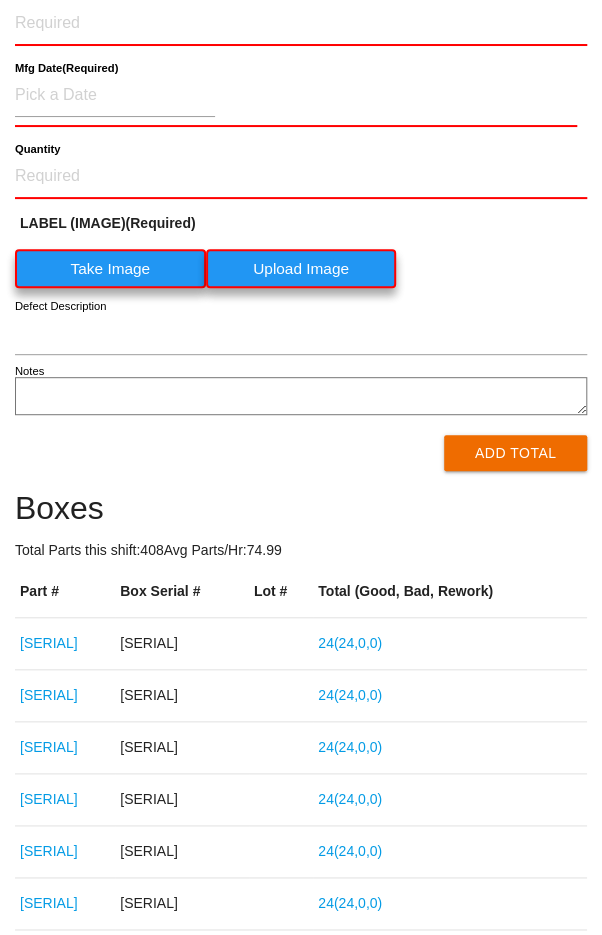 scroll, scrollTop: 0, scrollLeft: 0, axis: both 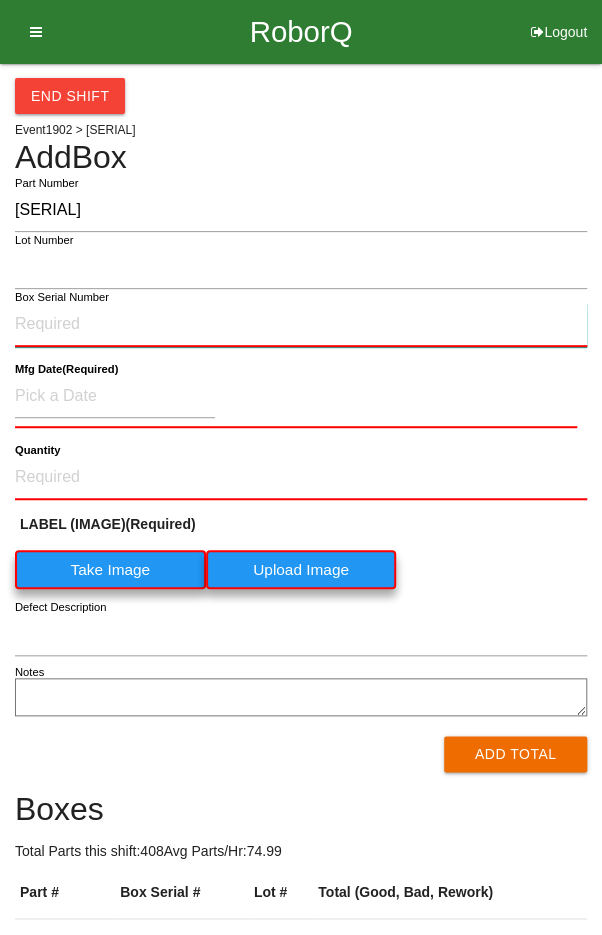 click on "Box Serial Number" at bounding box center (301, 325) 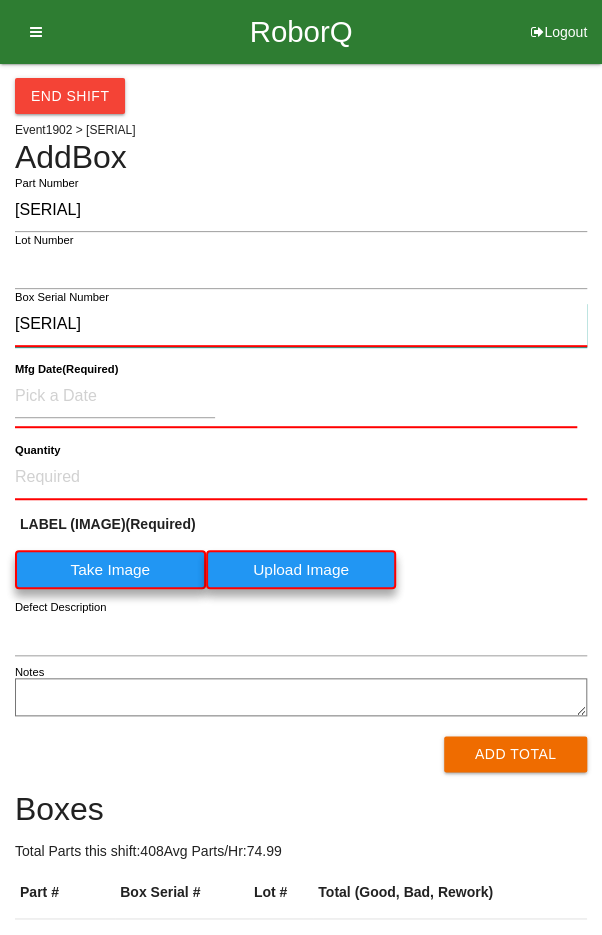 type on "[SERIAL]" 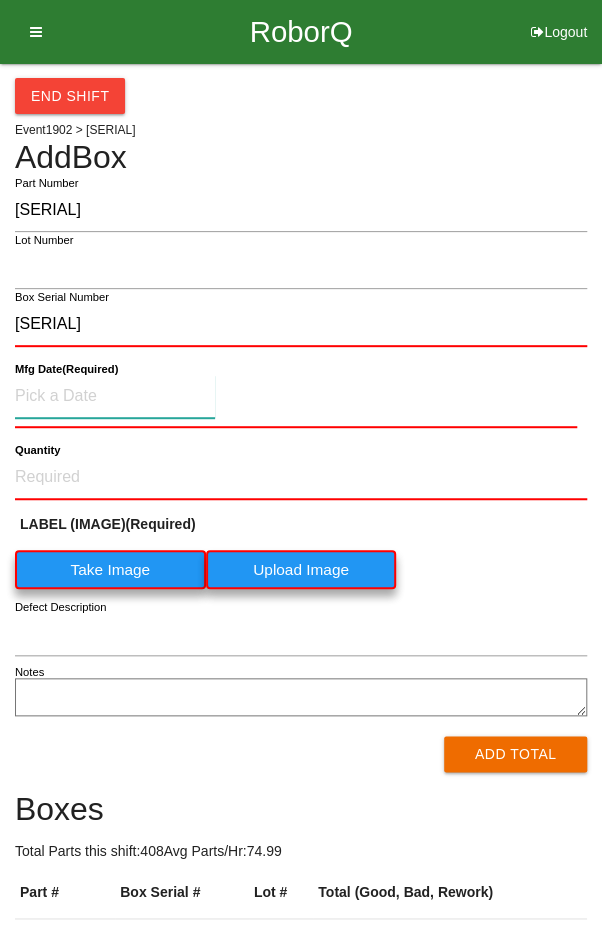 click at bounding box center [115, 396] 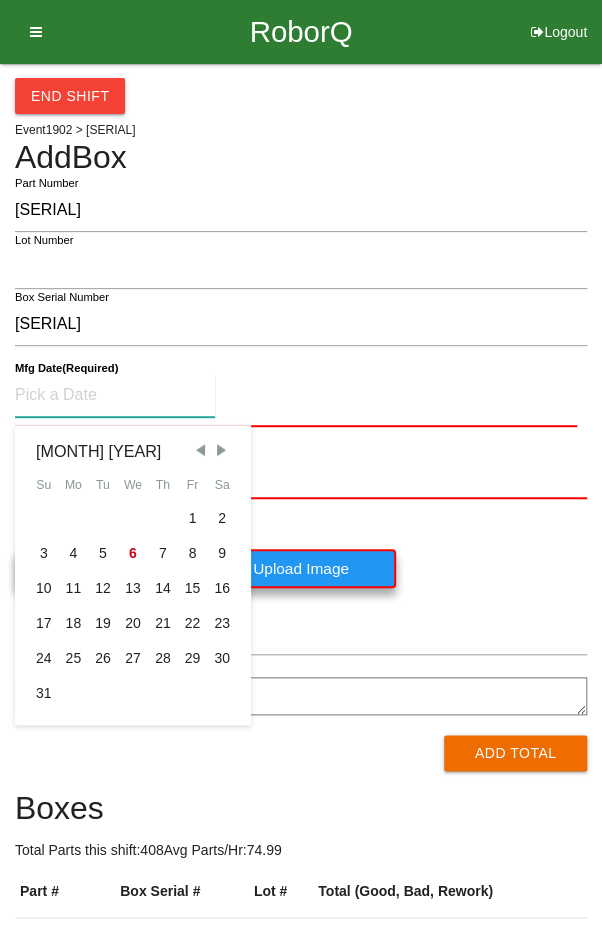 click on "5" at bounding box center (103, 553) 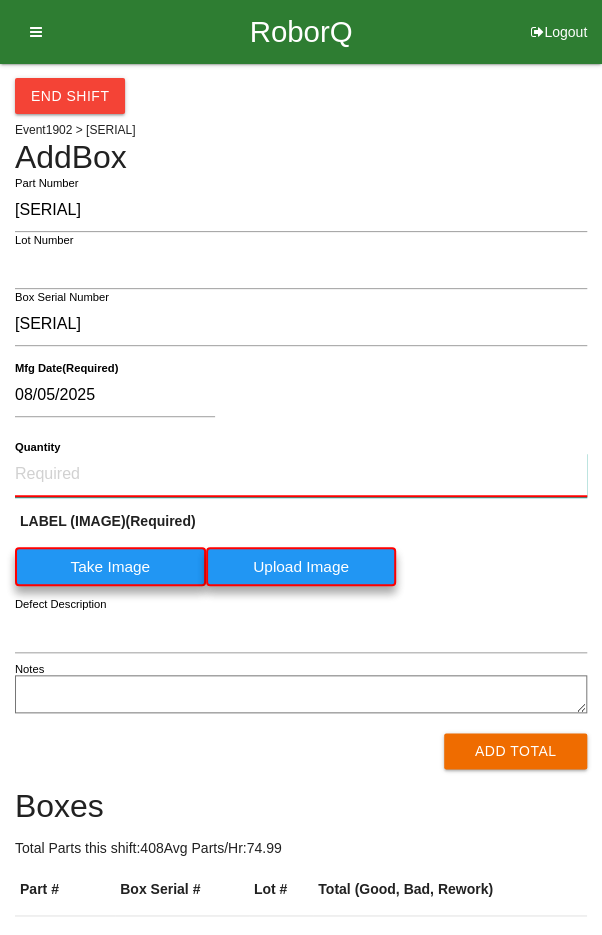 click on "Quantity" at bounding box center [301, 475] 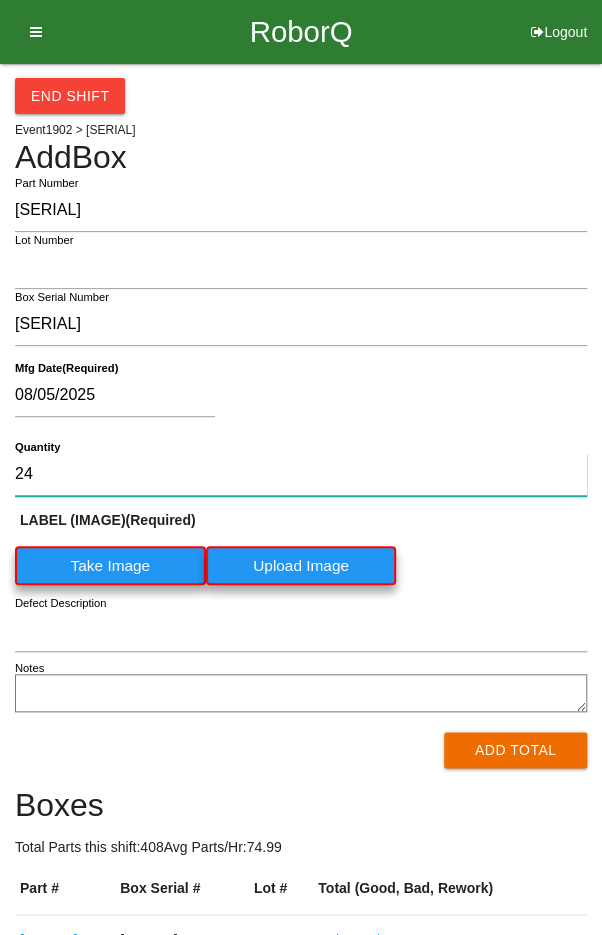 type on "24" 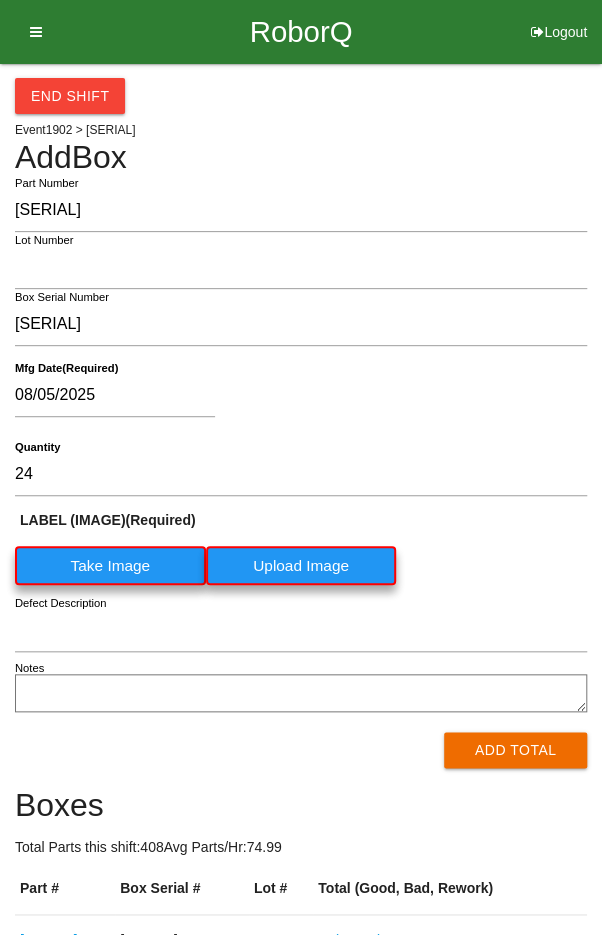 click on "Take Image" at bounding box center [110, 565] 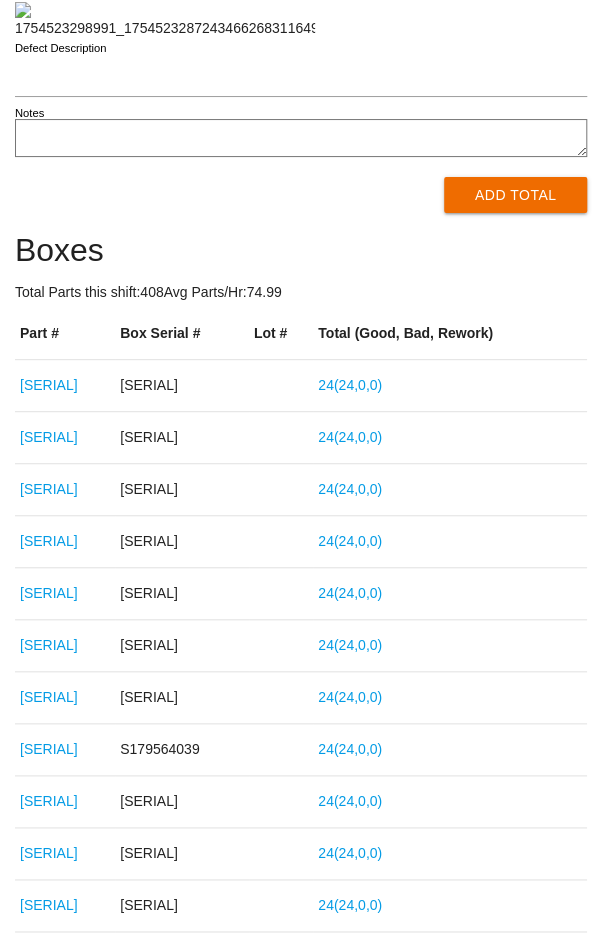 scroll, scrollTop: 566, scrollLeft: 0, axis: vertical 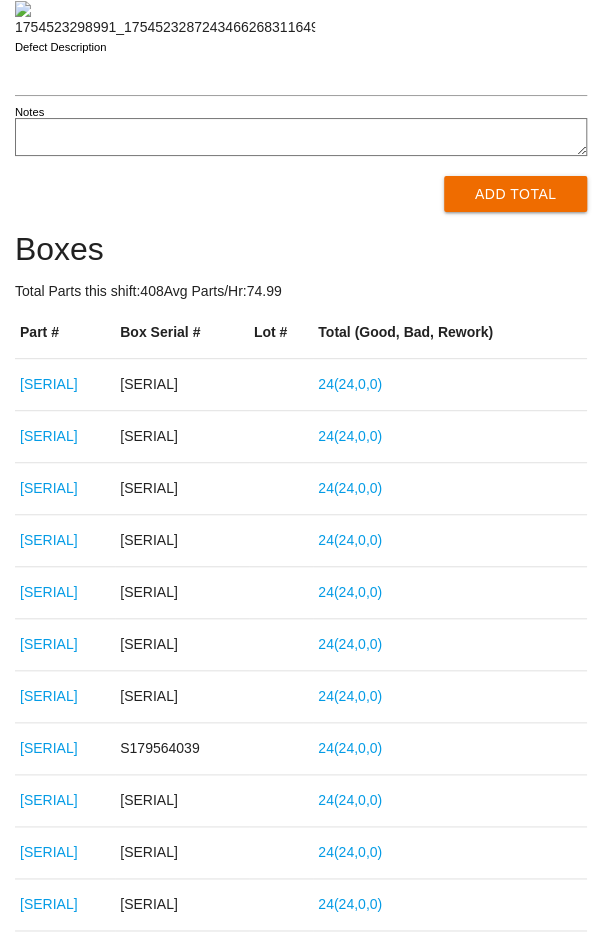 click on "Add Total" at bounding box center [515, 194] 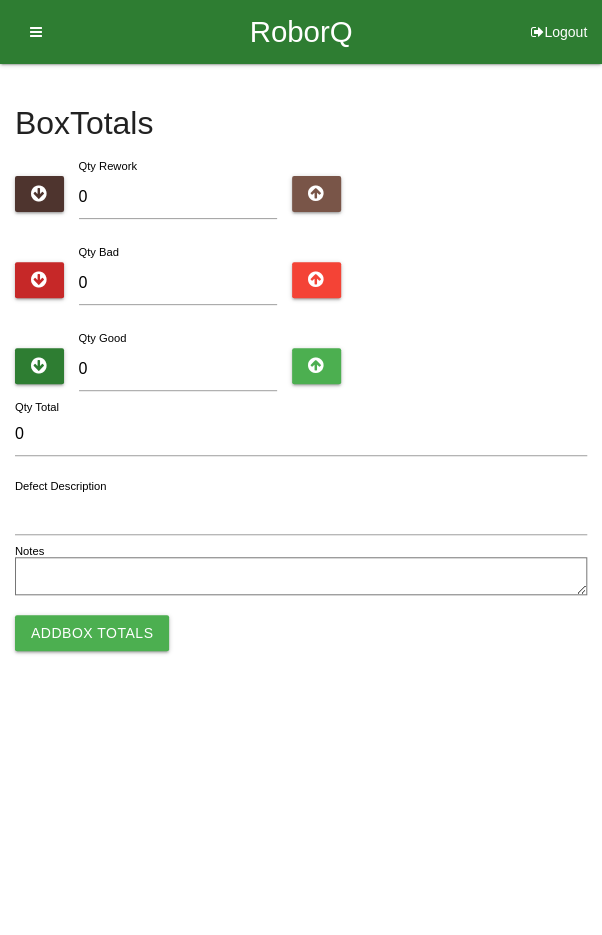 scroll, scrollTop: 0, scrollLeft: 0, axis: both 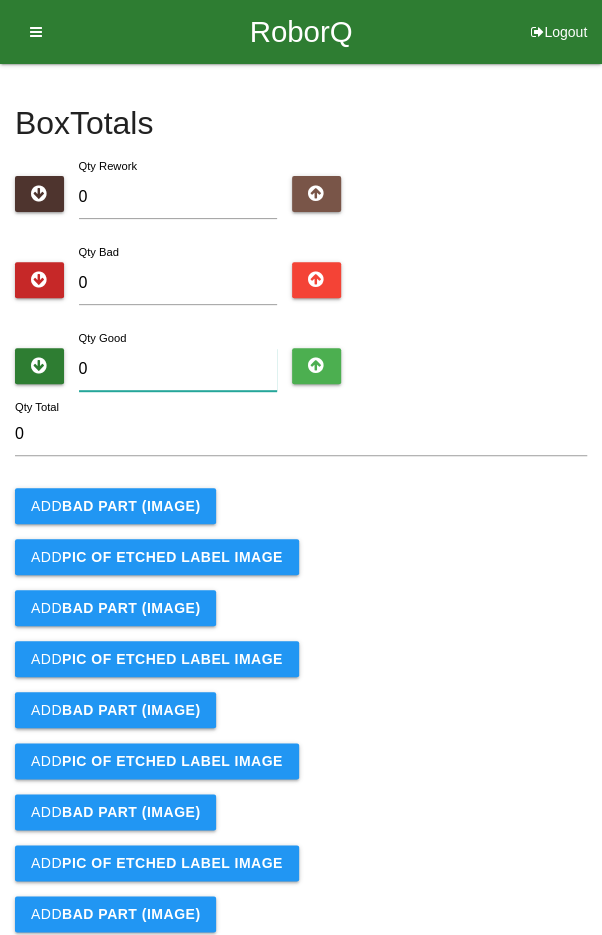 click on "0" at bounding box center (178, 369) 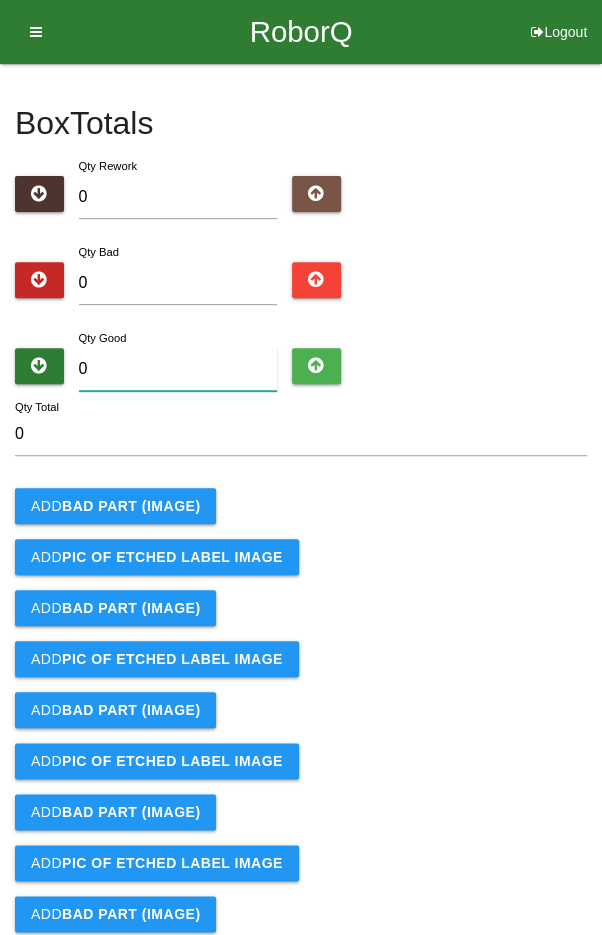 type on "2" 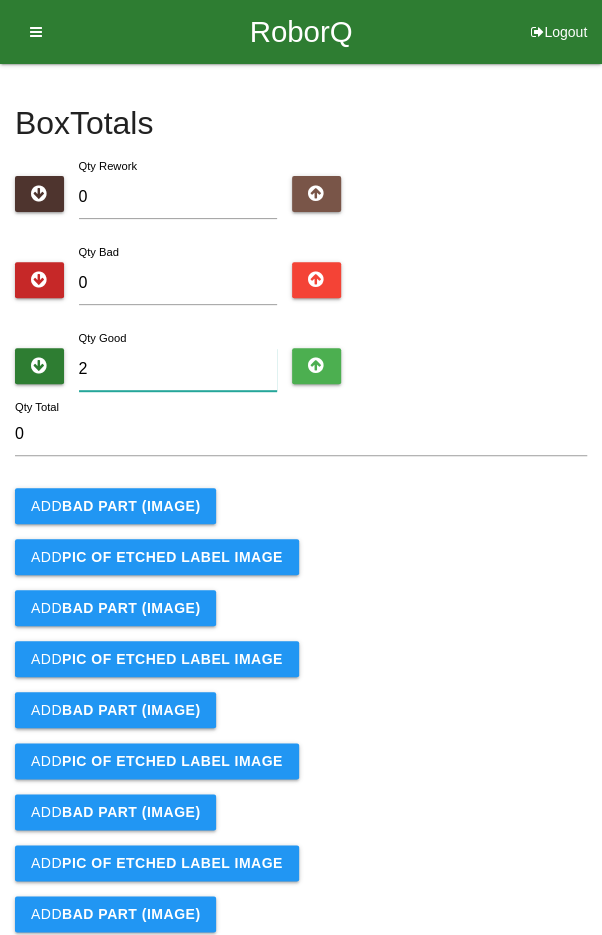 type on "2" 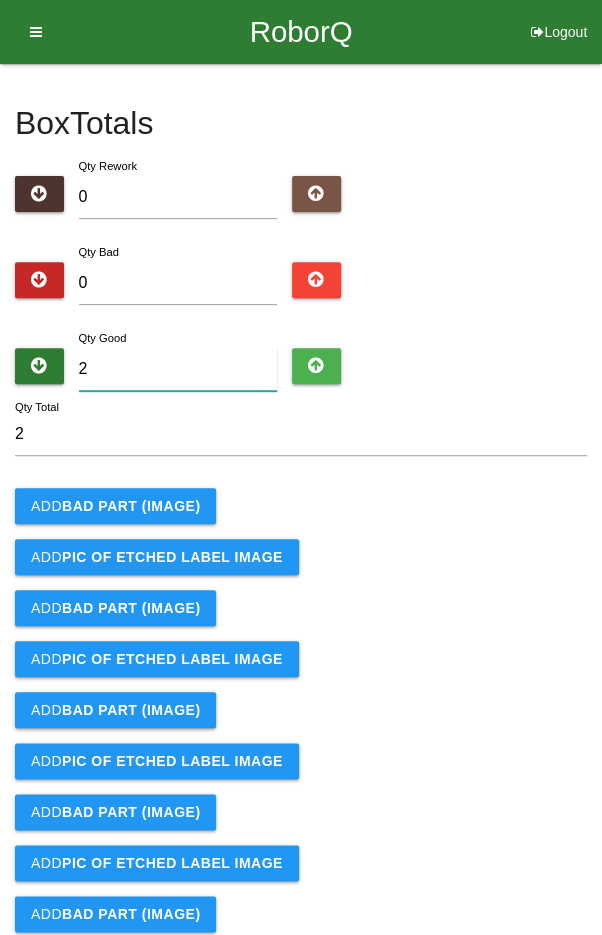 type on "24" 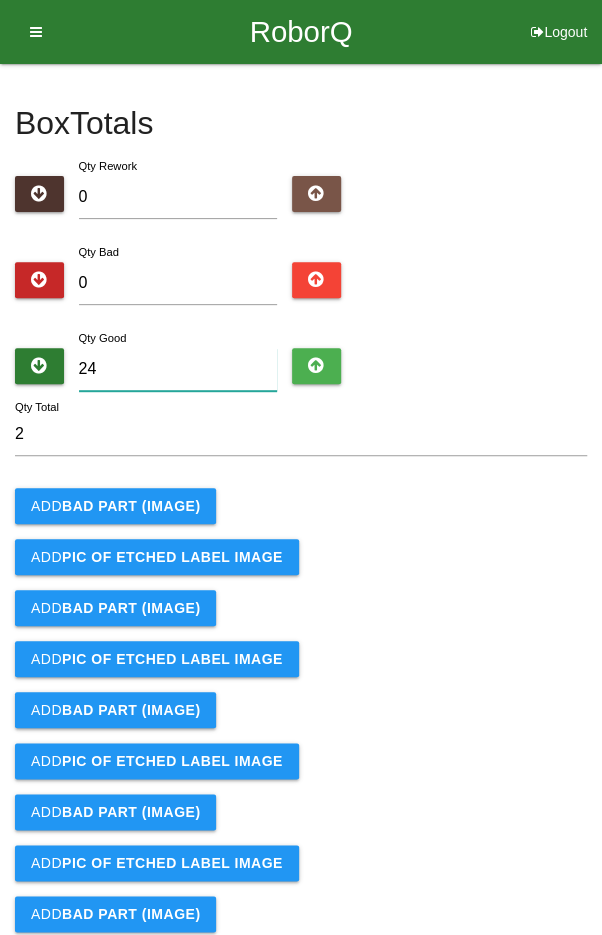 type on "24" 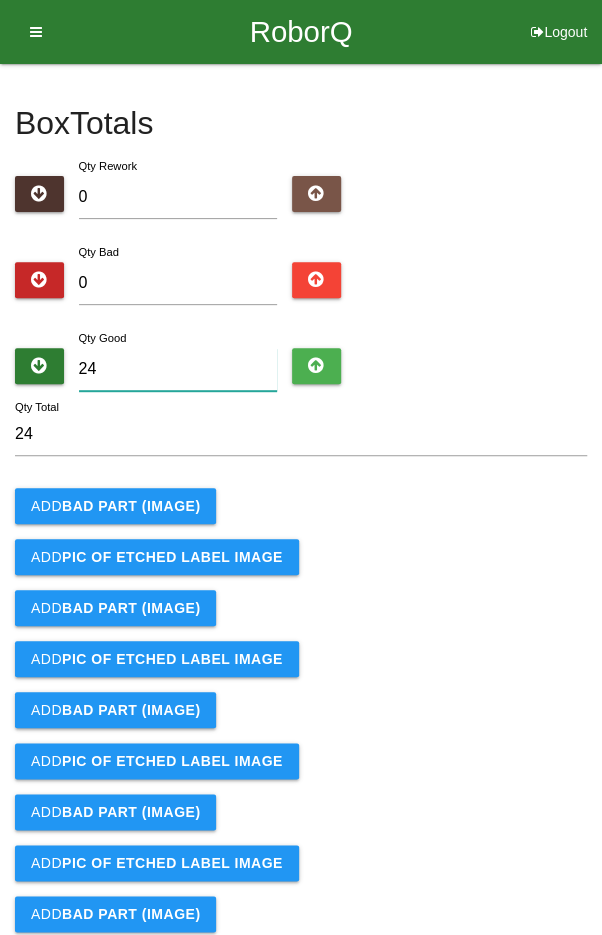 type on "24" 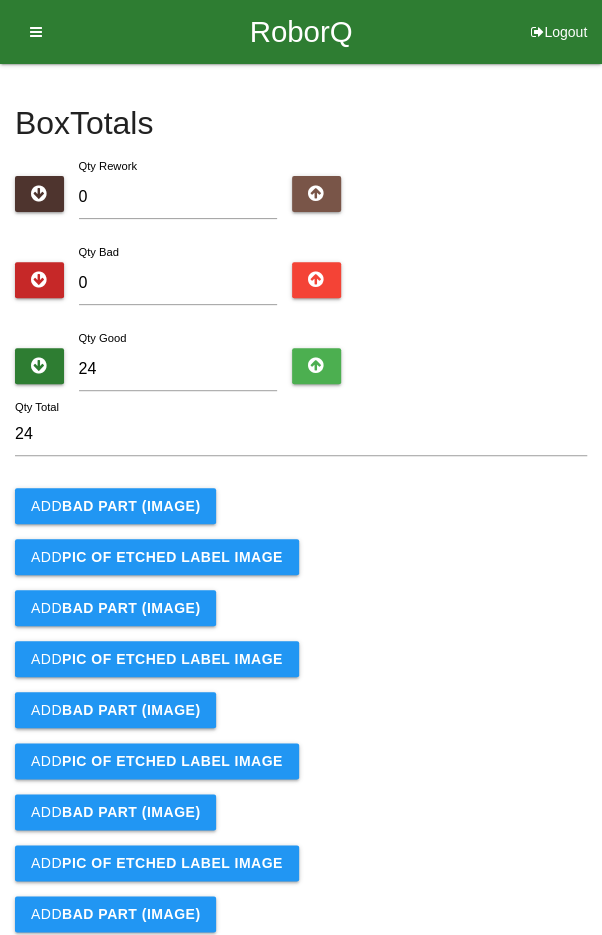 click on "Add  BAD PART (IMAGE)" at bounding box center (301, 506) 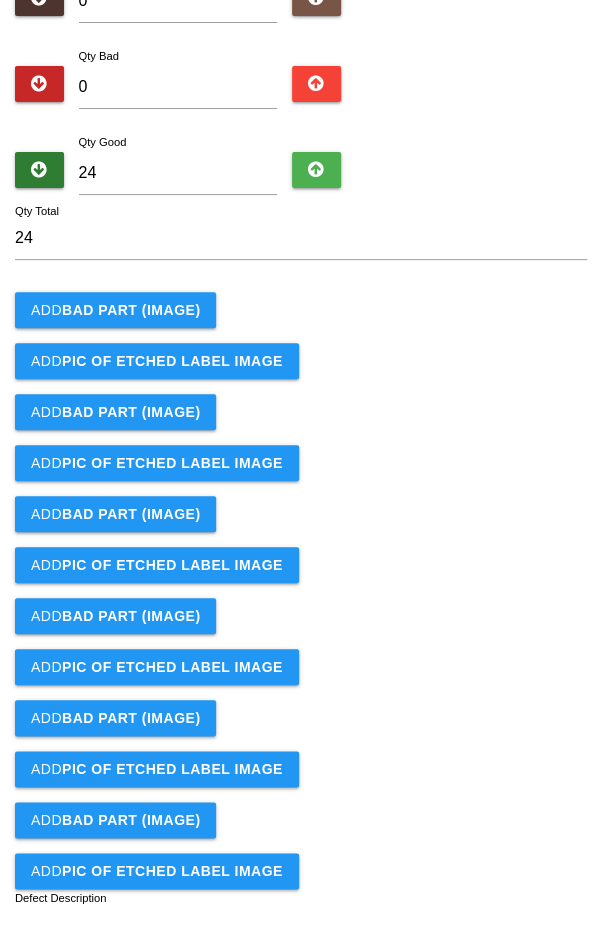 scroll, scrollTop: 373, scrollLeft: 0, axis: vertical 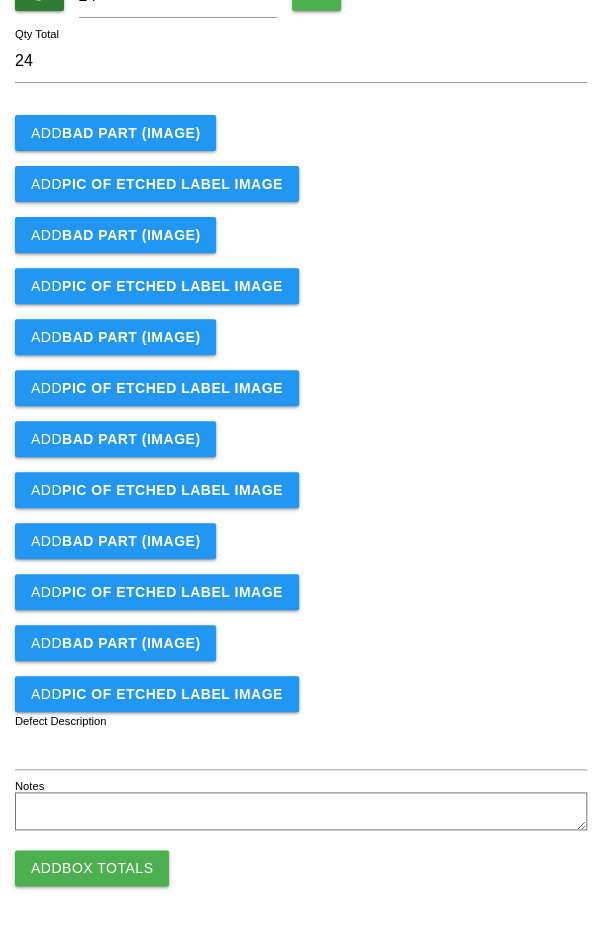 click on "Add  Box Totals" at bounding box center [92, 868] 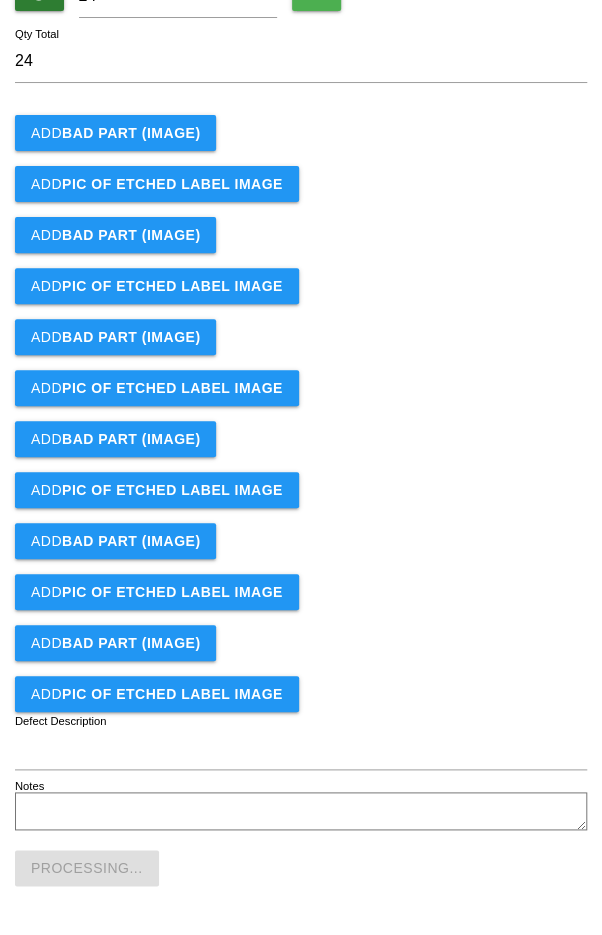 scroll, scrollTop: 0, scrollLeft: 0, axis: both 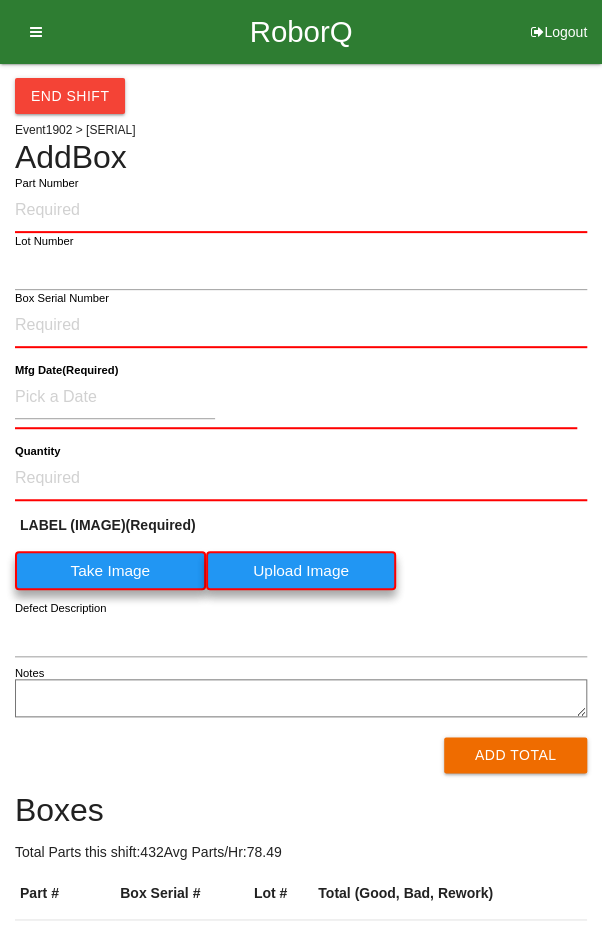 click on "End Shift Event  1902   > [SERIAL] Add  Box   Part Number    Lot Number    Box Serial Number    Mfg Date  (Required) Quantity LABEL (IMAGE)  (Required)  Take Image Upload Image    Defect Description Notes Add Total Boxes Total Parts this shift:  432  Avg Parts/Hr:  78.49 Part # Box Serial # Lot # Total (Good, Bad, Rework) [SERIAL] [SERIAL] 24  ( 24 ,  0 ,  0 ) [SERIAL] [SERIAL] 24  ( 24 ,  0 ,  0 ) [SERIAL] [SERIAL] 24  ( 24 ,  0 ,  0 ) [SERIAL] [SERIAL] 24  ( 24 ,  0 ,  0 ) [SERIAL] [SERIAL] 24  ( 24 ,  0 ,  0 ) [SERIAL] [SERIAL] 24  ( 24 ,  0 ,  0 ) [SERIAL] [SERIAL] 24  ( 24 ,  0 ,  0 ) [SERIAL] [SERIAL] 24  ( 24 ,  0 ,  0 ) [SERIAL] [SERIAL] 24  ( 24 ,  0 ,  0 ) [SERIAL] [SERIAL] 24  ( 24 ,  0 ,  0 ) [SERIAL] [SERIAL] 24  ( 24 ,  0 ,  0 ) [SERIAL] [SERIAL] 24  ( 23 ,  1 ,  0 ) [SERIAL] [SERIAL] 24  ( 19 ,  50" at bounding box center (301, 960) 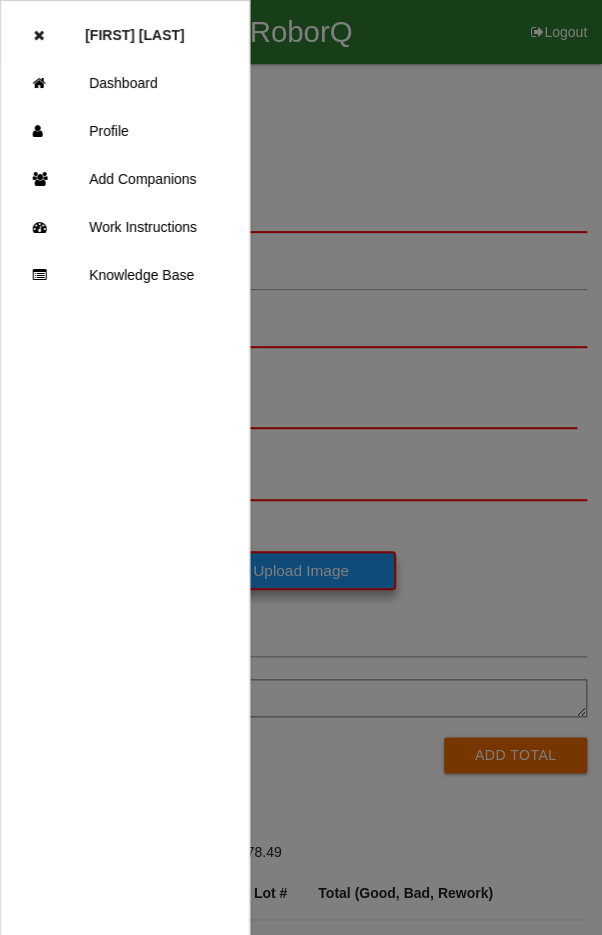 click on "Dashboard" at bounding box center (125, 83) 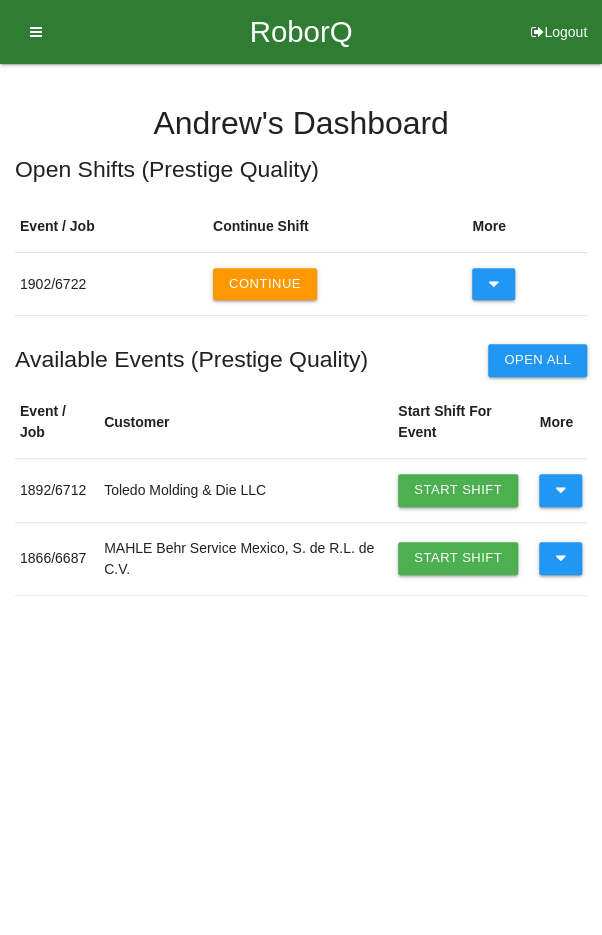 click at bounding box center [560, 490] 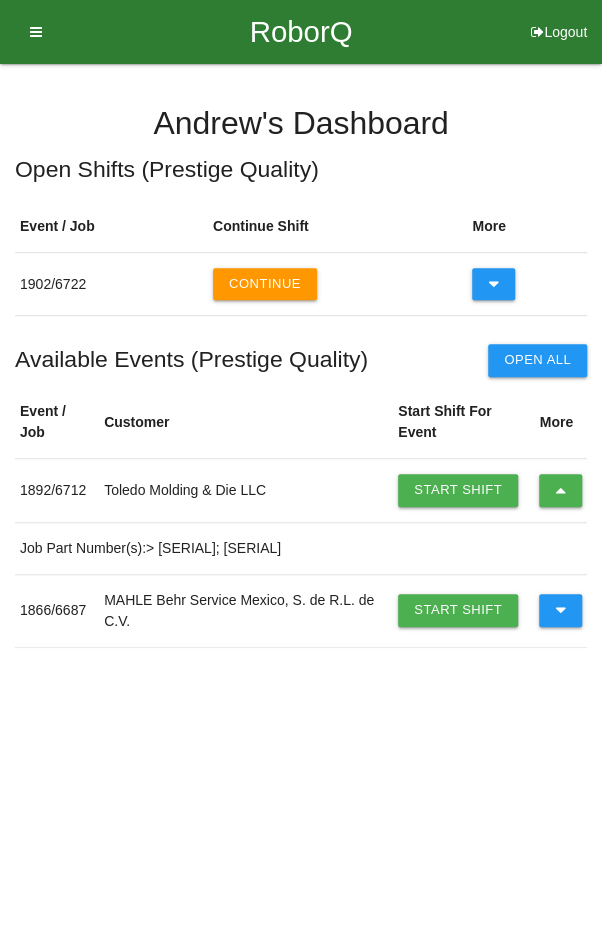 click on "Start Shift" at bounding box center [458, 490] 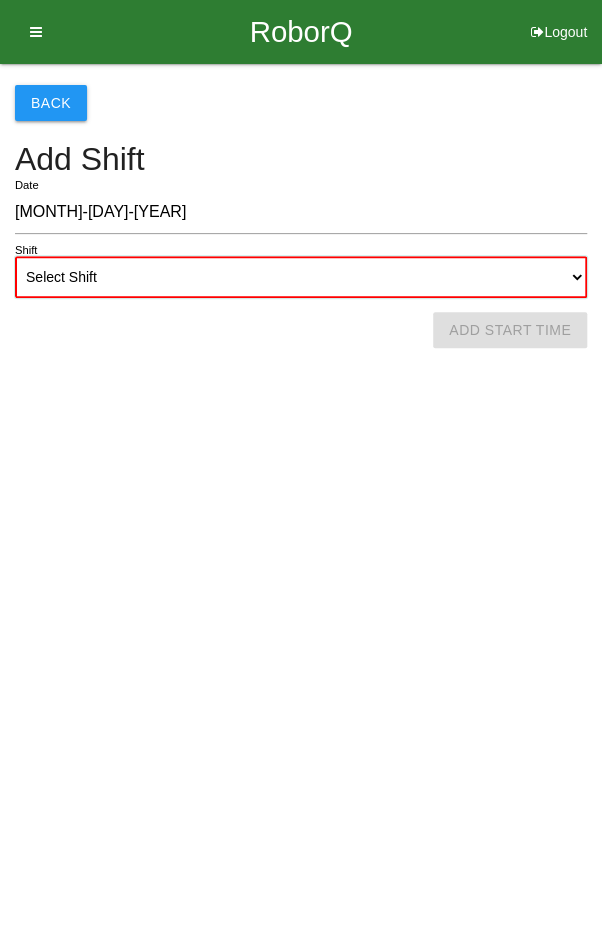 click on "Select Shift 1st Shift 2nd Shift 3rd Shift 4th Shift" at bounding box center (301, 277) 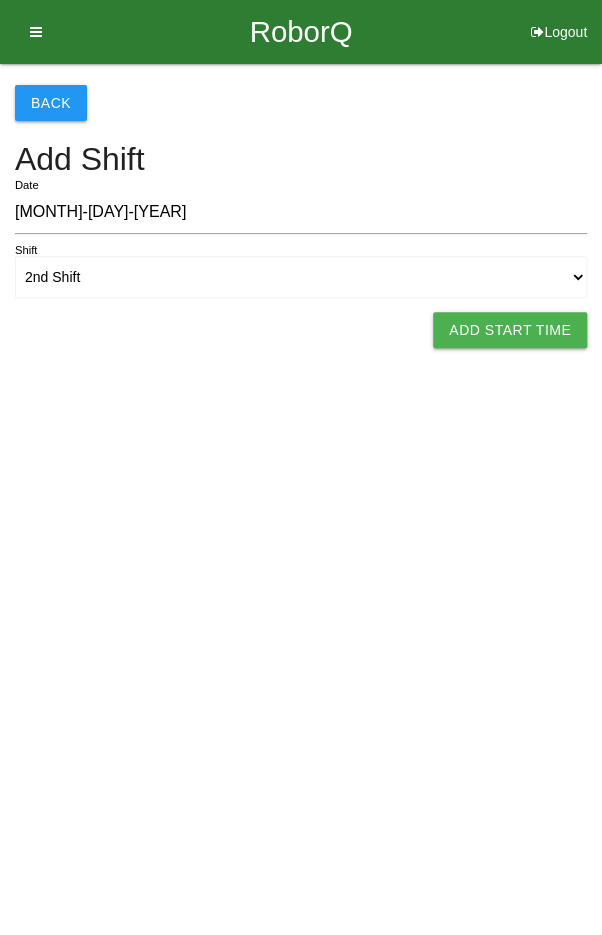 click on "Add Start Time" at bounding box center (510, 330) 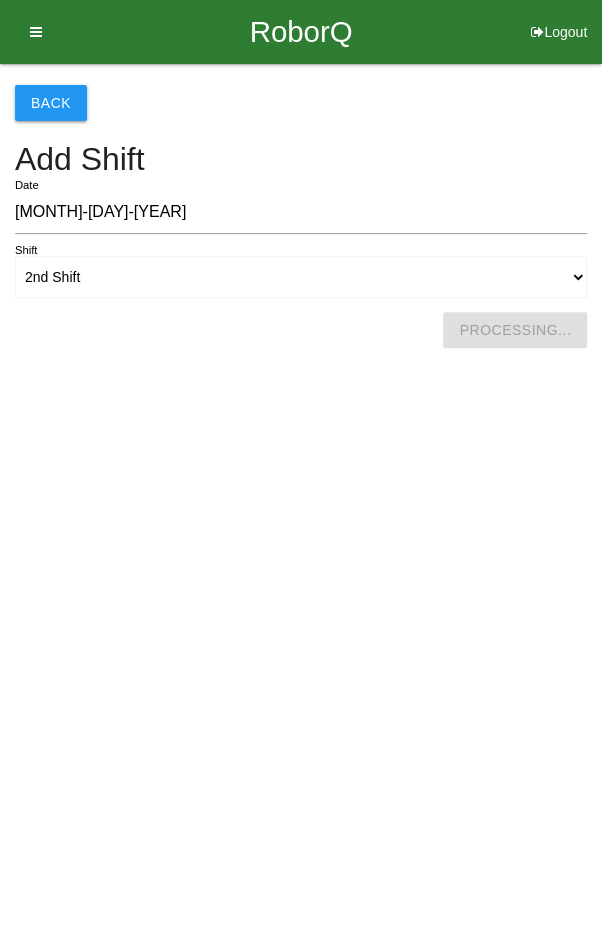 select on "7" 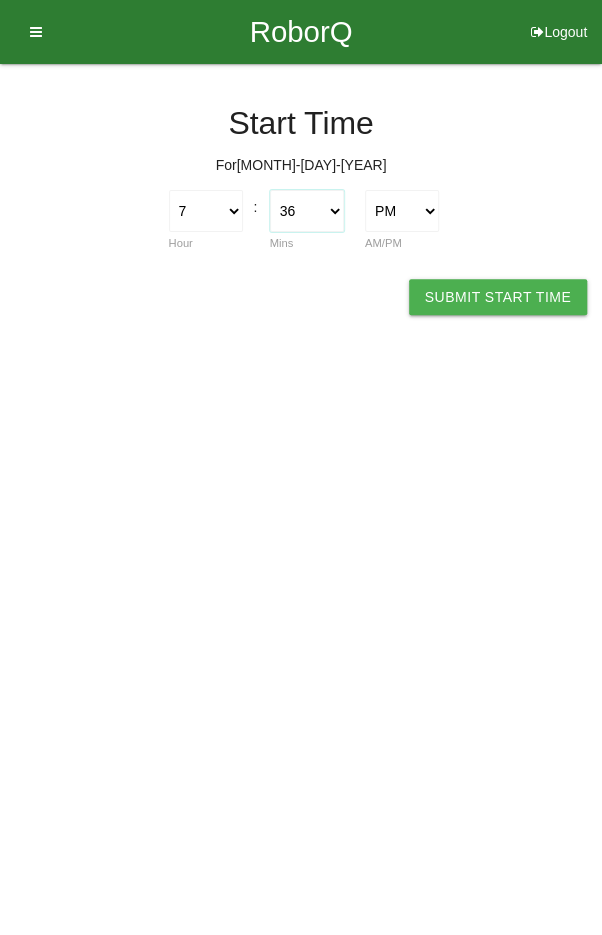 click on "00 01 02 03 04 05 06 07 08 09 10 11 12 13 14 15 16 17 18 19 20 21 22 23 24 25 26 27 28 29 30 31 32 33 34 35 36 37 38 39 40 41 42 43 44 45 46 47 48 49 50 51 52 53 54 55 56 57 58 59" at bounding box center [307, 211] 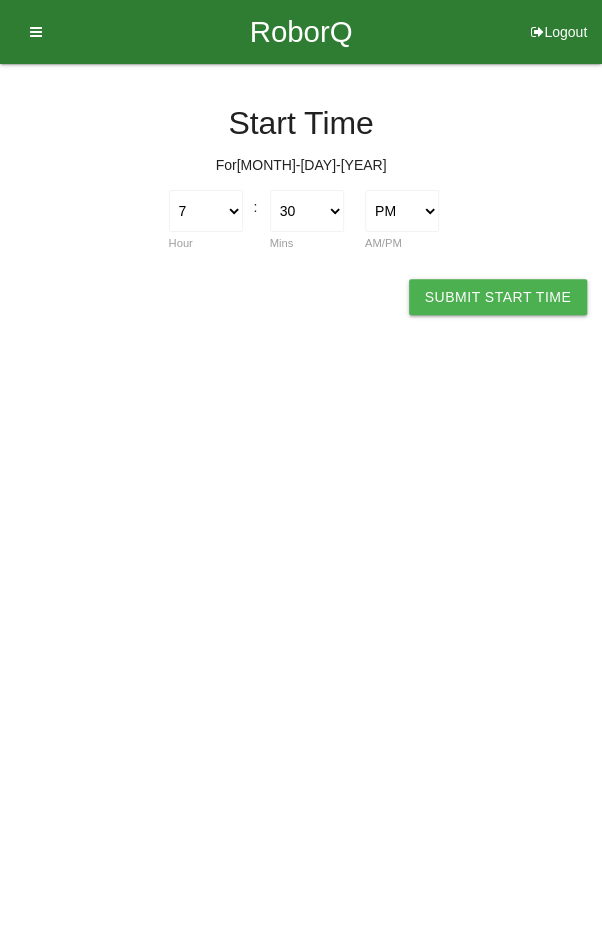 click on "Submit Start Time" at bounding box center (498, 297) 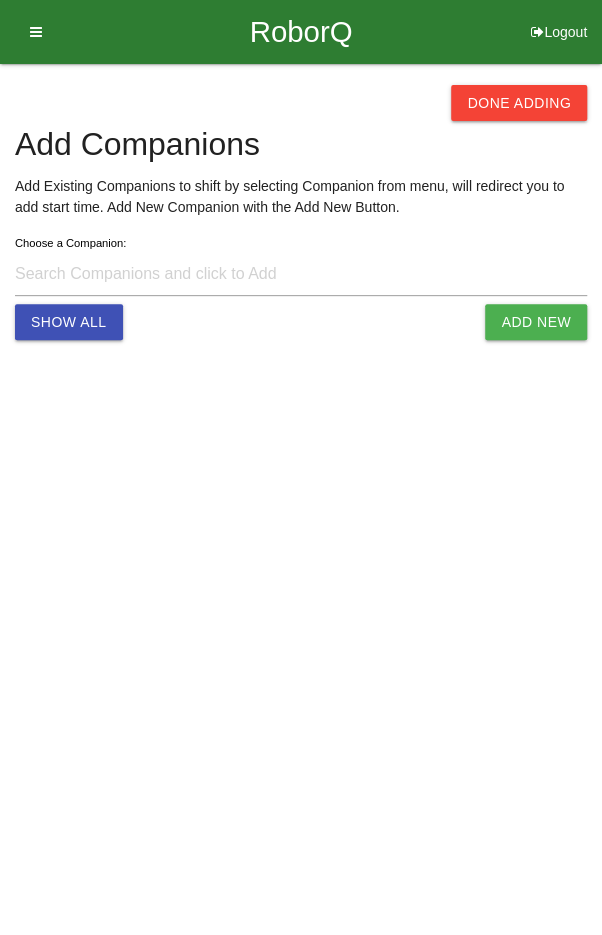 click on "Done Adding" at bounding box center (519, 103) 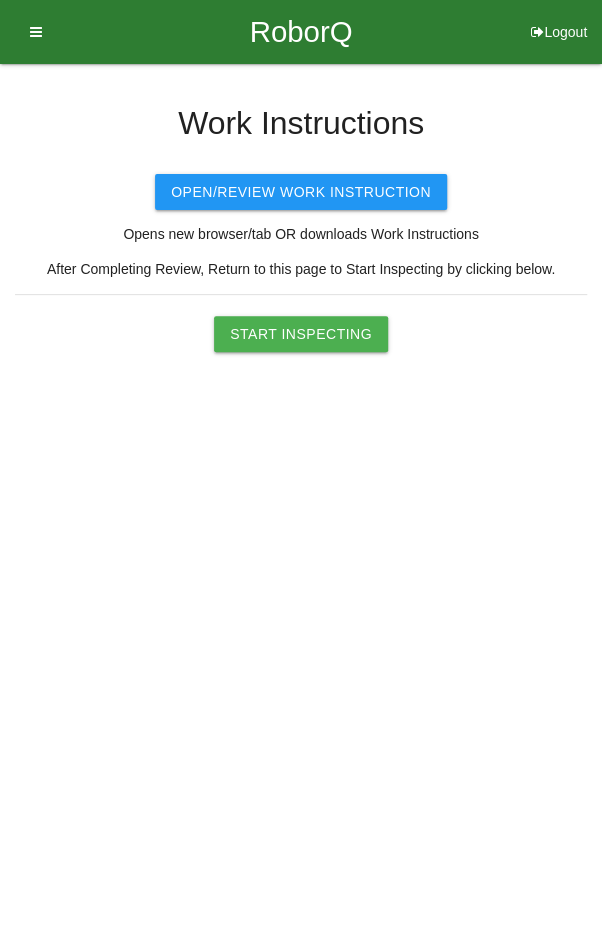 click on "Start Inspecting" at bounding box center [301, 334] 